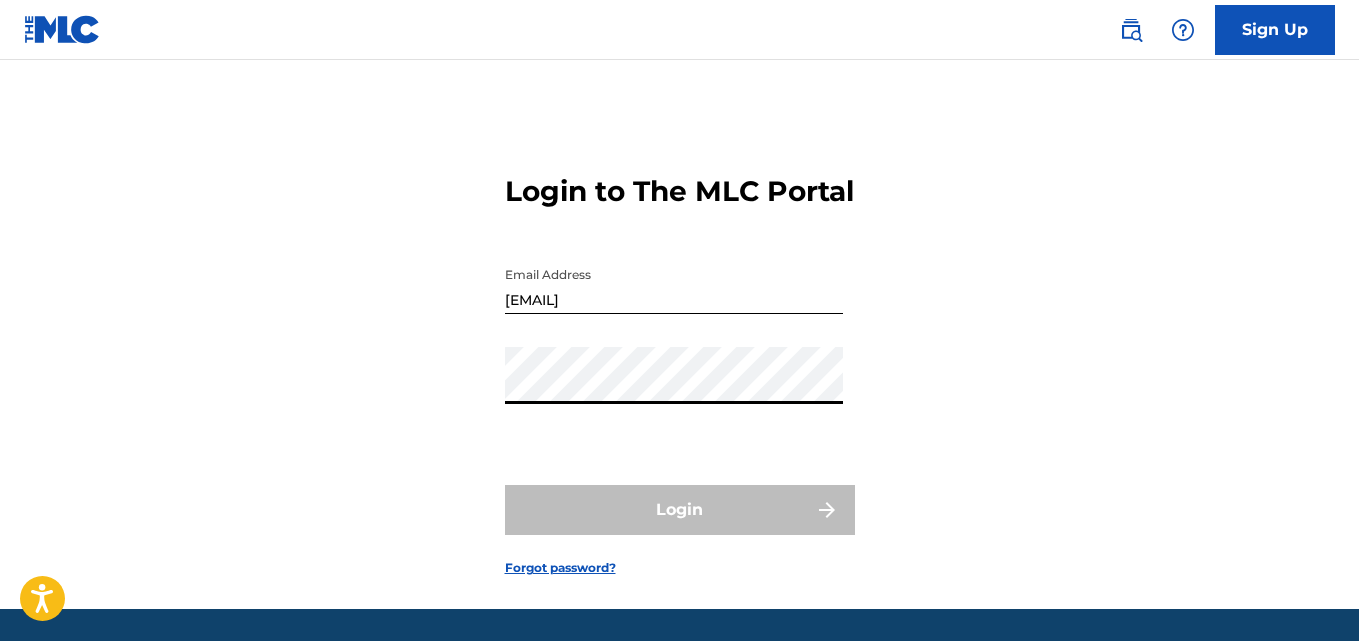scroll, scrollTop: 0, scrollLeft: 0, axis: both 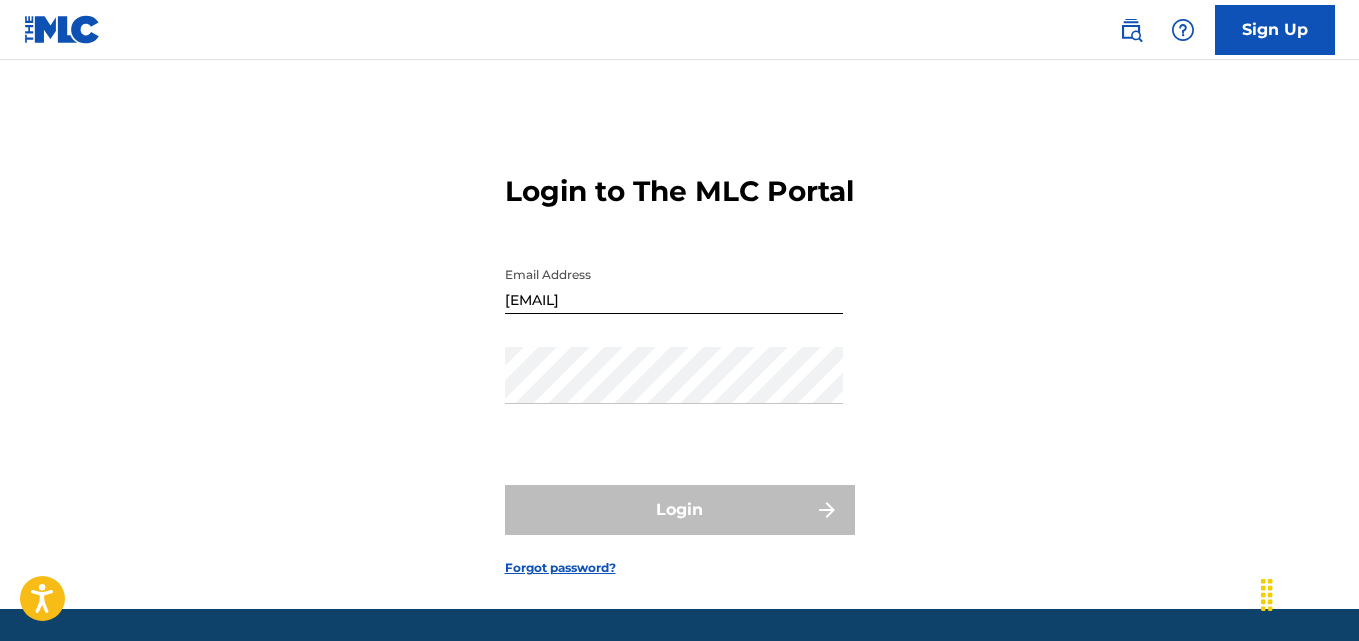 drag, startPoint x: 267, startPoint y: 366, endPoint x: 391, endPoint y: 403, distance: 129.40247 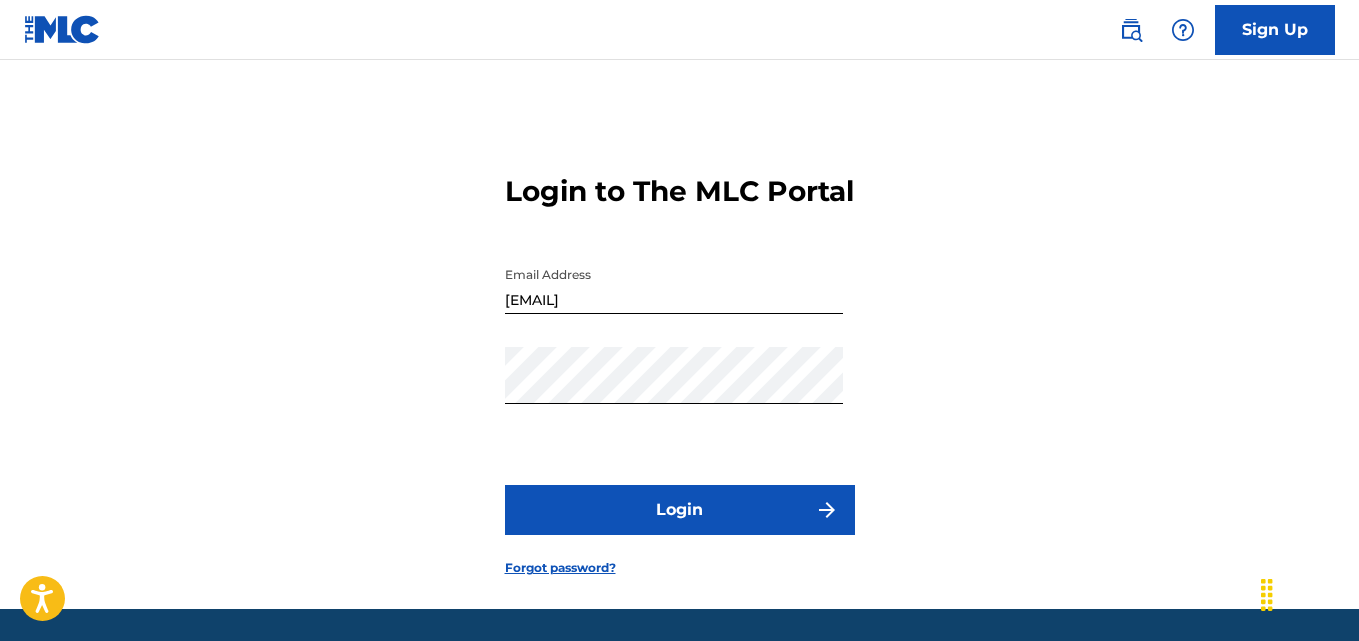 click on "Login" at bounding box center [680, 510] 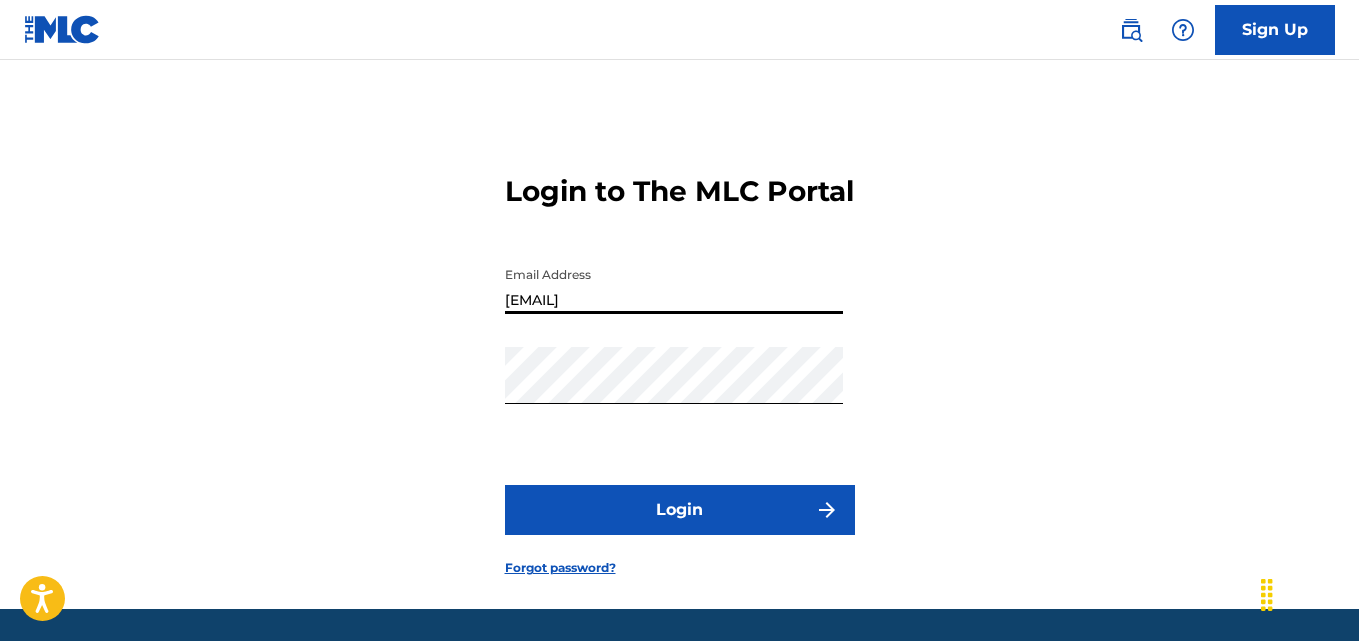 click on "[EMAIL]" at bounding box center [674, 285] 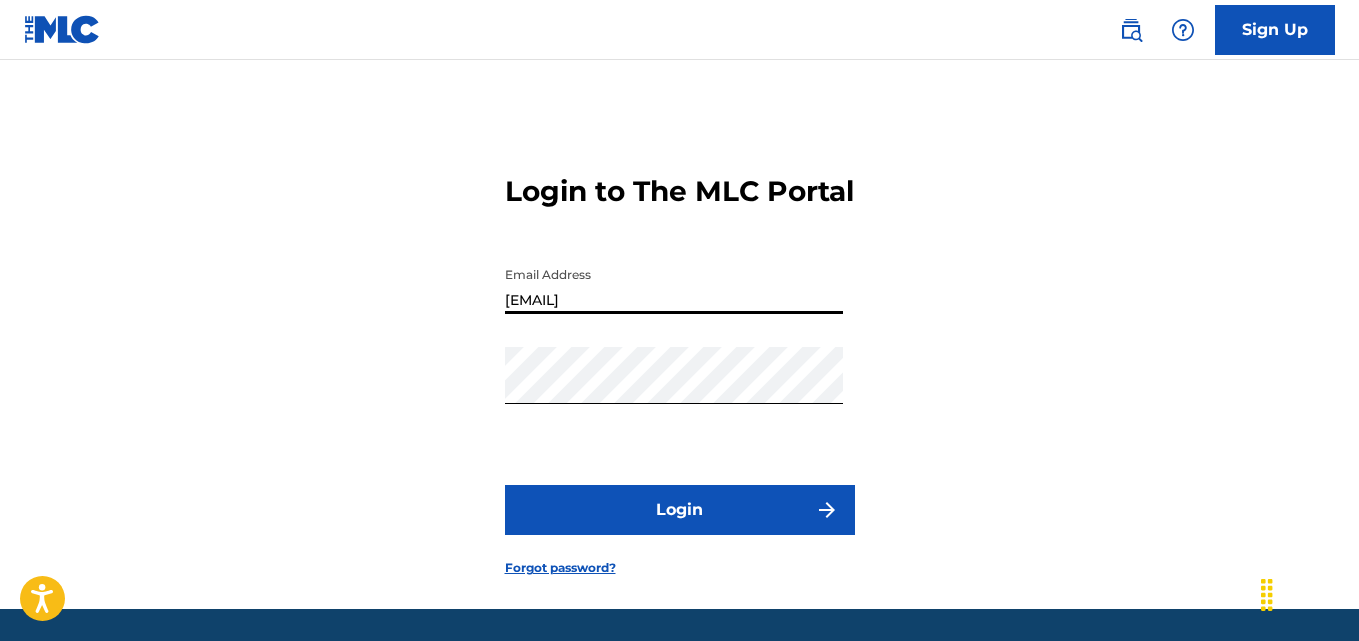 paste on "[LAST]" 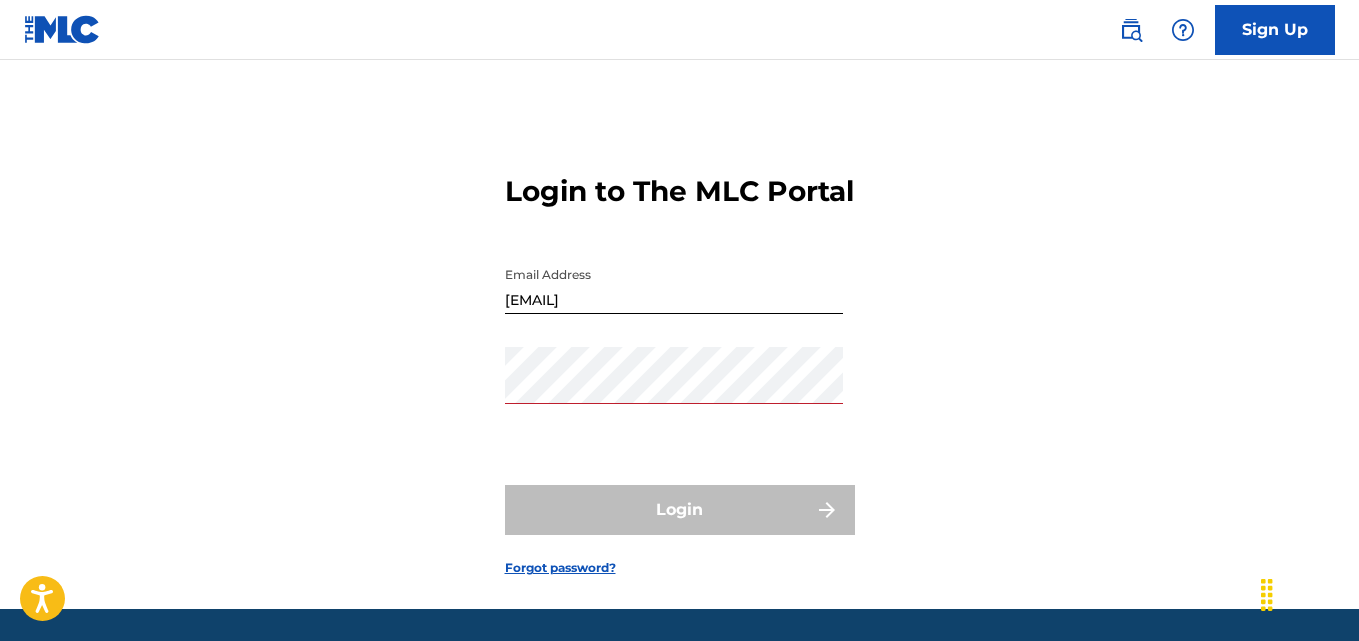 drag, startPoint x: 139, startPoint y: 391, endPoint x: 565, endPoint y: 357, distance: 427.35464 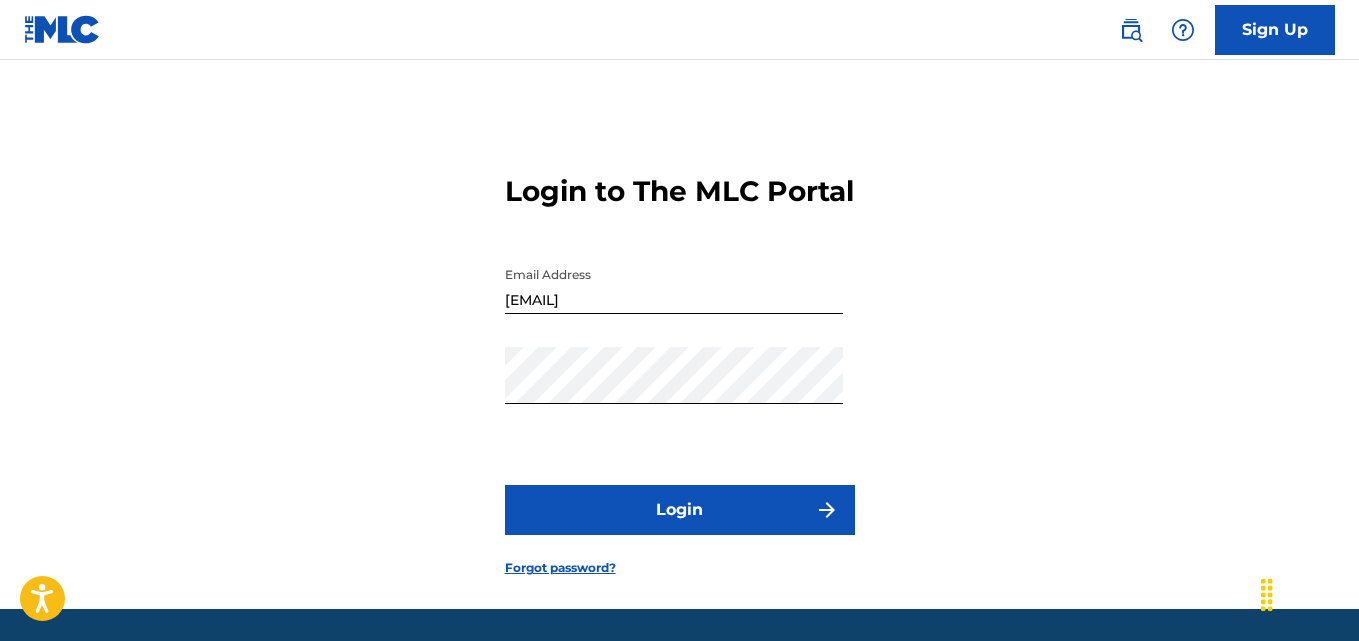 click on "Login" at bounding box center (680, 510) 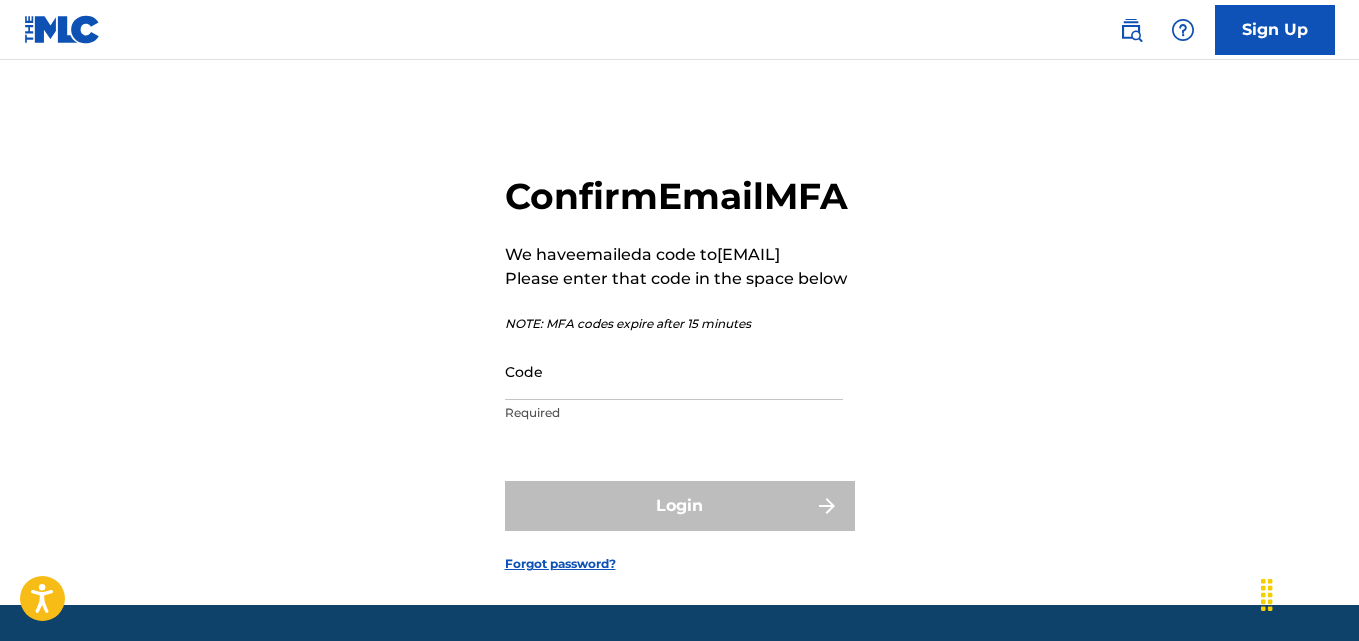click on "Code" at bounding box center (674, 371) 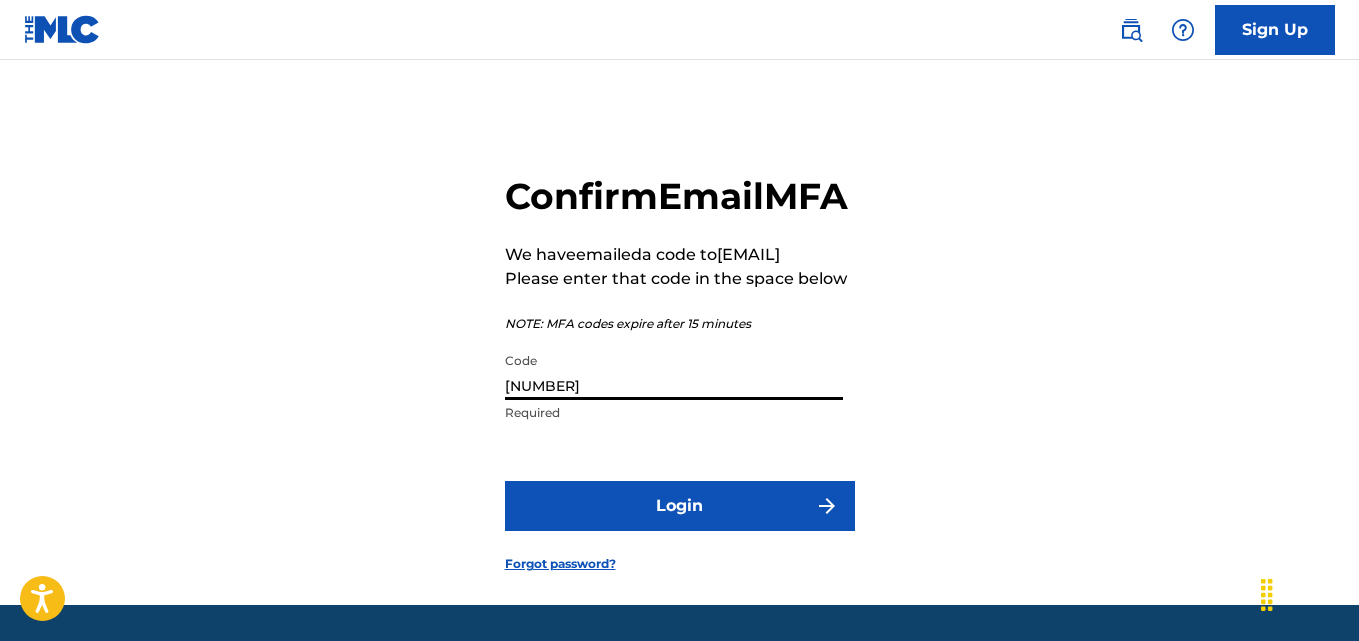 type on "[NUMBER]" 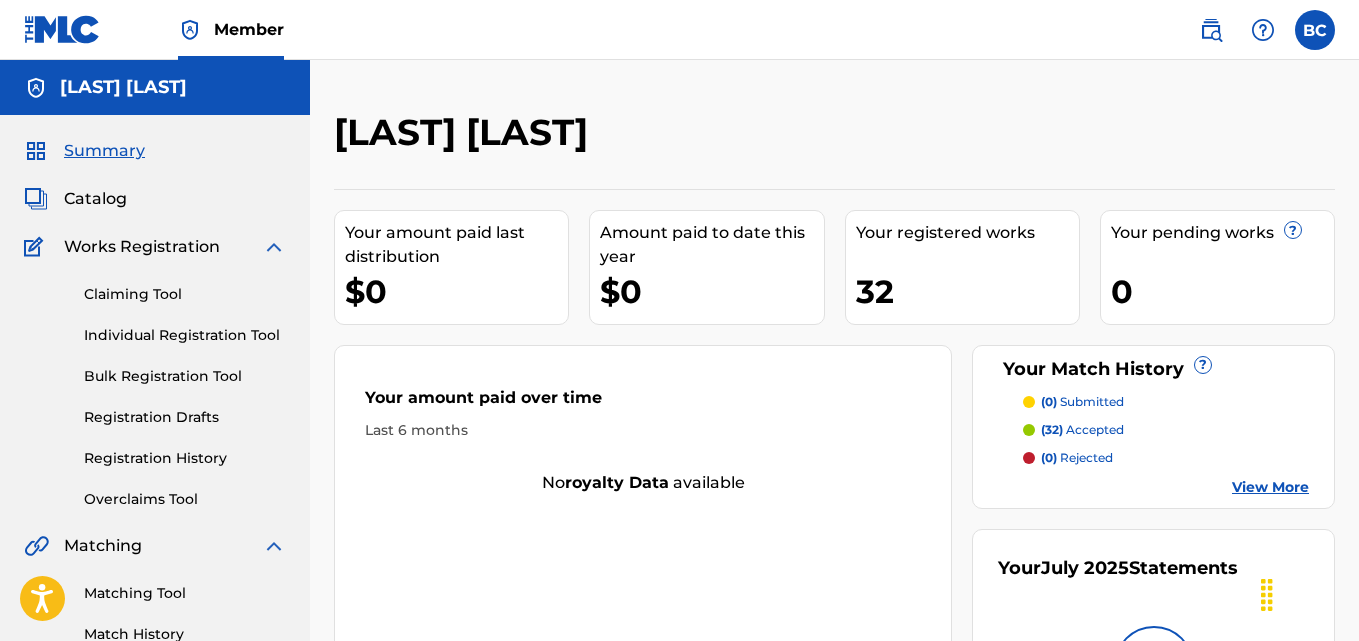 scroll, scrollTop: 0, scrollLeft: 0, axis: both 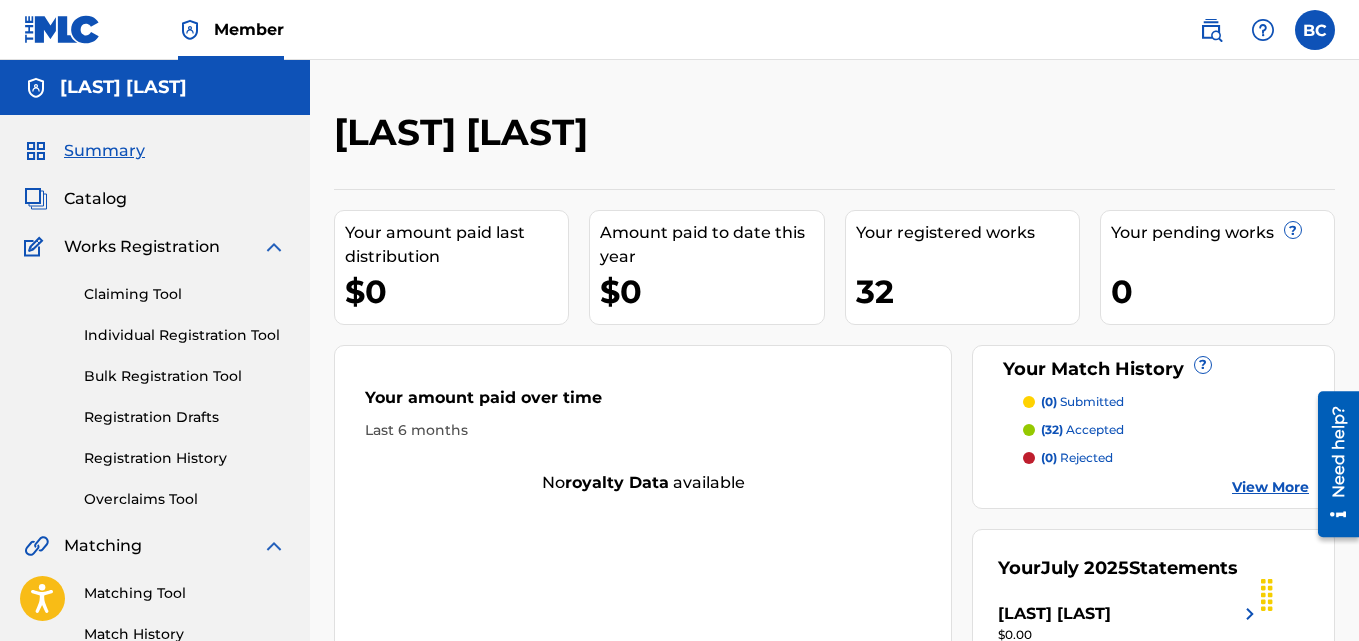 click at bounding box center (1315, 30) 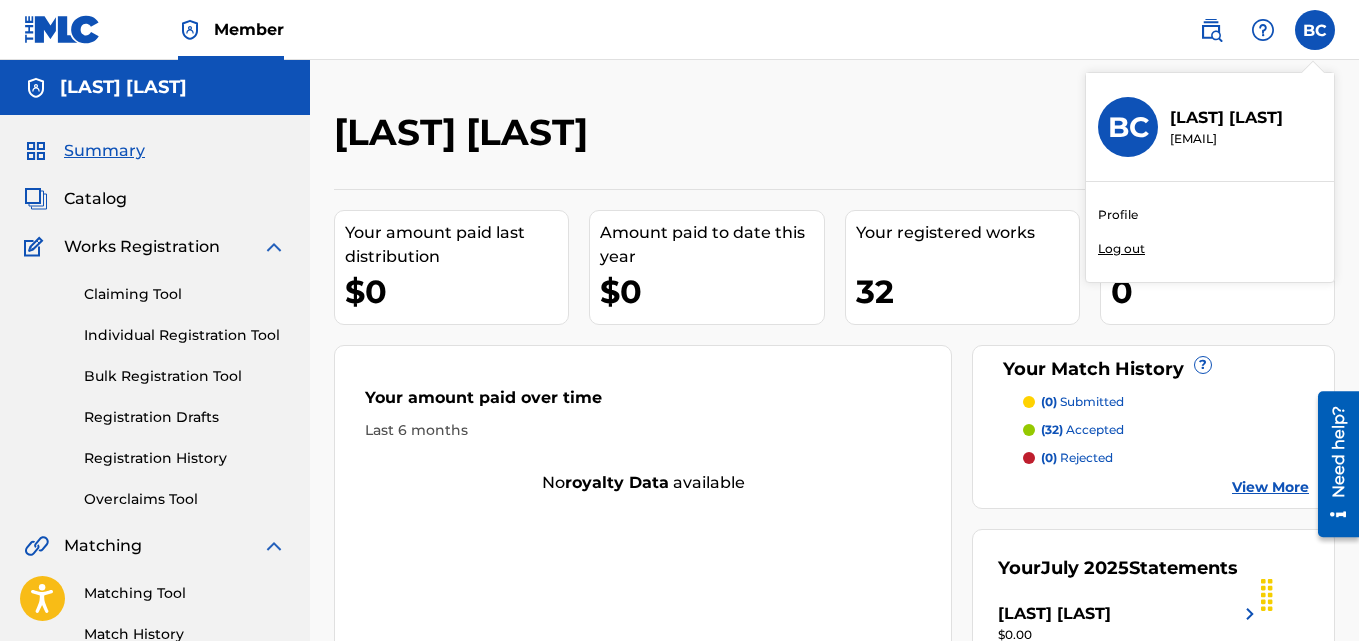 click on "[LAST] [LAST] [LAST] [EMAIL] Profile Log out" at bounding box center [1315, 30] 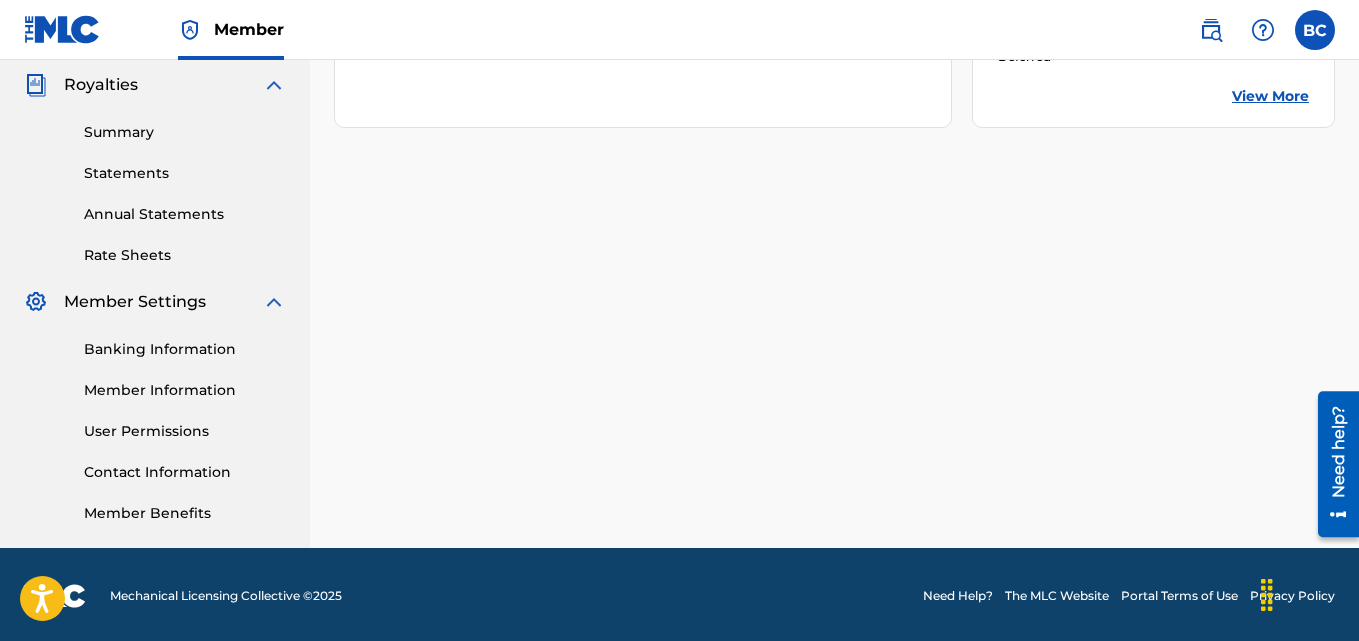 scroll, scrollTop: 599, scrollLeft: 0, axis: vertical 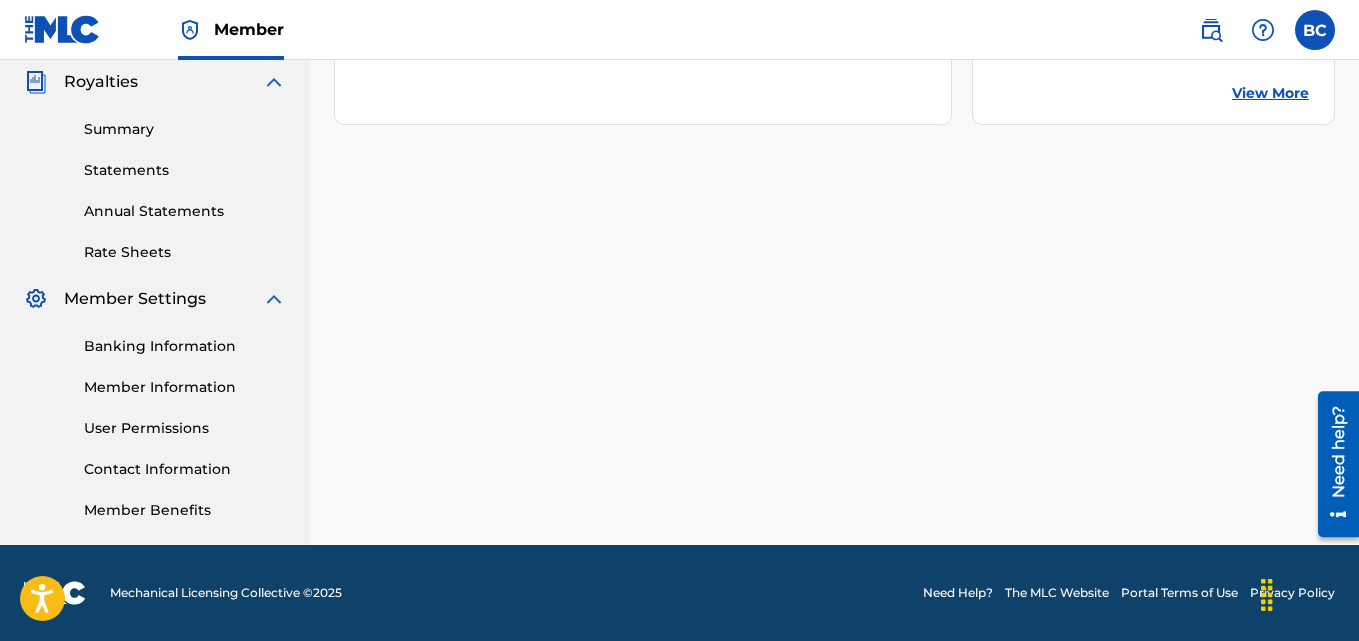 click on "Banking Information" at bounding box center [185, 346] 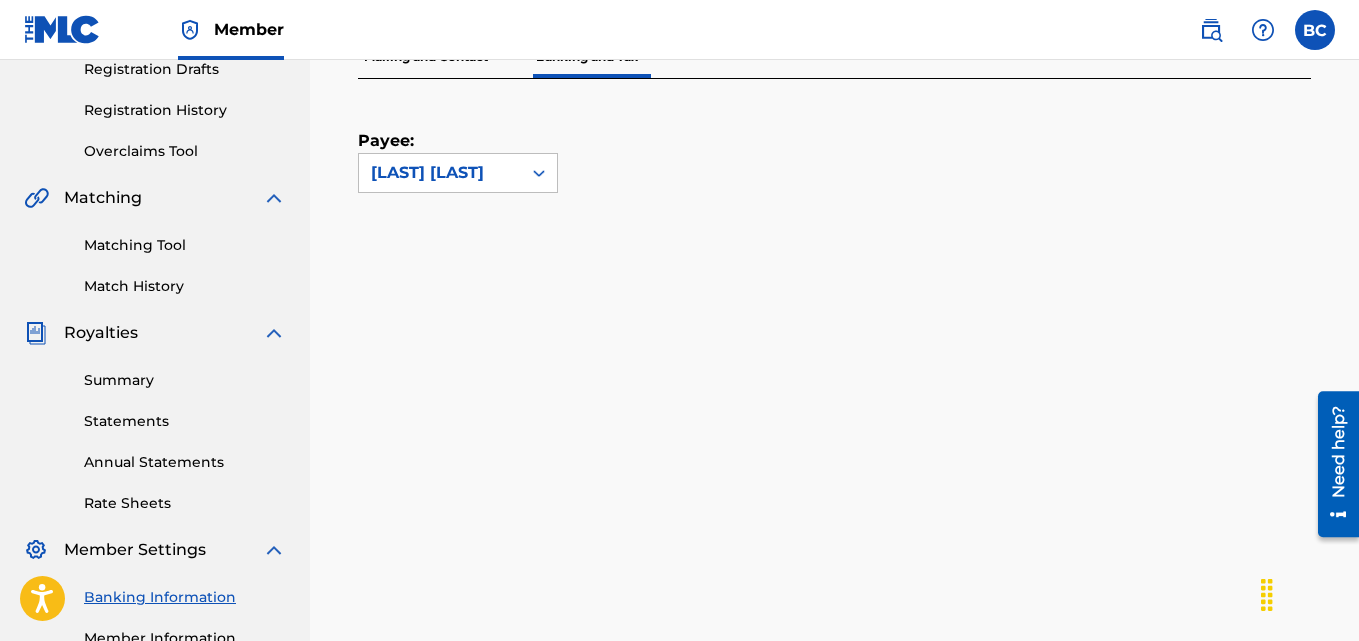 scroll, scrollTop: 300, scrollLeft: 0, axis: vertical 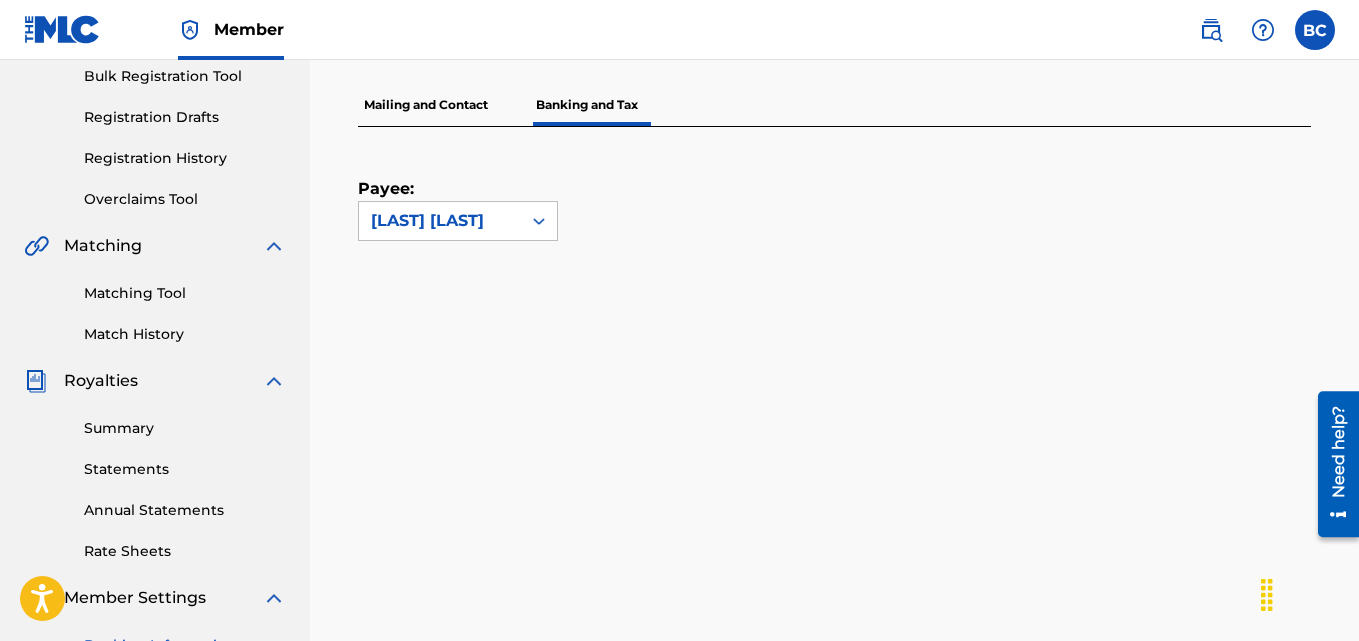 click on "Mailing and Contact" at bounding box center [426, 105] 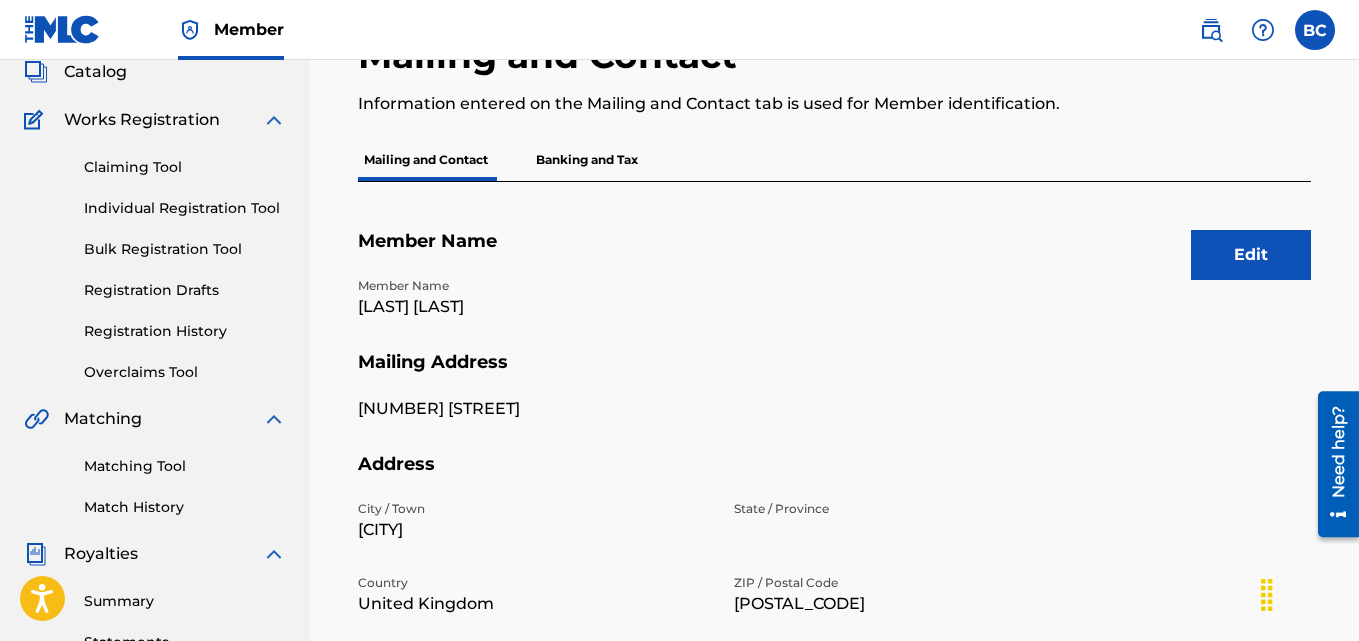 scroll, scrollTop: 0, scrollLeft: 0, axis: both 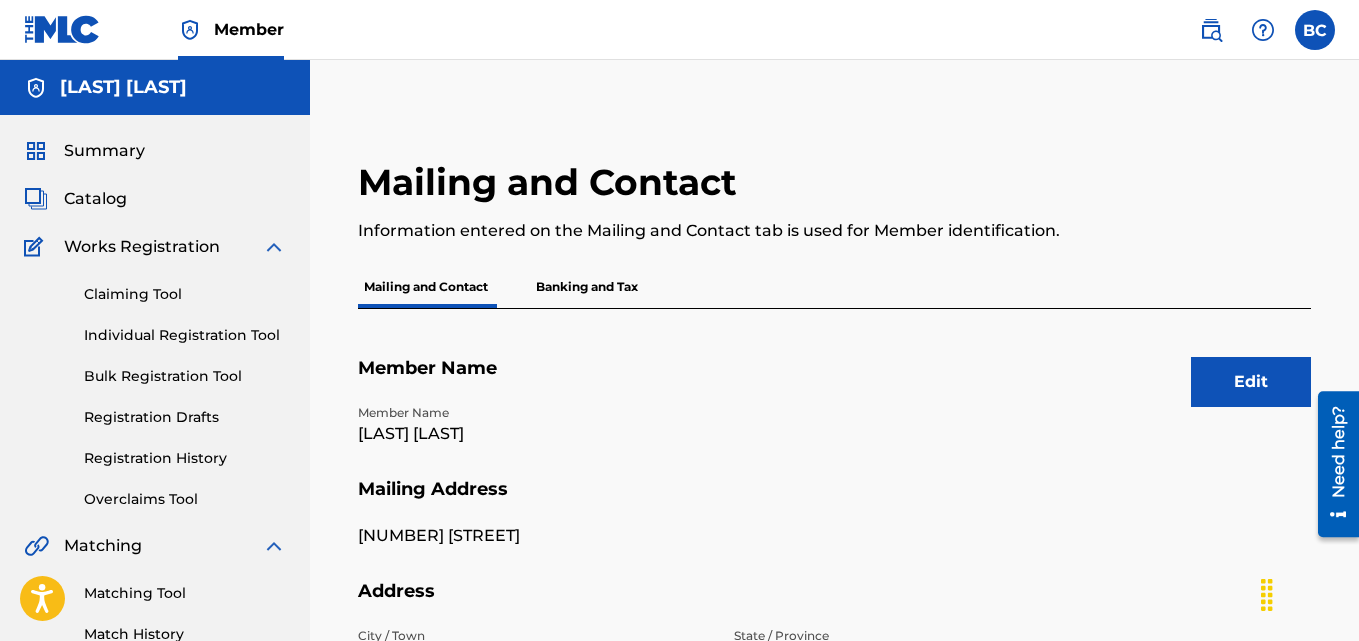 click on "Summary" at bounding box center [104, 151] 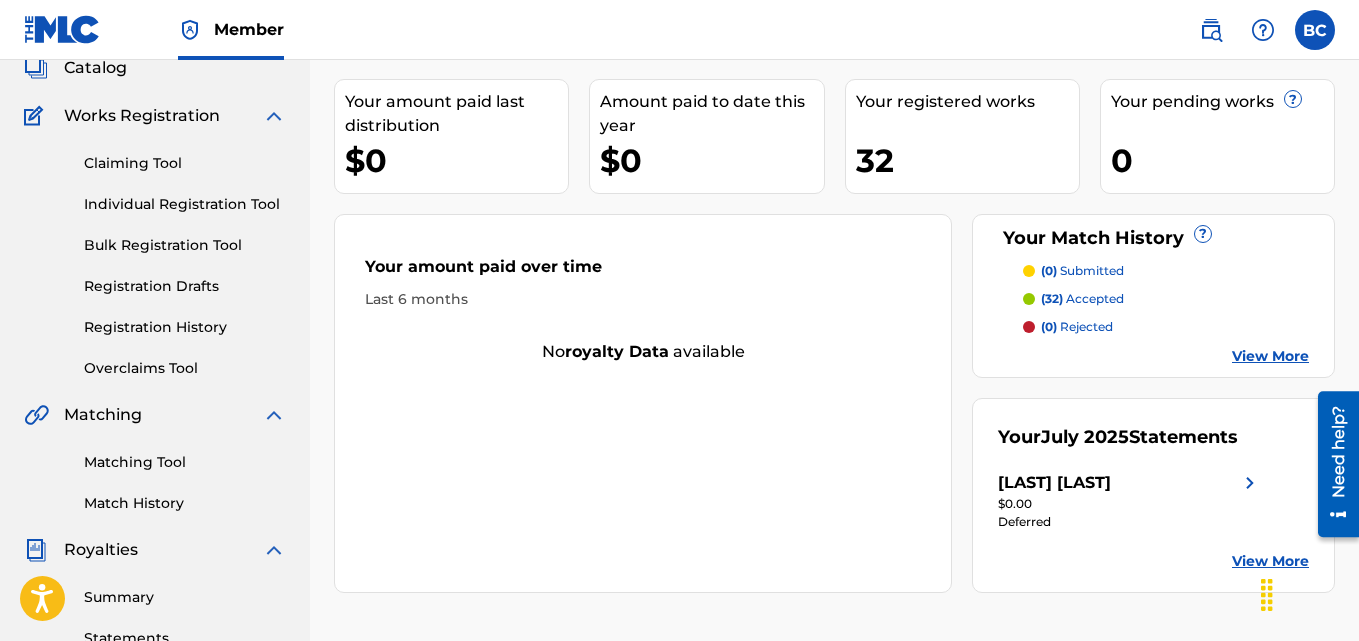 scroll, scrollTop: 200, scrollLeft: 0, axis: vertical 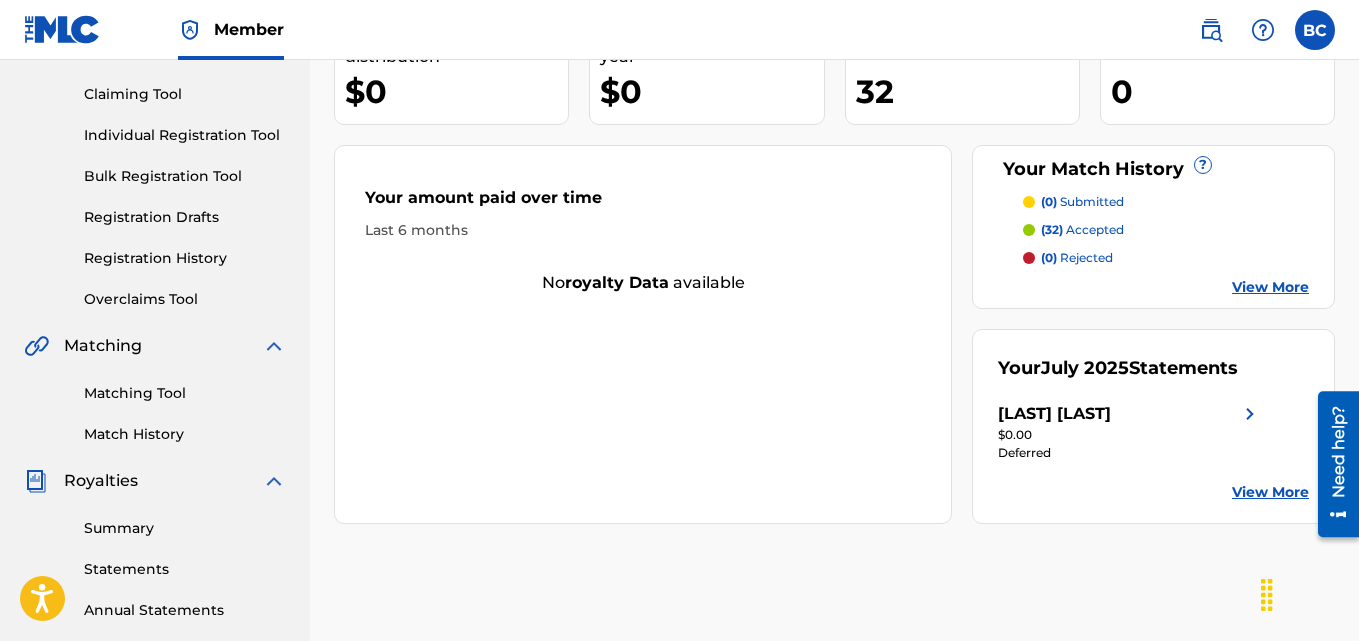 click on "View More" at bounding box center (1270, 492) 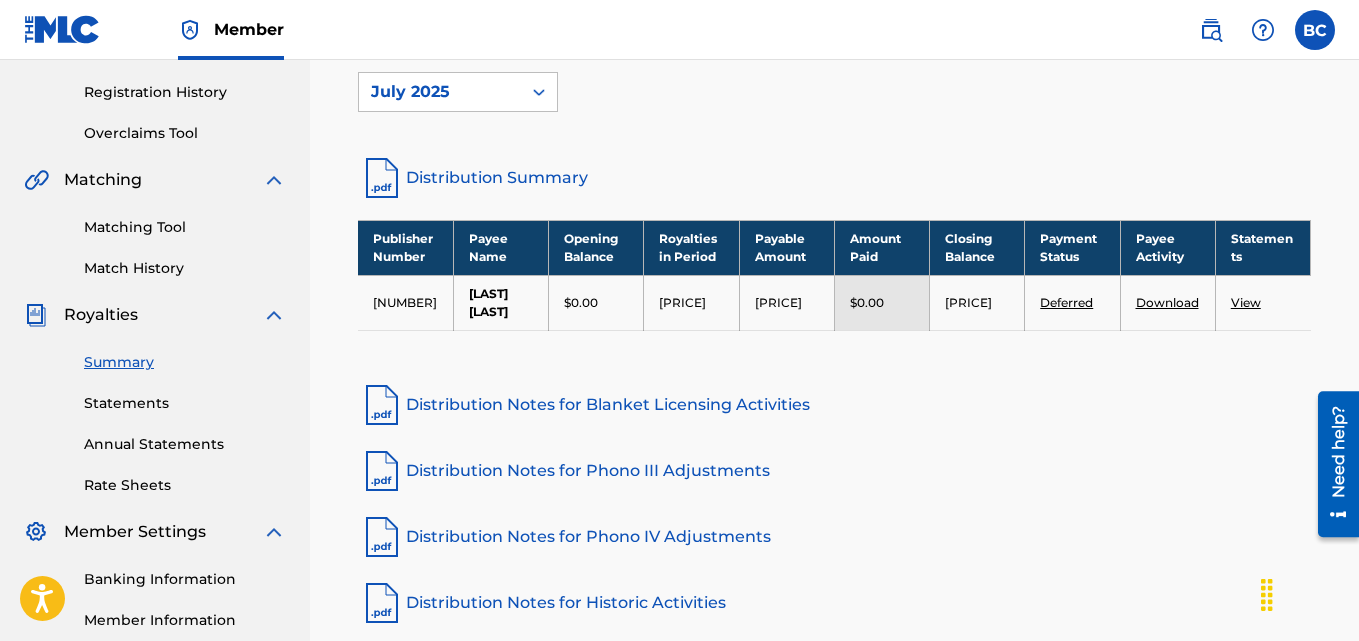scroll, scrollTop: 599, scrollLeft: 0, axis: vertical 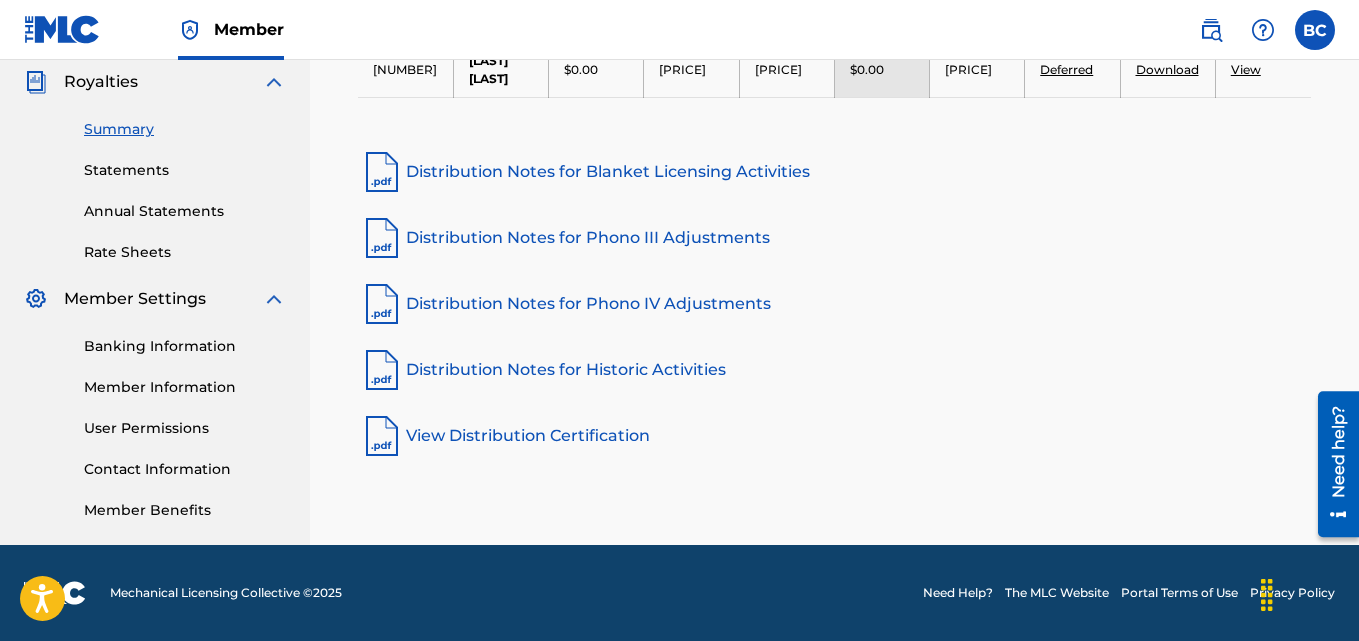 click at bounding box center [1315, 30] 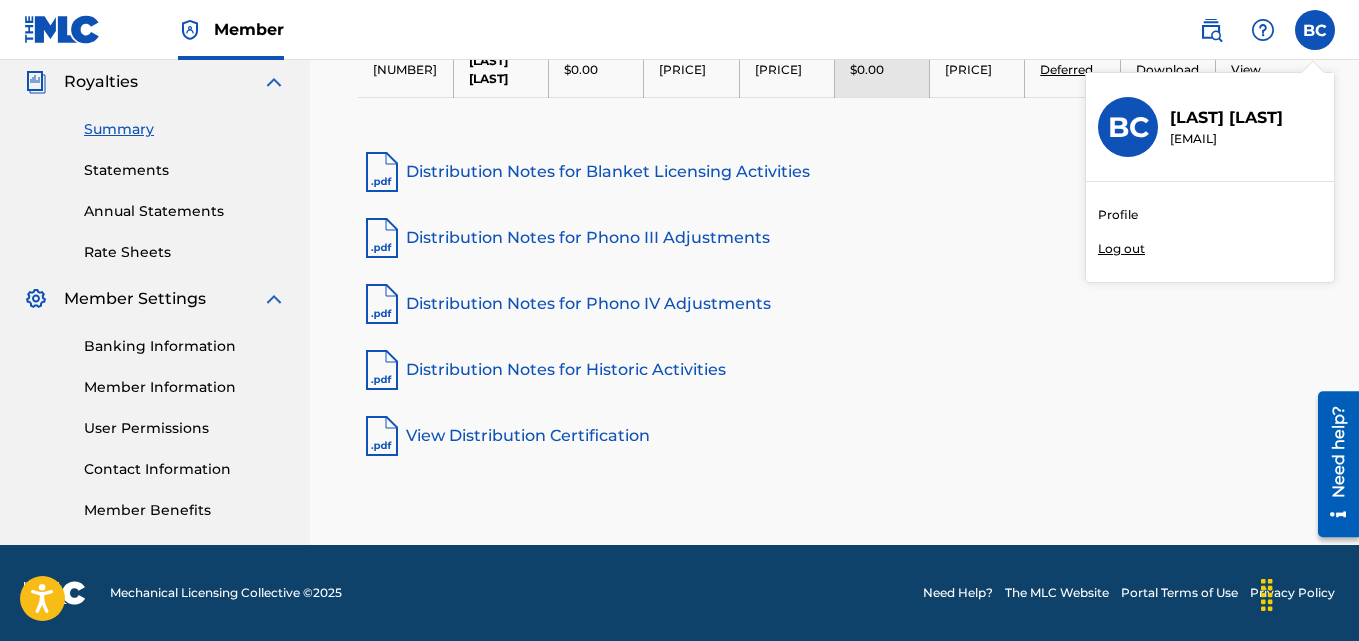 click on "Profile" at bounding box center (1118, 215) 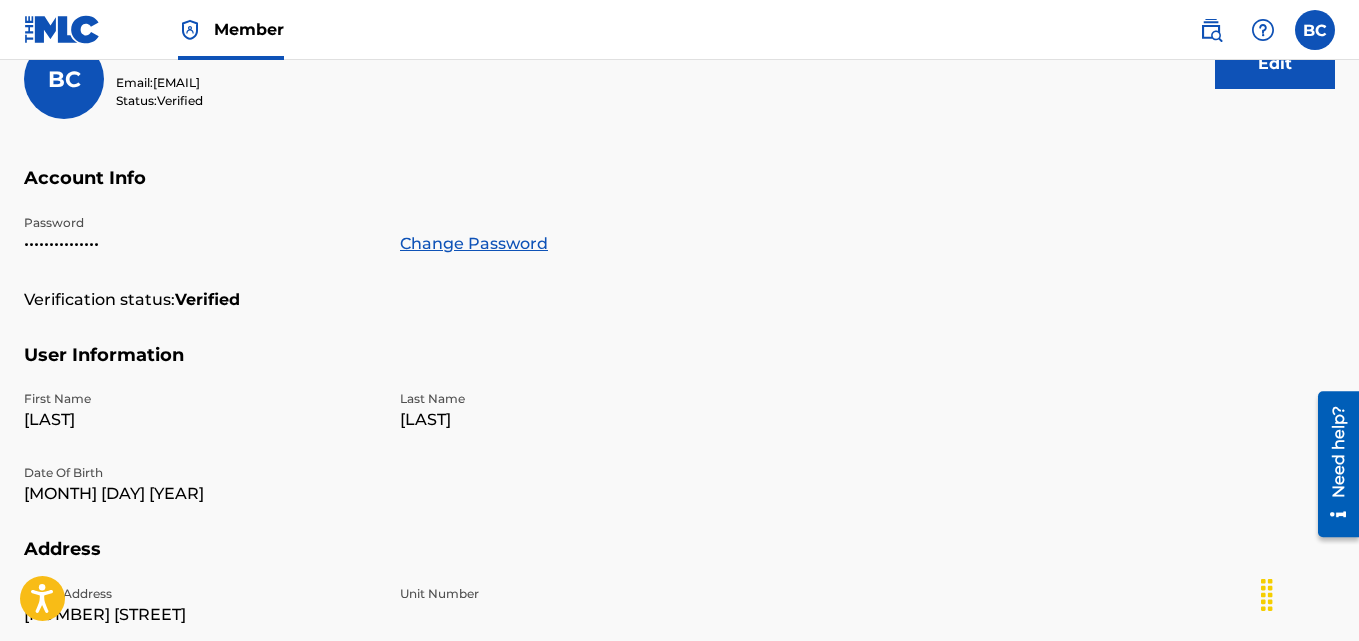 scroll, scrollTop: 200, scrollLeft: 0, axis: vertical 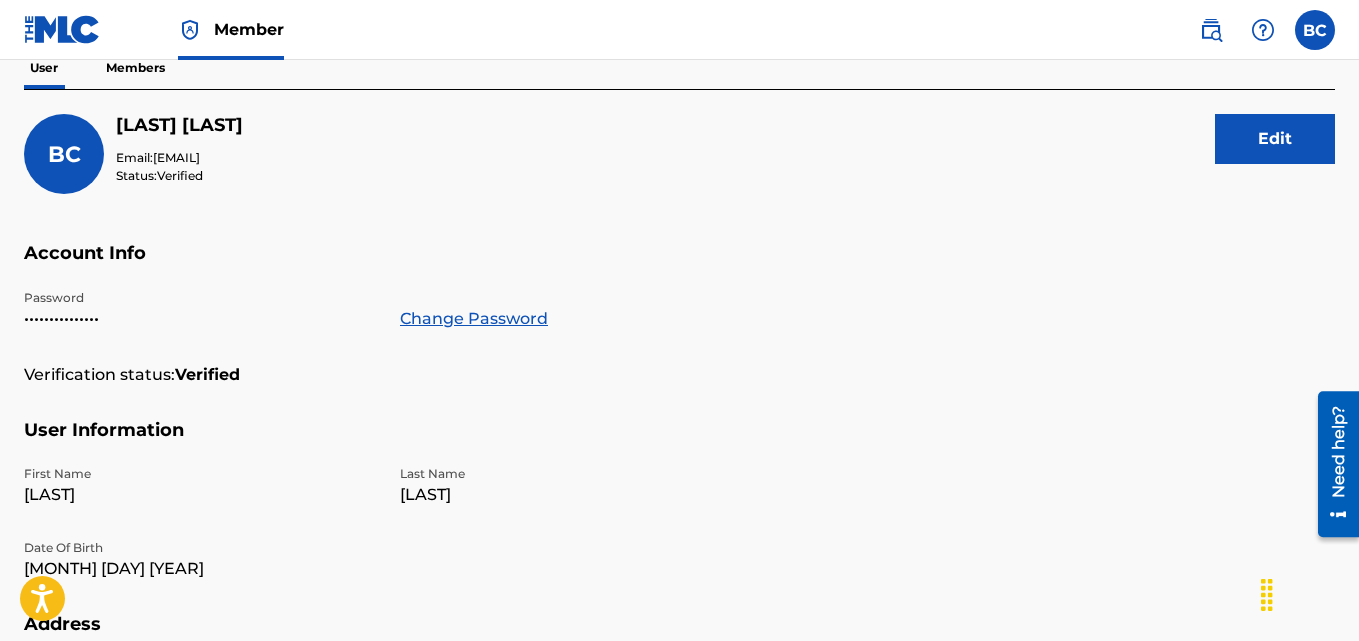 click on "Edit" at bounding box center (1275, 139) 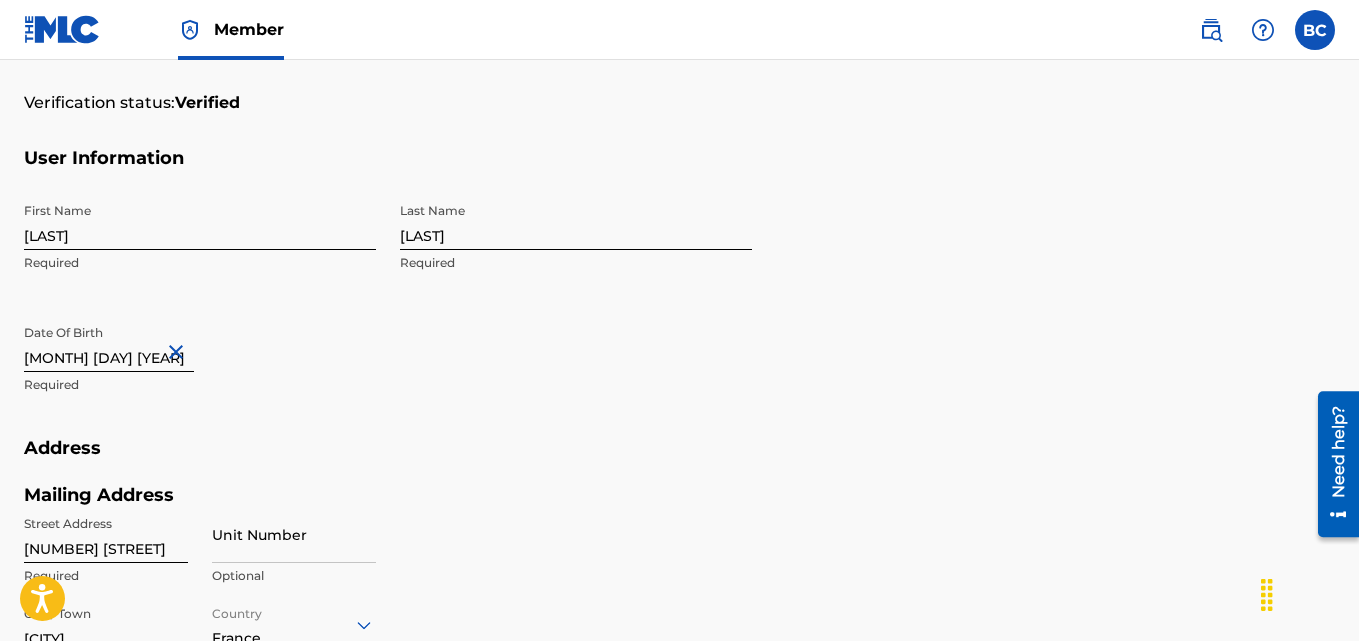scroll, scrollTop: 500, scrollLeft: 0, axis: vertical 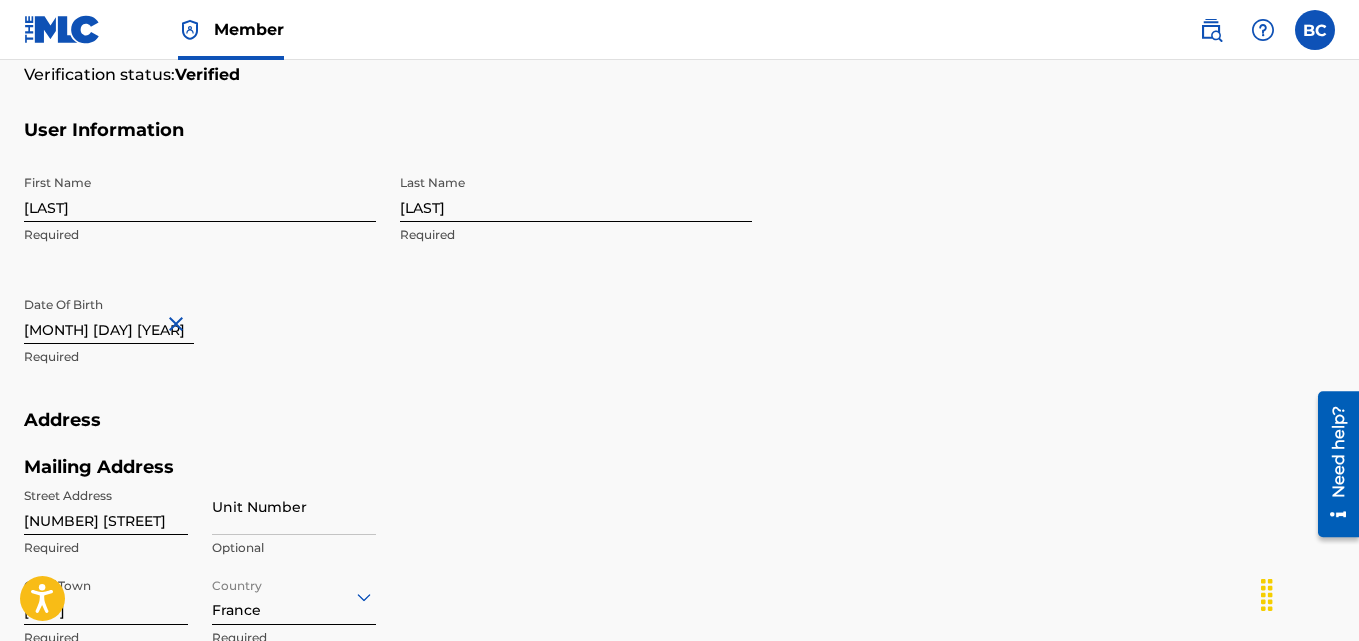 click on "[LAST]" at bounding box center [200, 193] 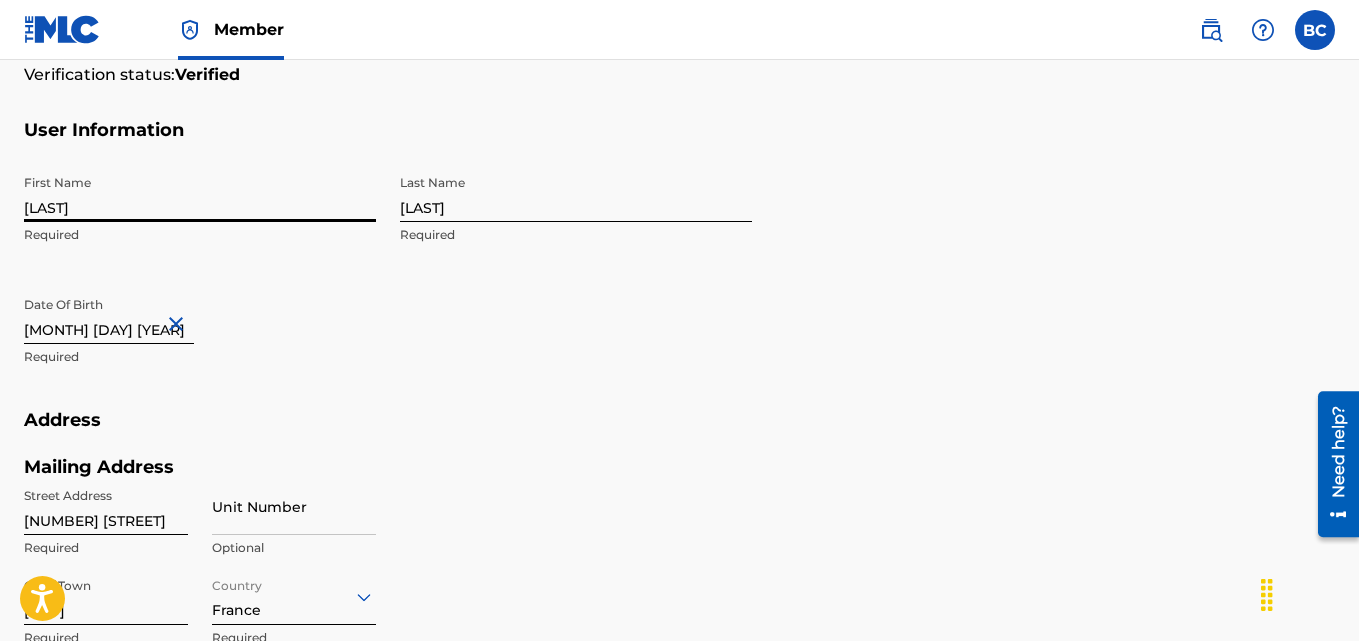 click on "[LAST]" at bounding box center [200, 193] 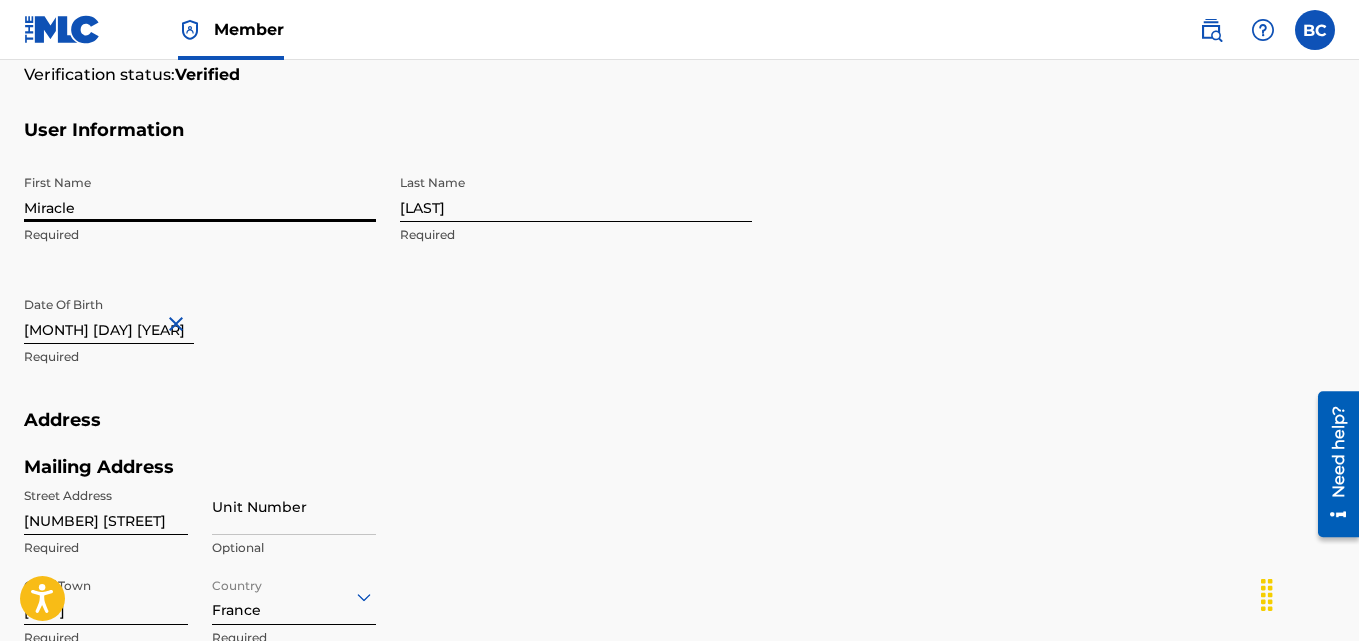 type on "Miracle" 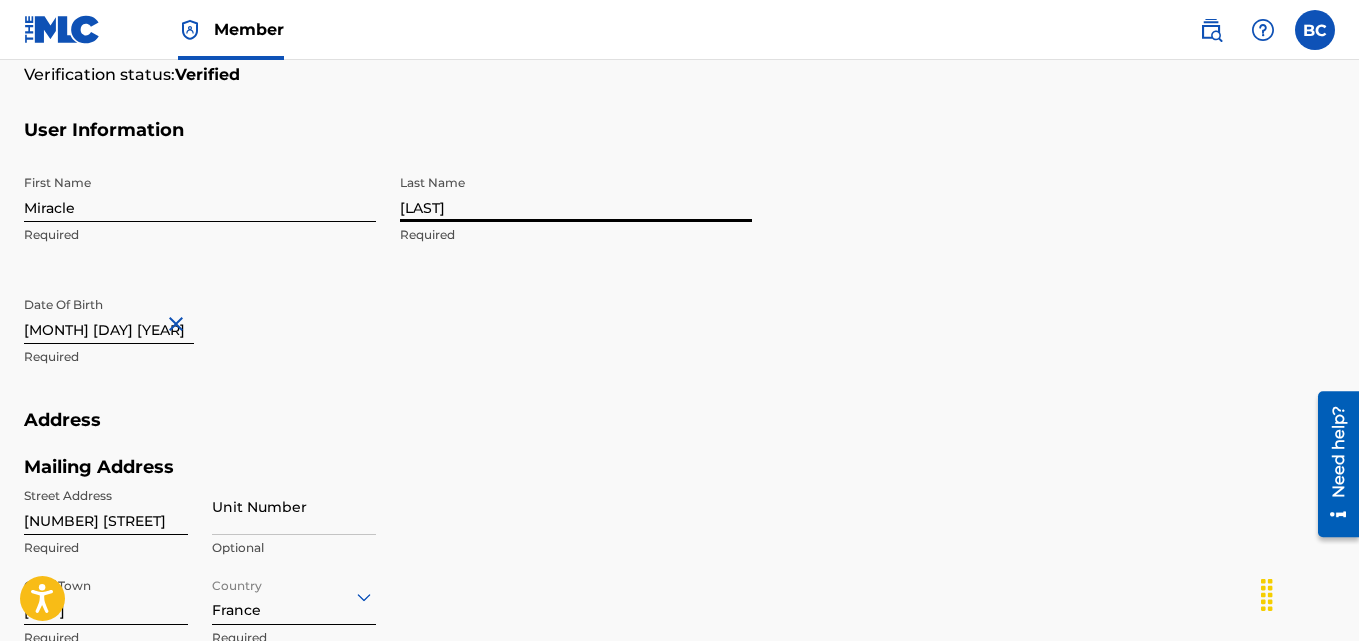click on "[LAST]" at bounding box center (576, 193) 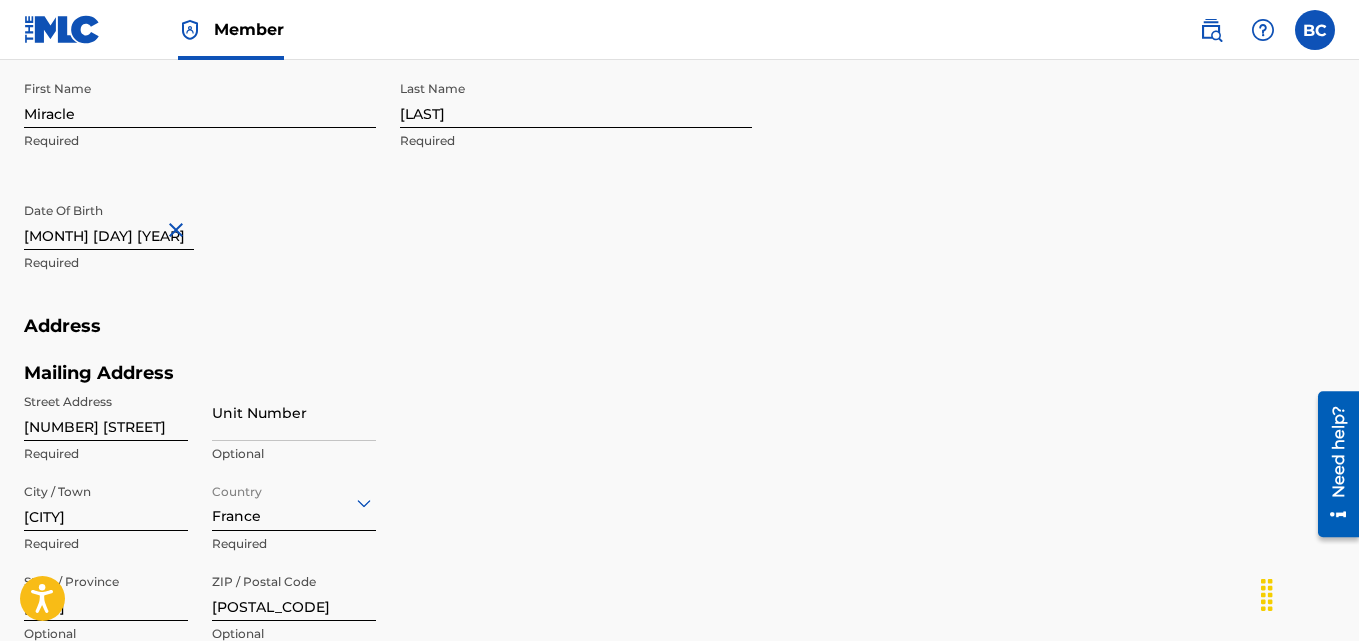 scroll, scrollTop: 700, scrollLeft: 0, axis: vertical 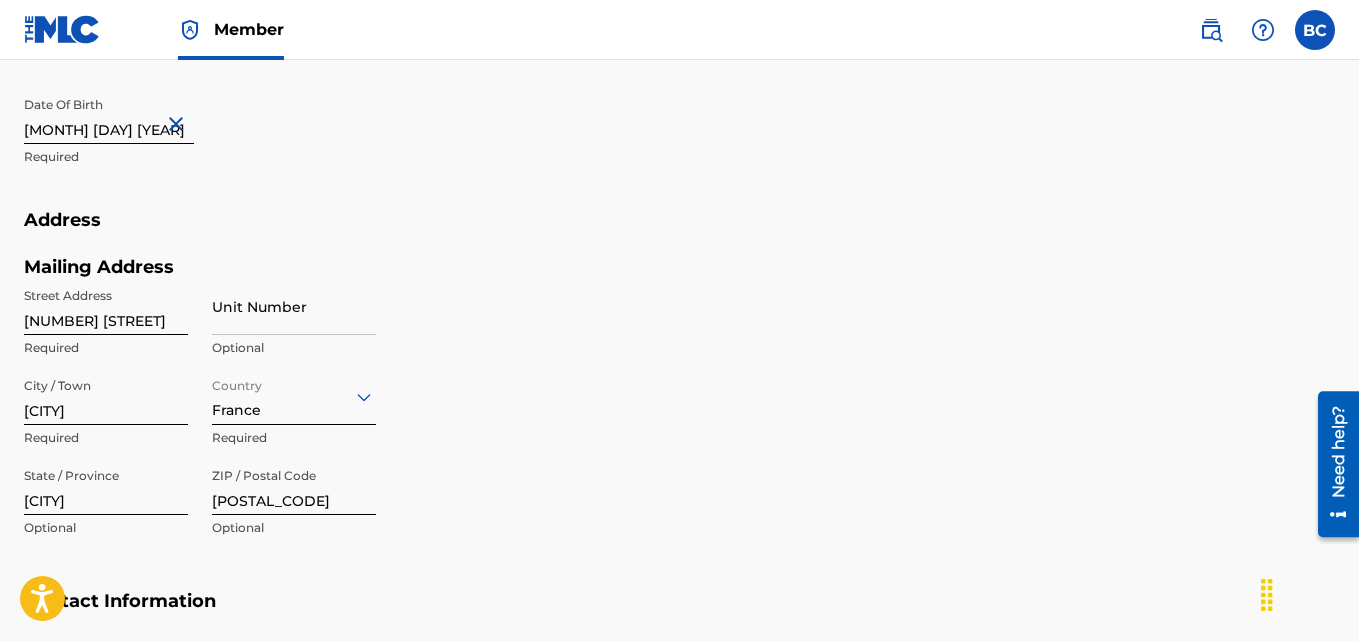 click on "[NUMBER] [STREET]" at bounding box center [106, 306] 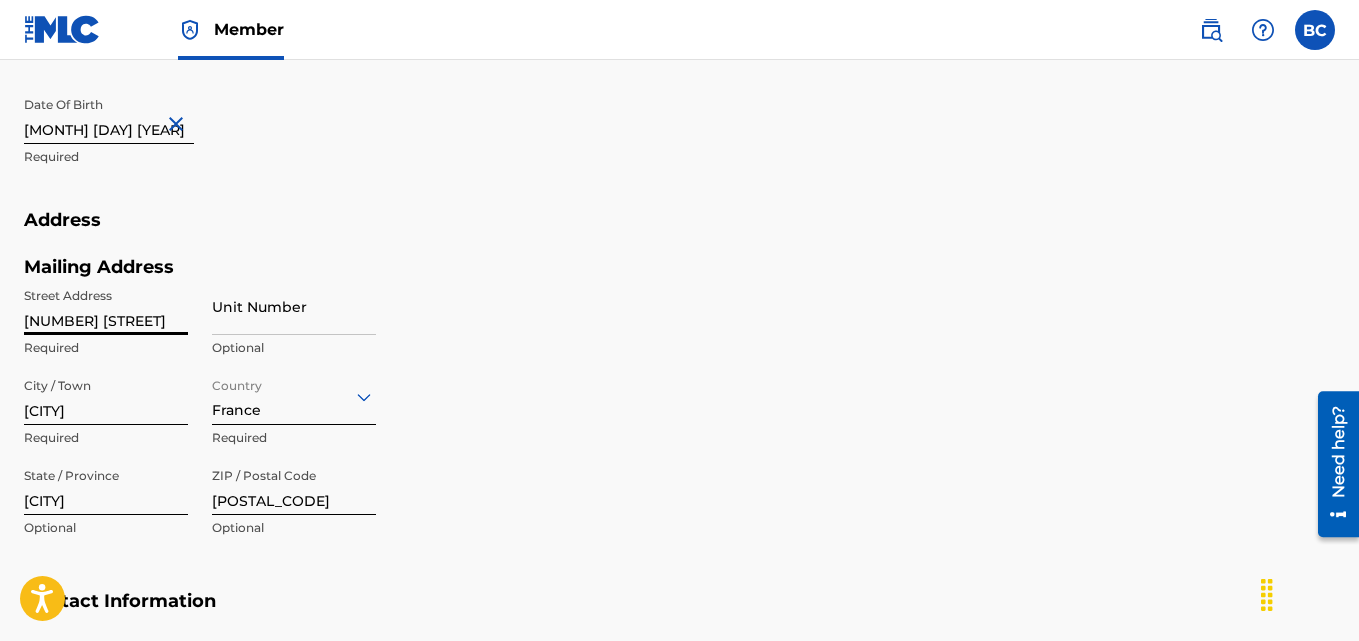 click on "[NUMBER] [STREET]" at bounding box center (106, 306) 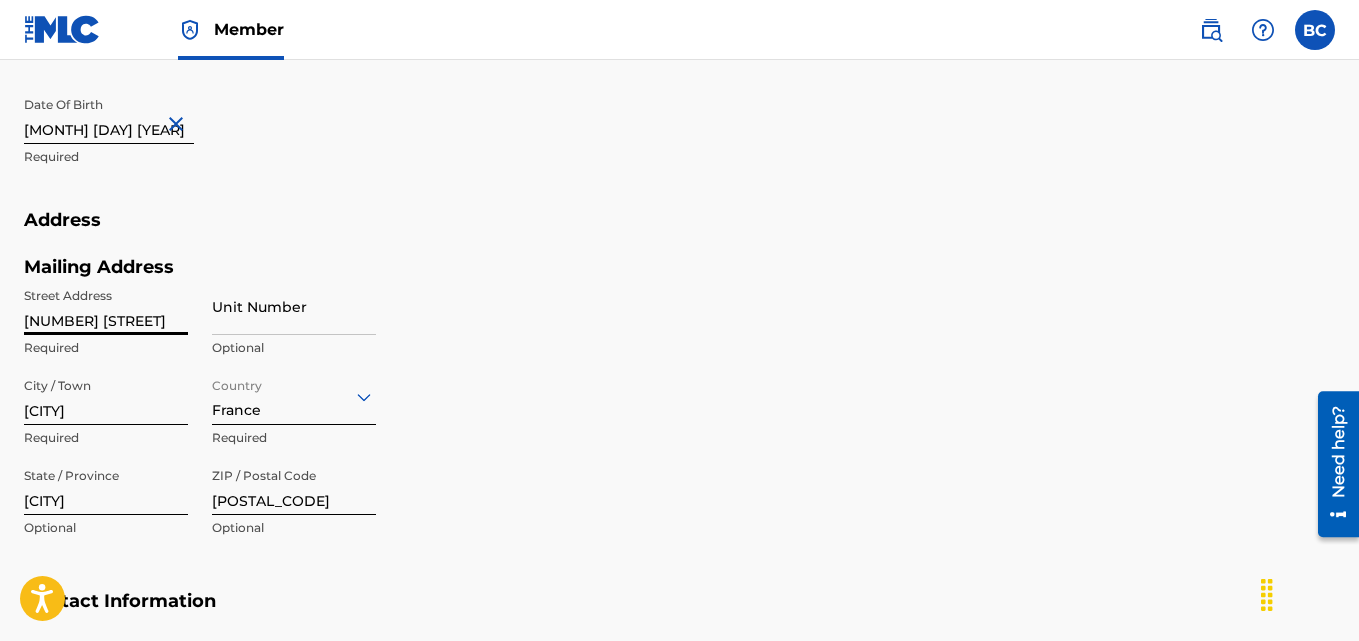 paste on "[NUMBER] [STREET]" 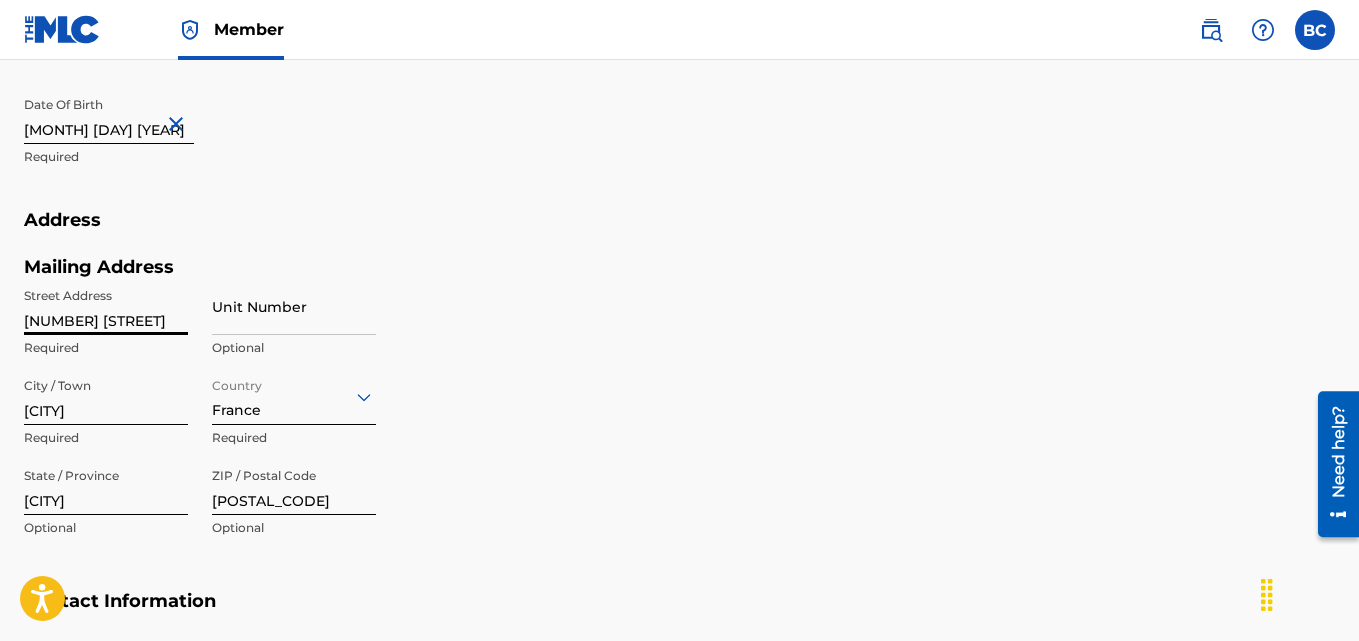 type on "[NUMBER] [STREET]" 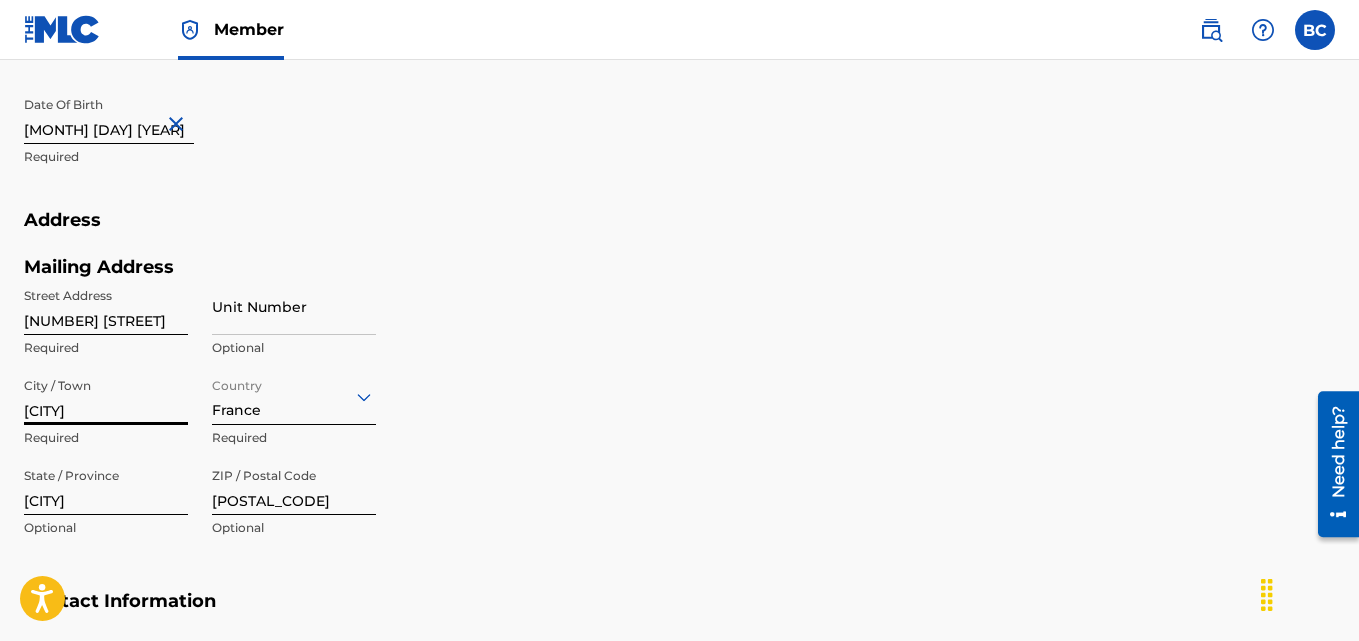 click on "[CITY]" at bounding box center (106, 396) 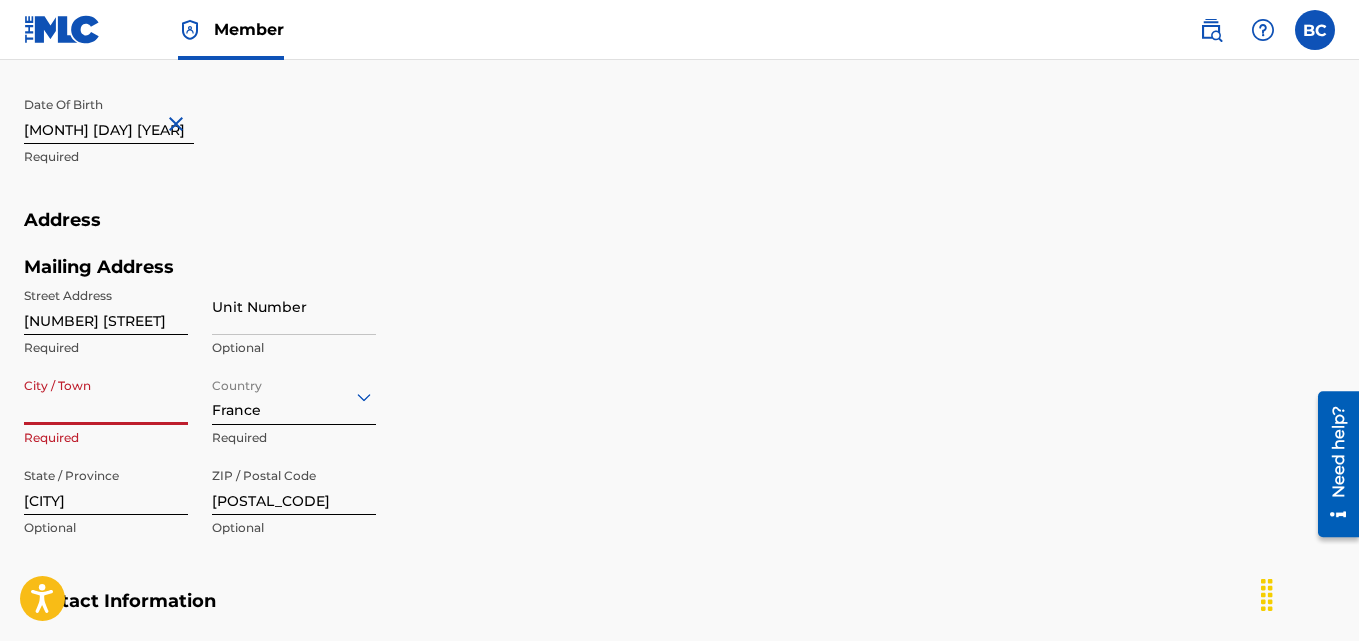 type 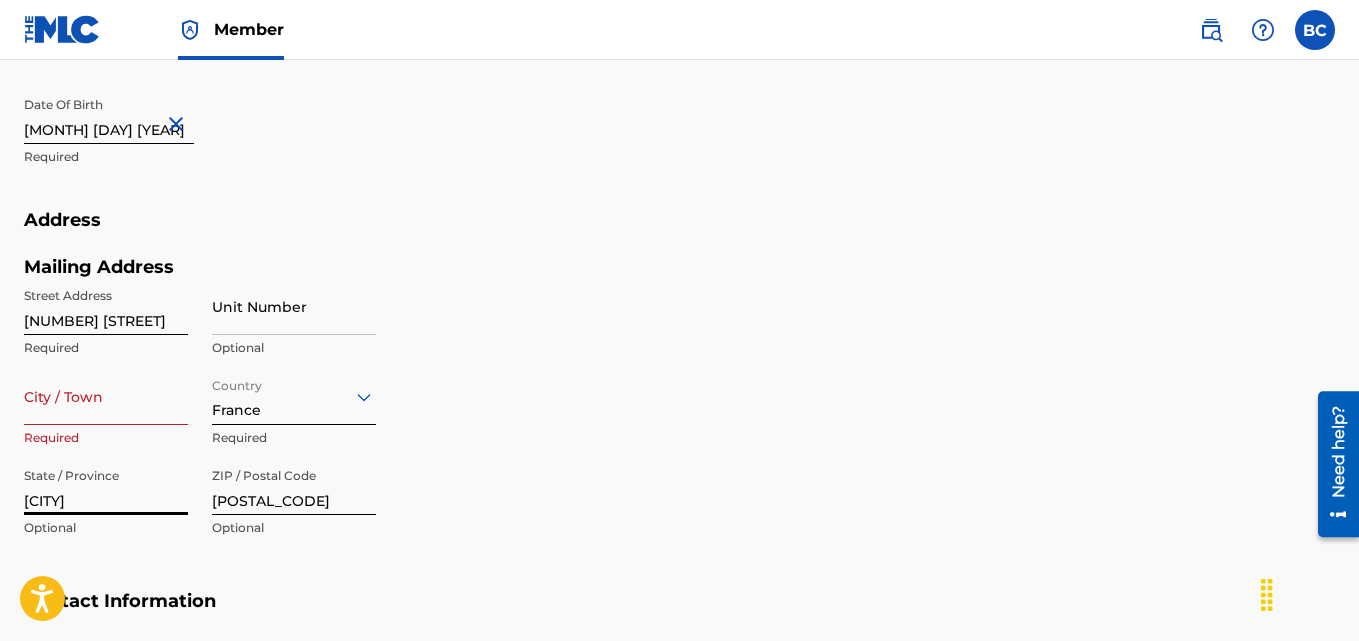 click on "[CITY]" at bounding box center (106, 486) 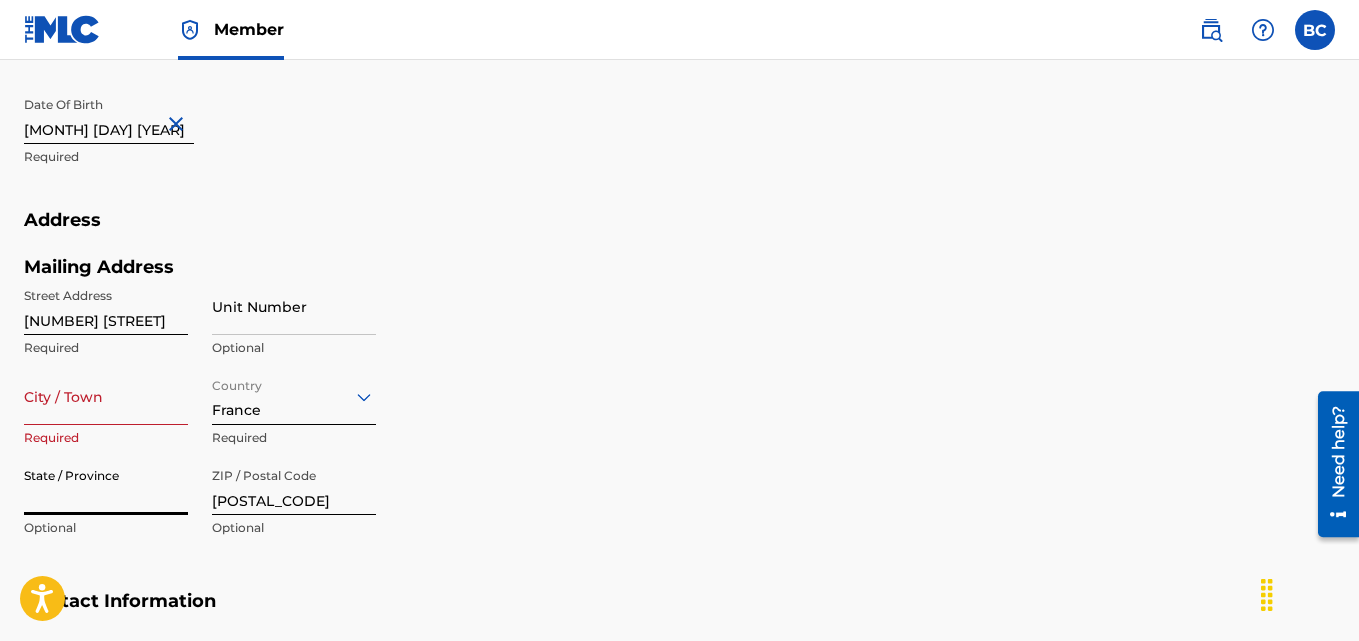 type 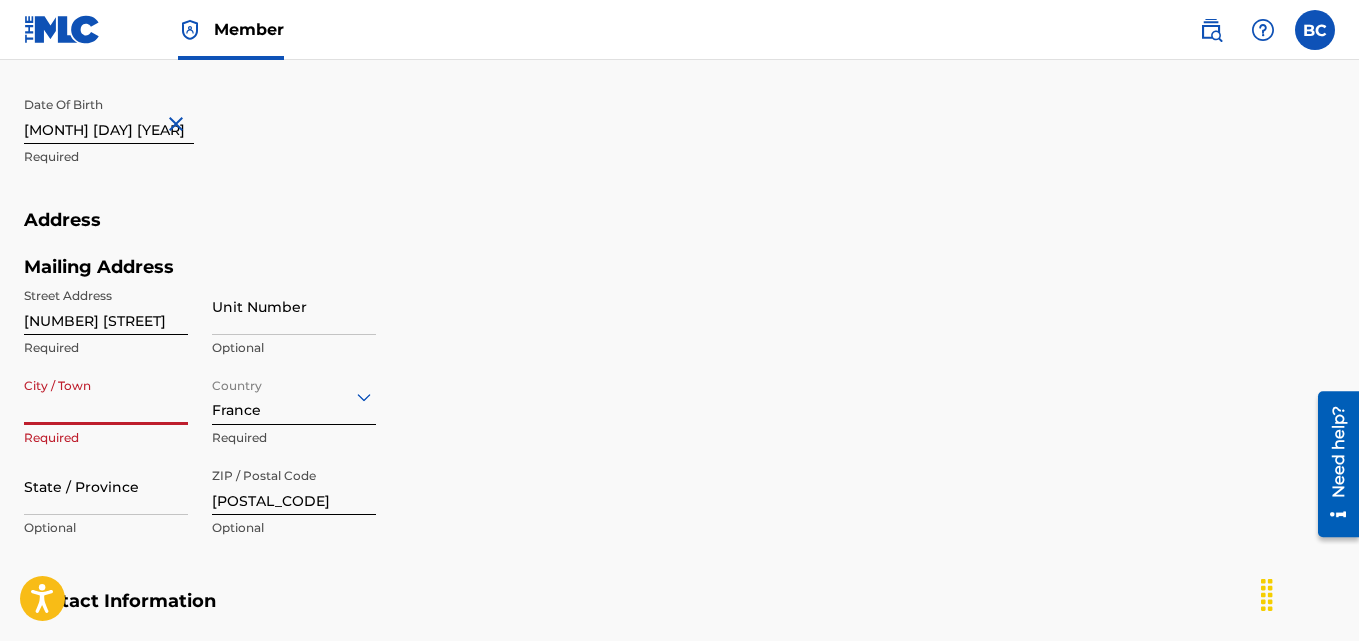 click on "City / Town" at bounding box center [106, 396] 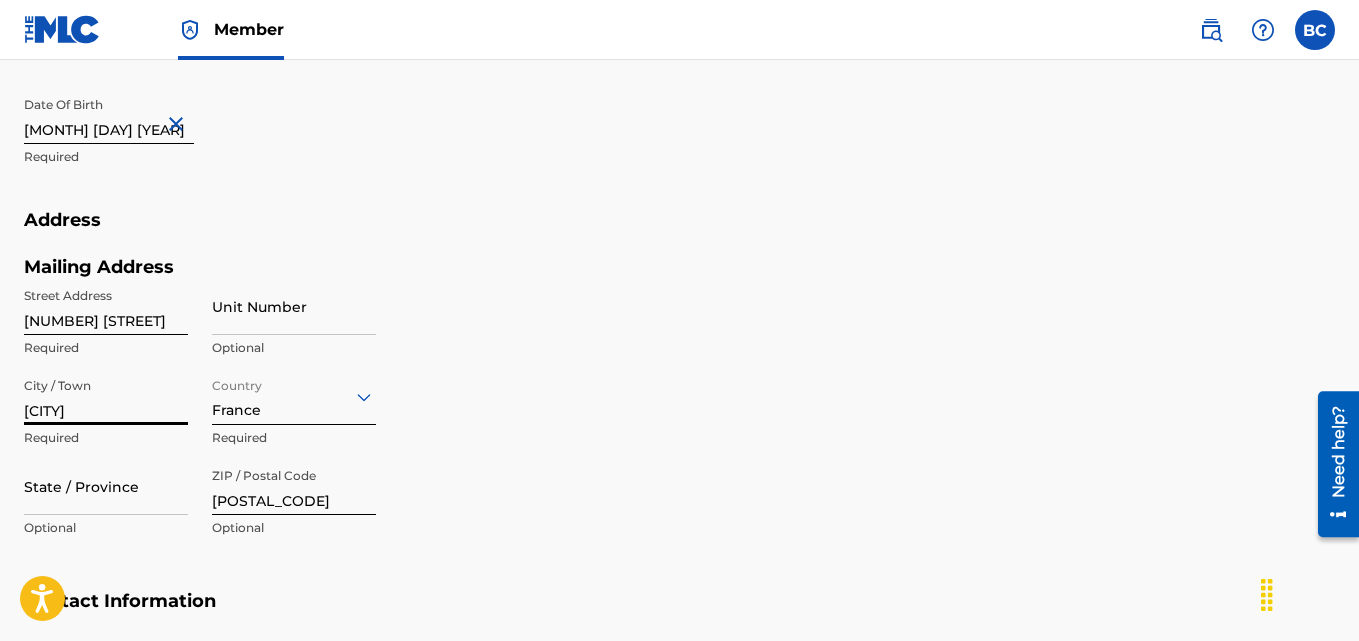 type on "[CITY]" 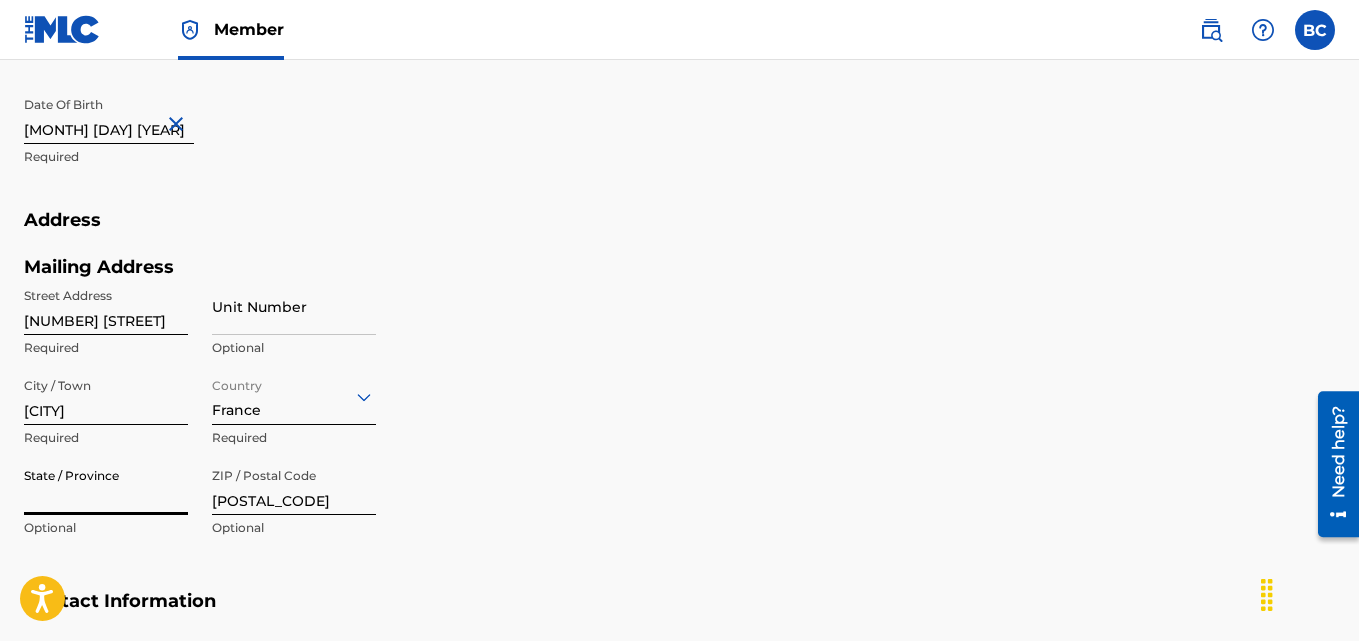 paste on "[CITY] [POSTAL_CODE], [COUNTRY]" 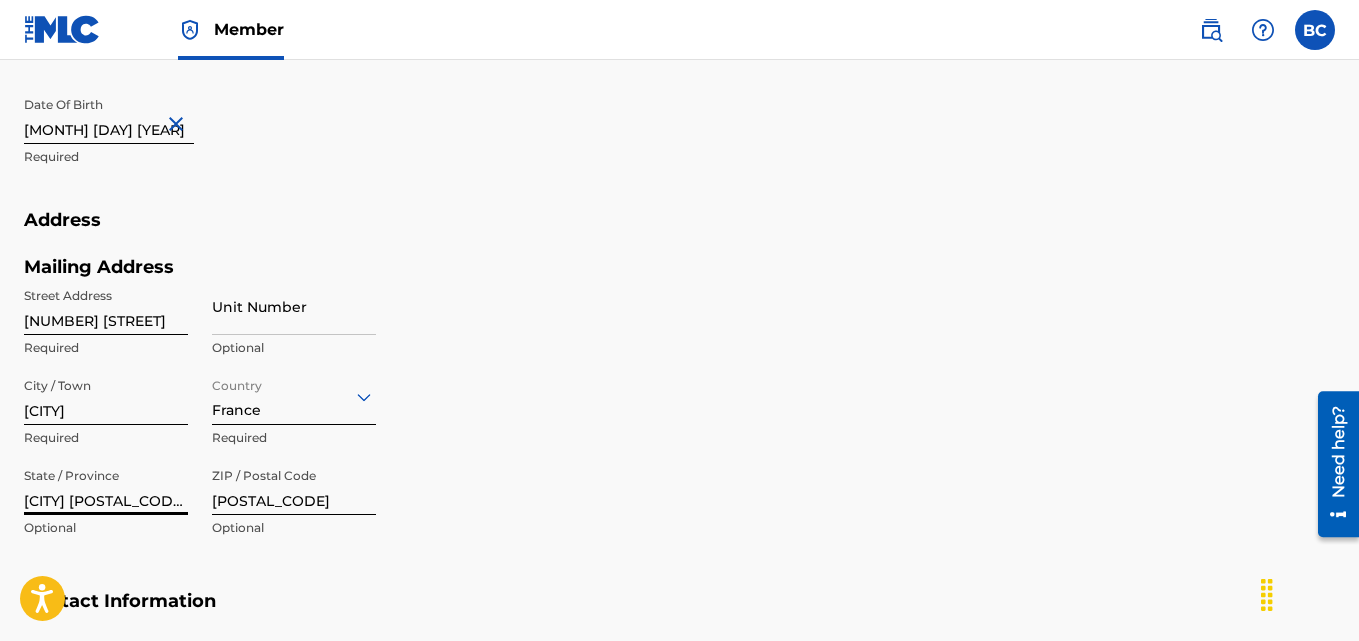 scroll, scrollTop: 0, scrollLeft: 75, axis: horizontal 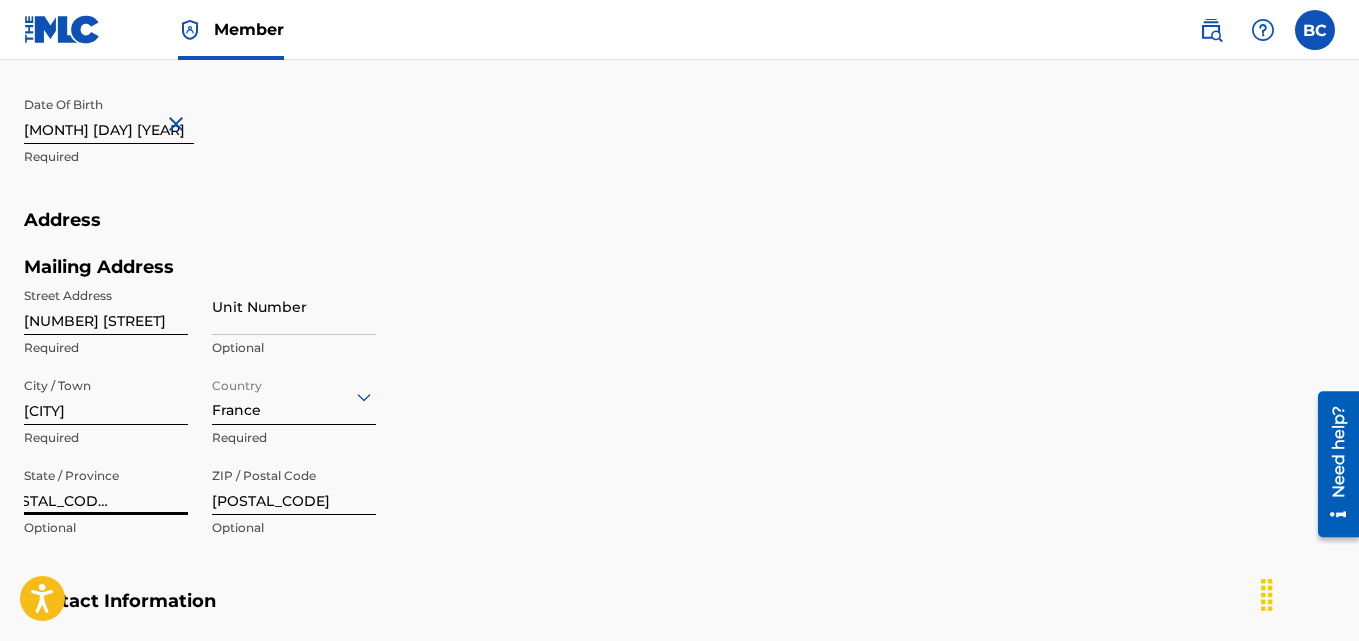 drag, startPoint x: 100, startPoint y: 502, endPoint x: 203, endPoint y: 499, distance: 103.04368 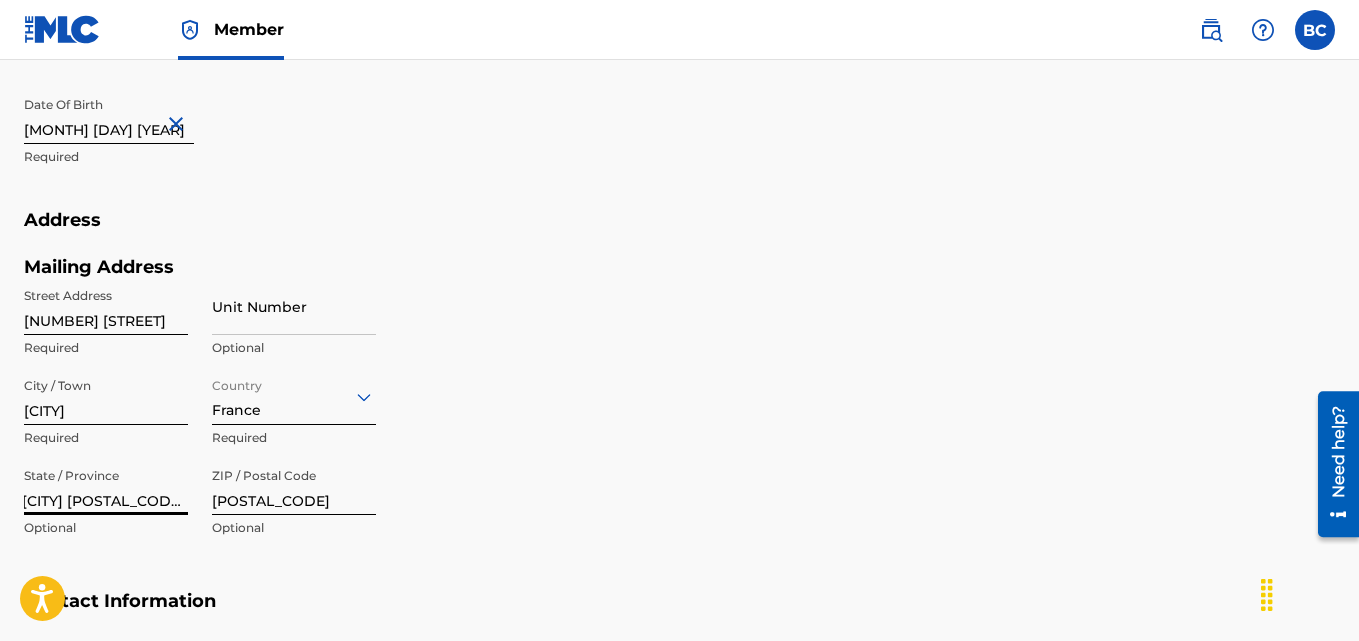 scroll, scrollTop: 0, scrollLeft: 0, axis: both 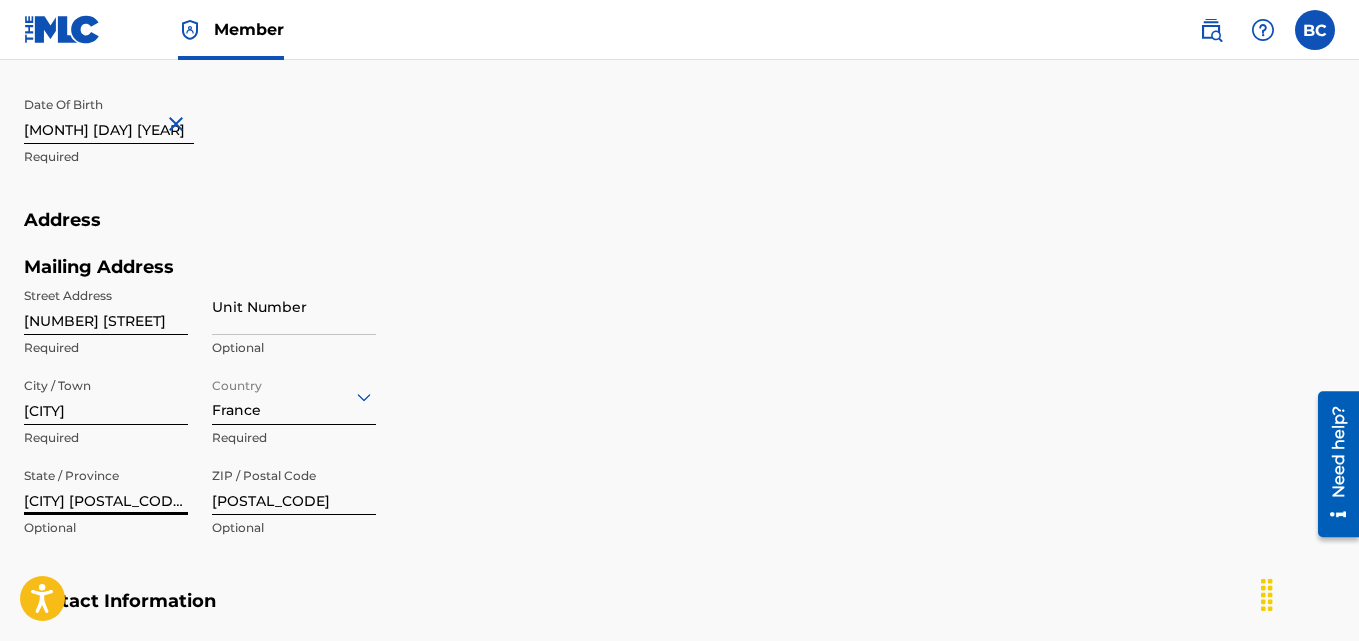 type on "[CITY] [POSTAL_CODE]," 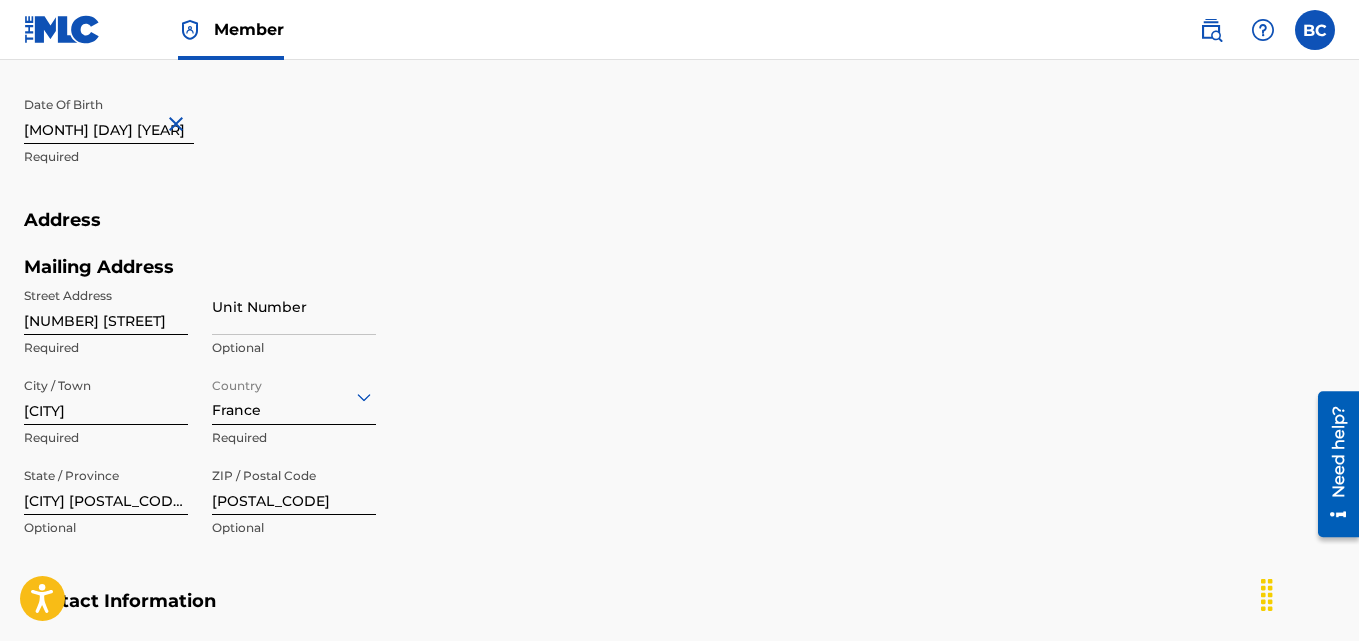 click on "Unit Number Optional" at bounding box center (294, 323) 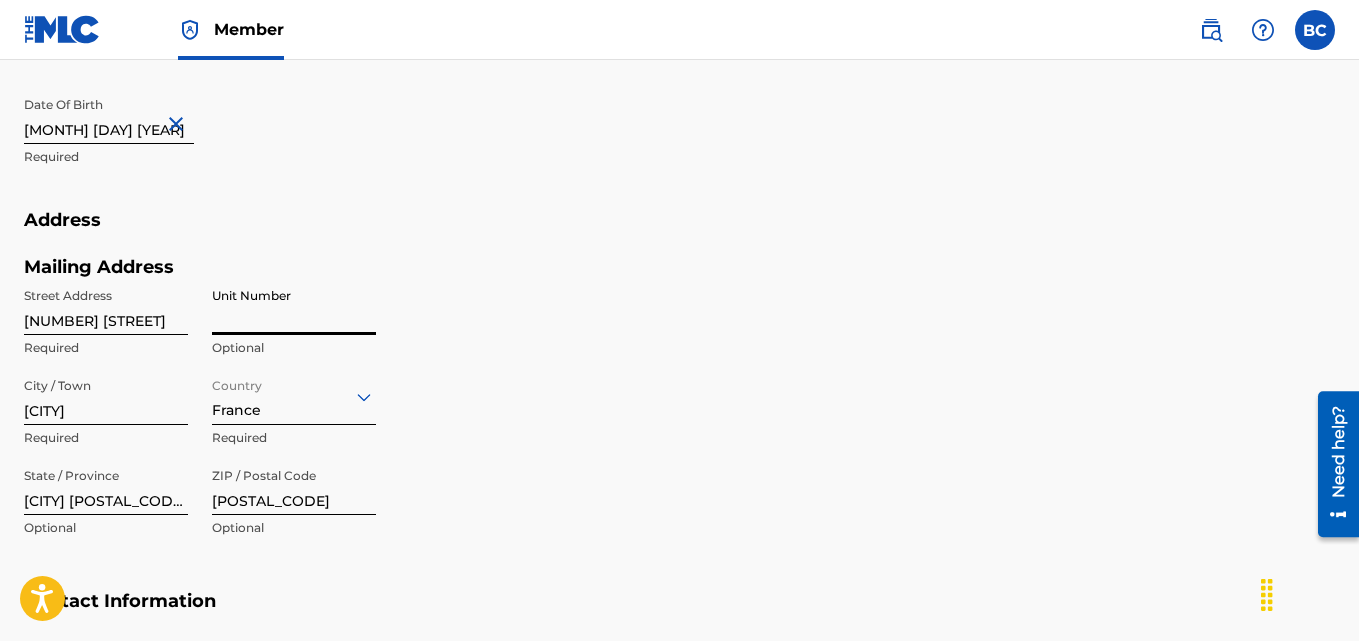 paste on "[COUNTRY]" 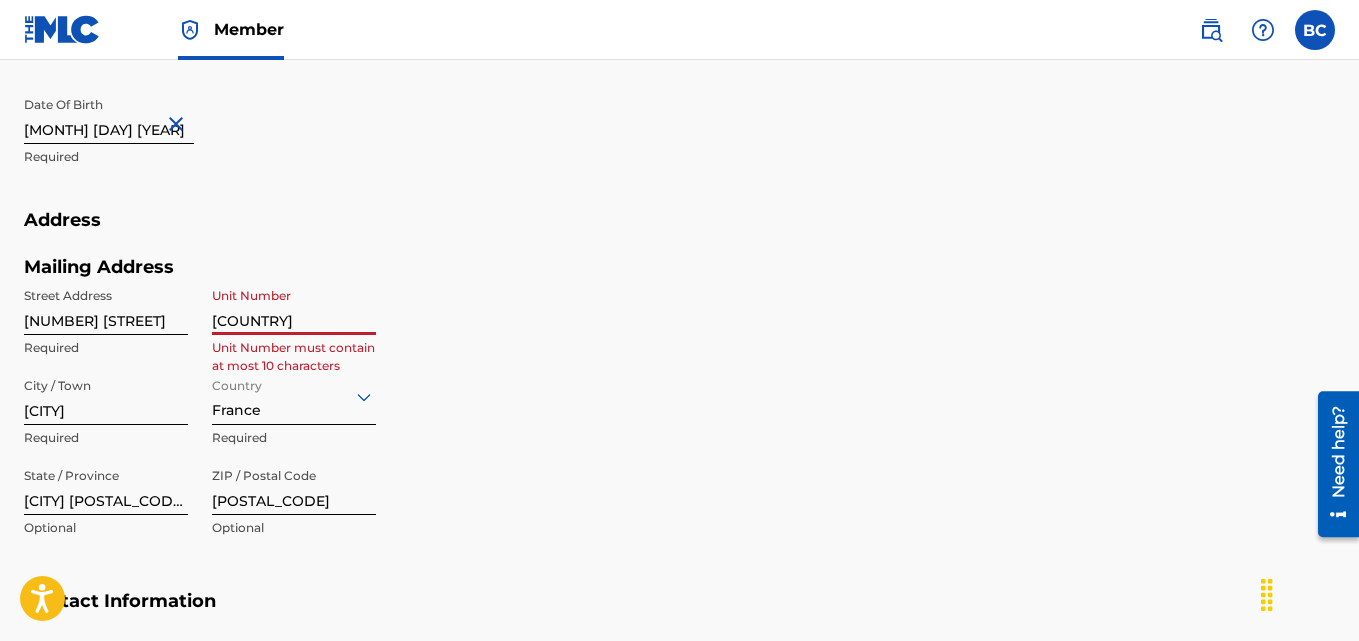 click on "[COUNTRY]" at bounding box center (294, 306) 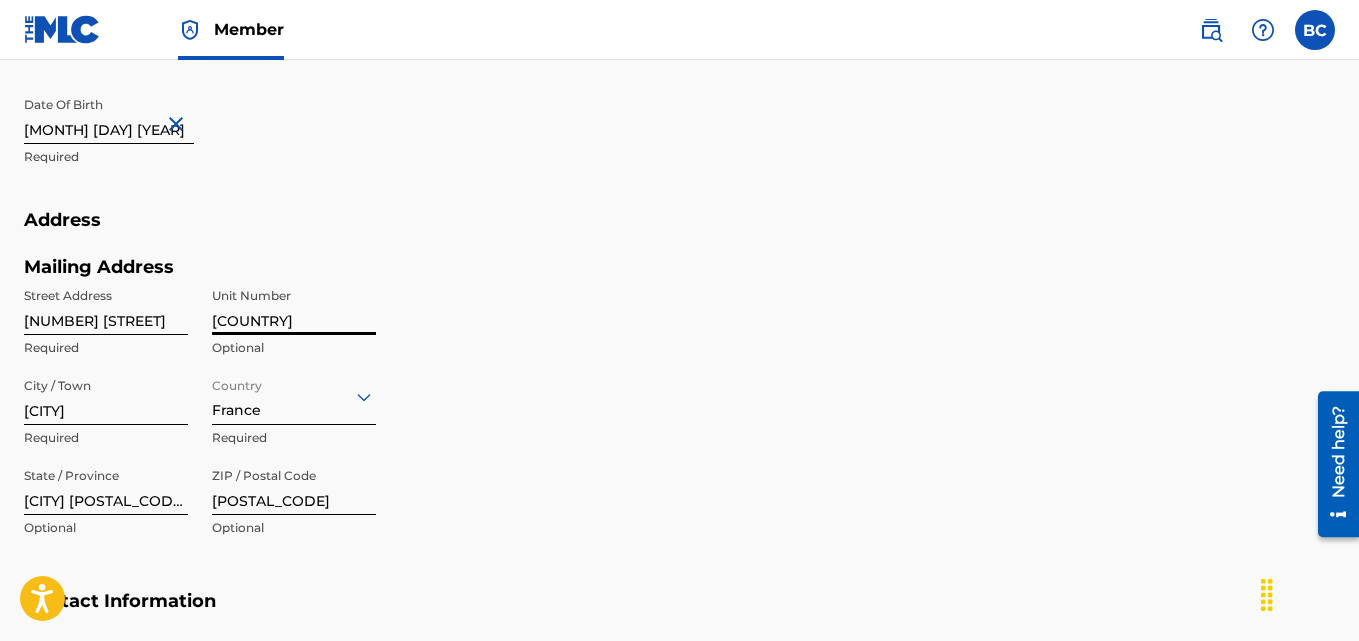 type on "[COUNTRY]" 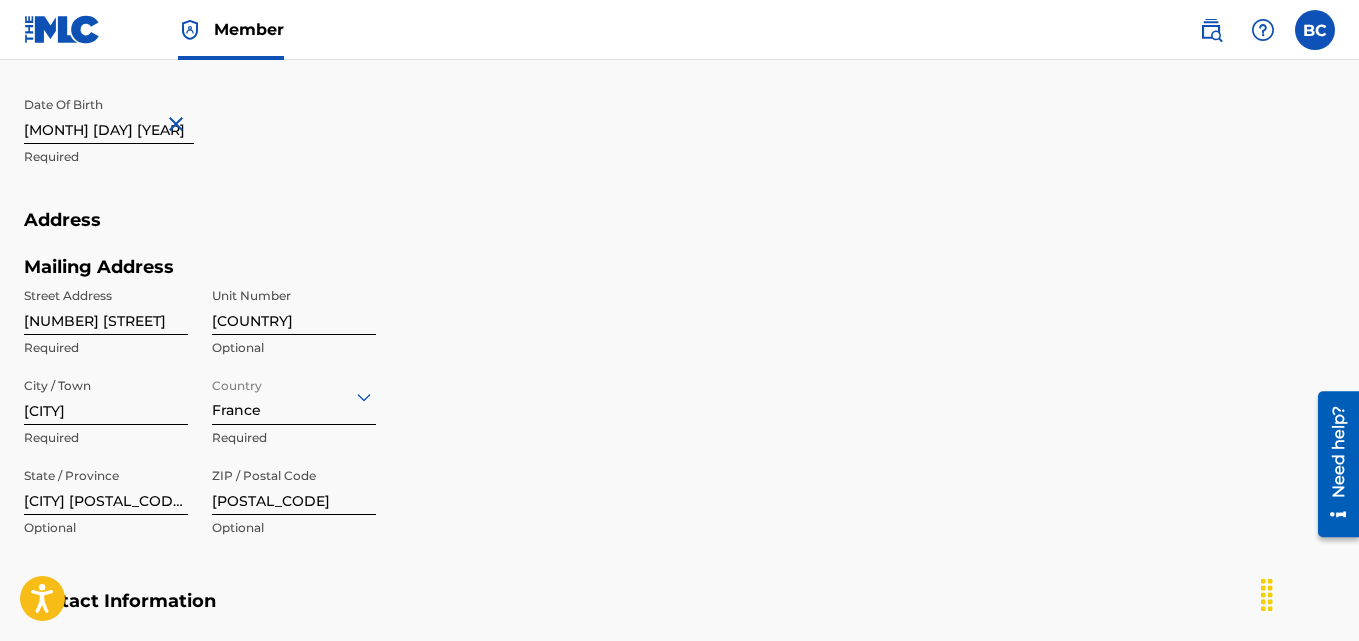 click on "Mailing Address Street Address [NUMBER] [STREET] Required Unit Number [CITY] Optional Country [COUNTRY] Required State / Province [STATE] [POSTAL_CODE], Optional ZIP / Postal Code [POSTAL_CODE] Optional" at bounding box center (388, 423) 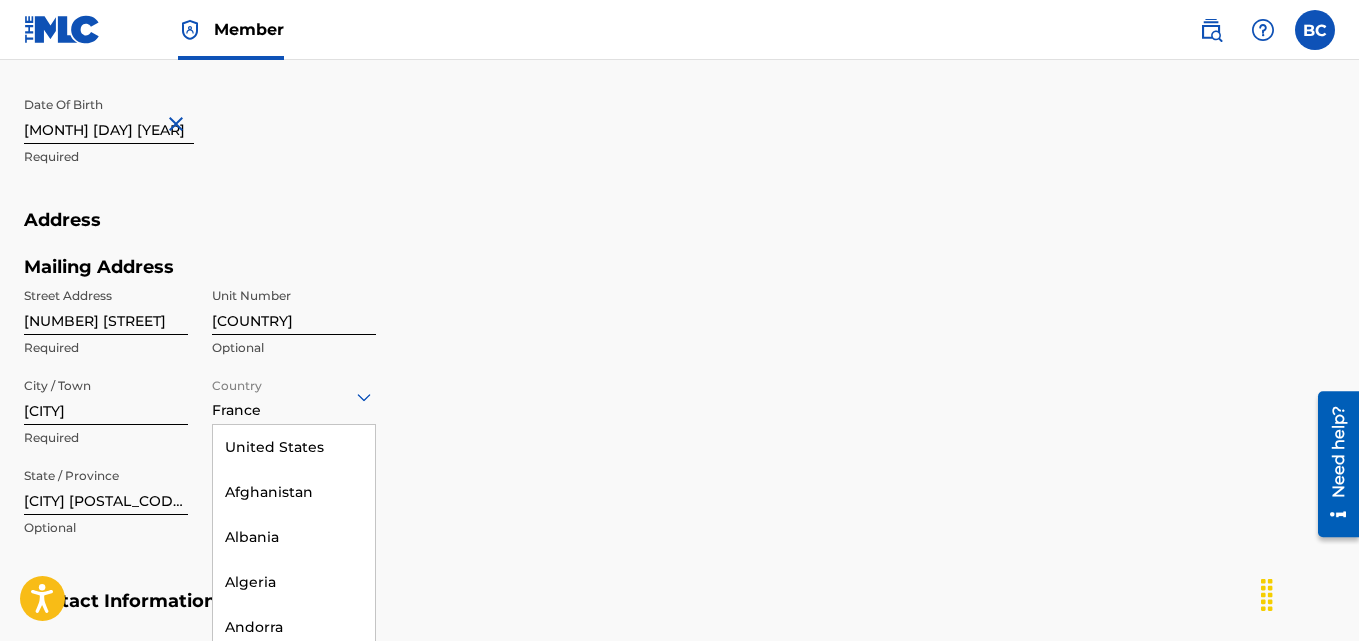 scroll, scrollTop: 785, scrollLeft: 0, axis: vertical 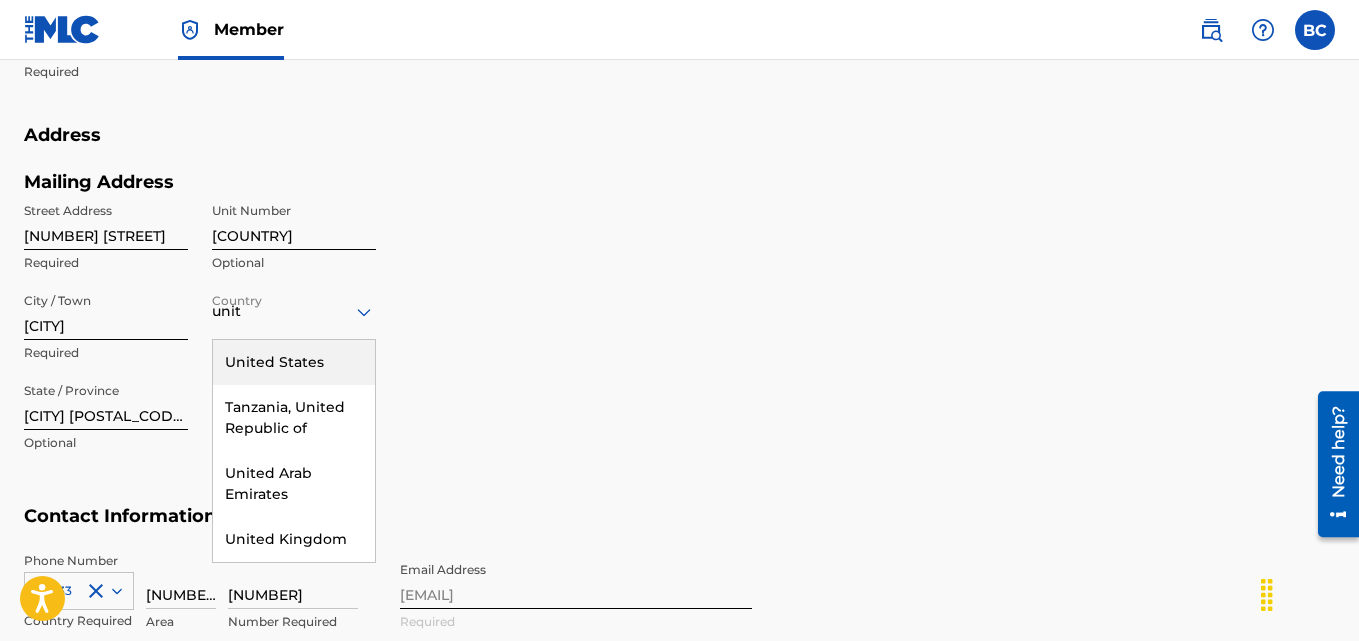 type on "unite" 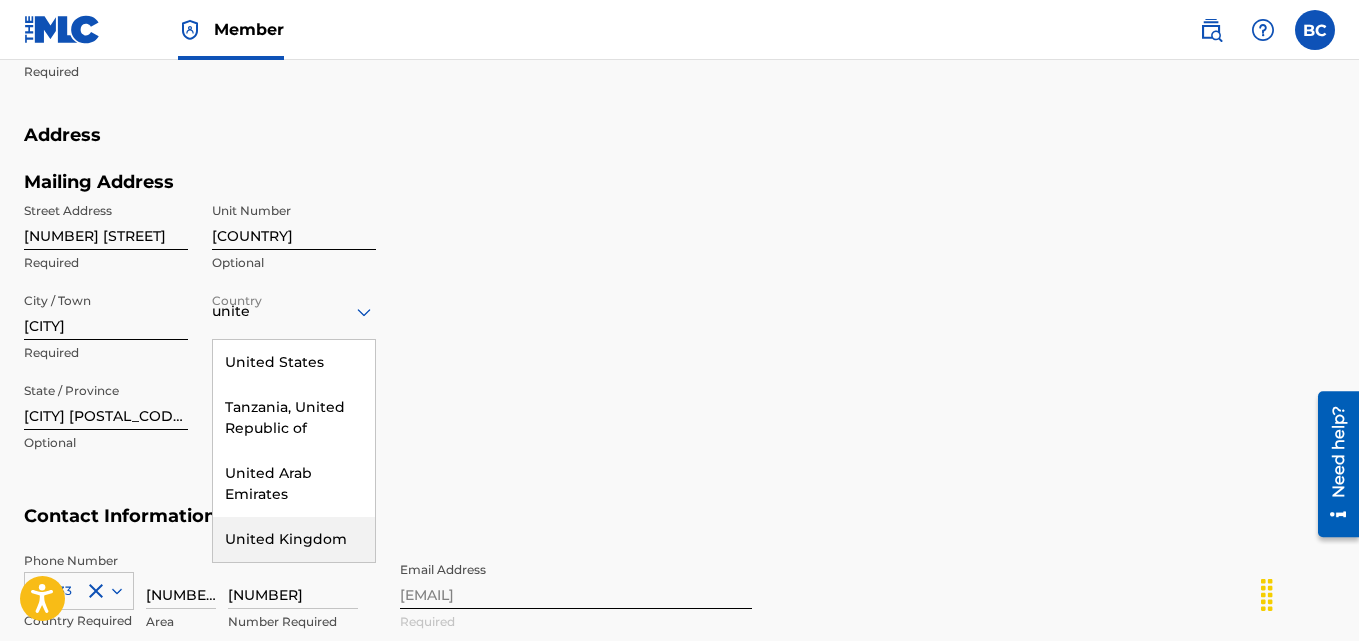 click on "United Kingdom" at bounding box center [294, 539] 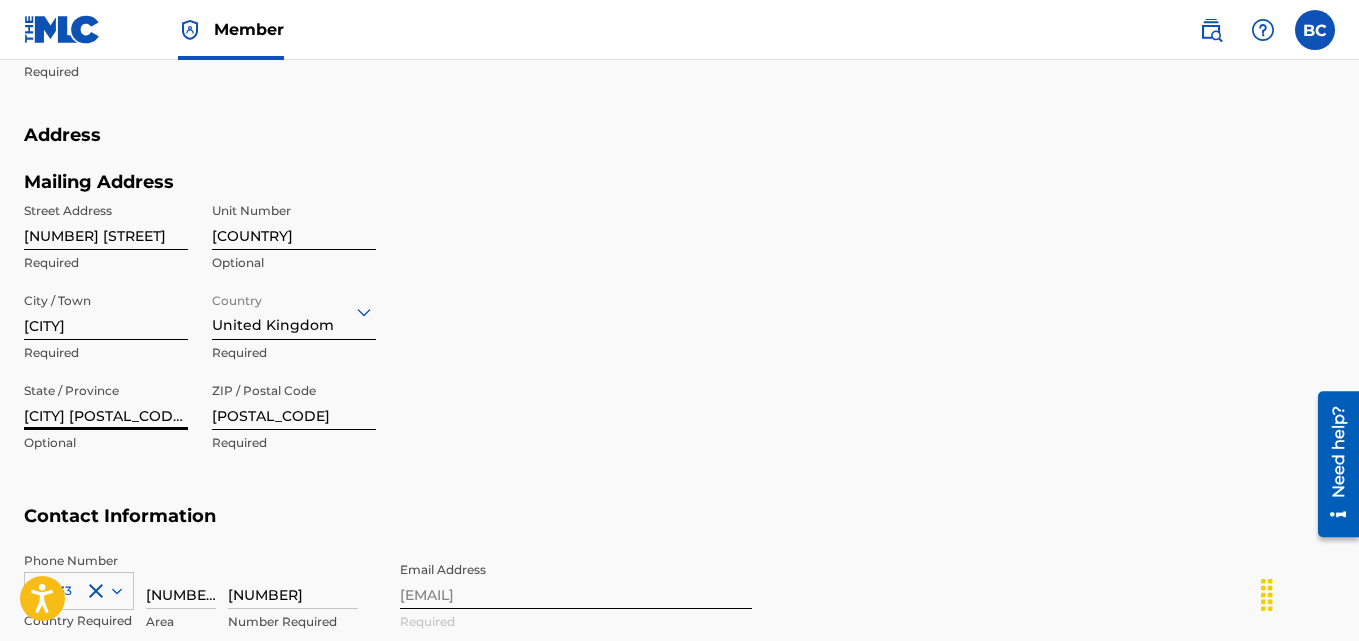 drag, startPoint x: 106, startPoint y: 412, endPoint x: 166, endPoint y: 416, distance: 60.133186 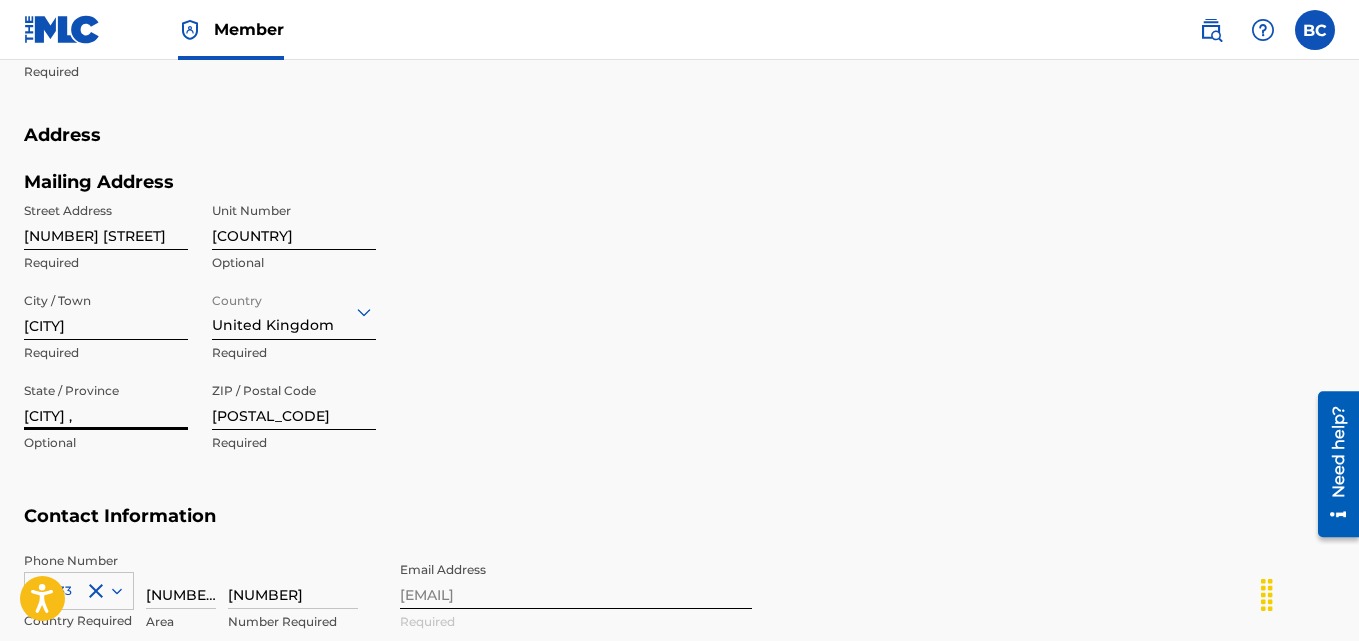 type on "[CITY] ," 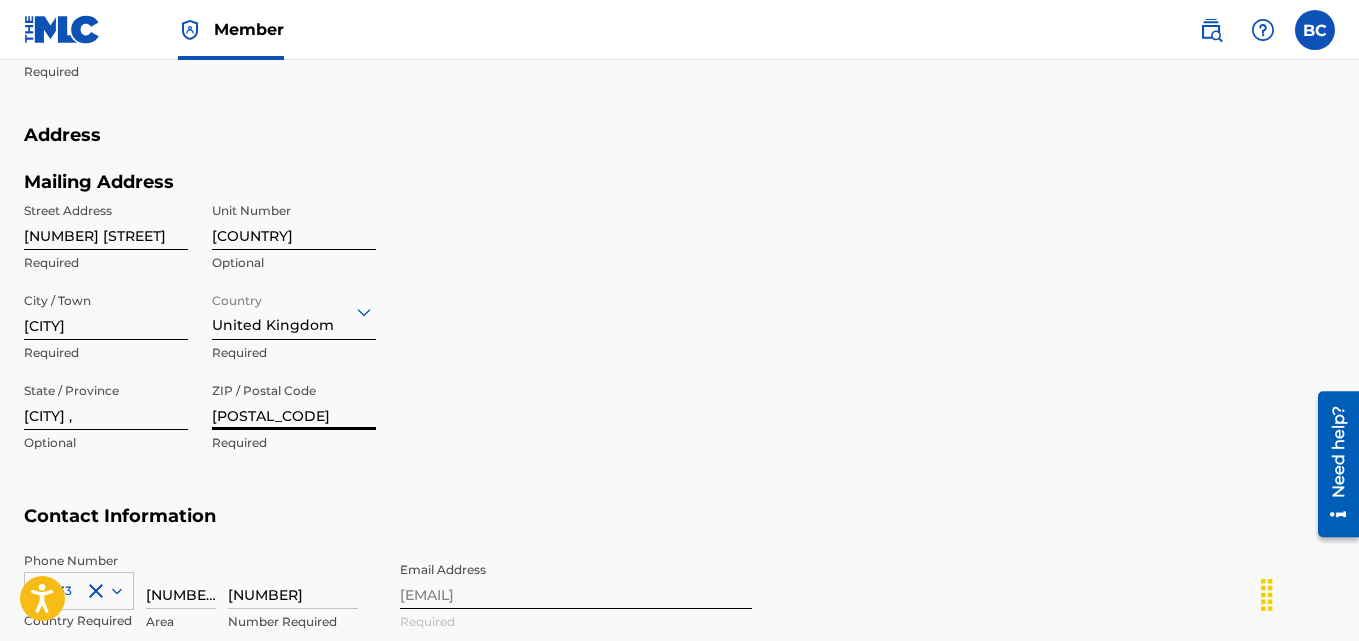 click on "[POSTAL_CODE]" at bounding box center (294, 401) 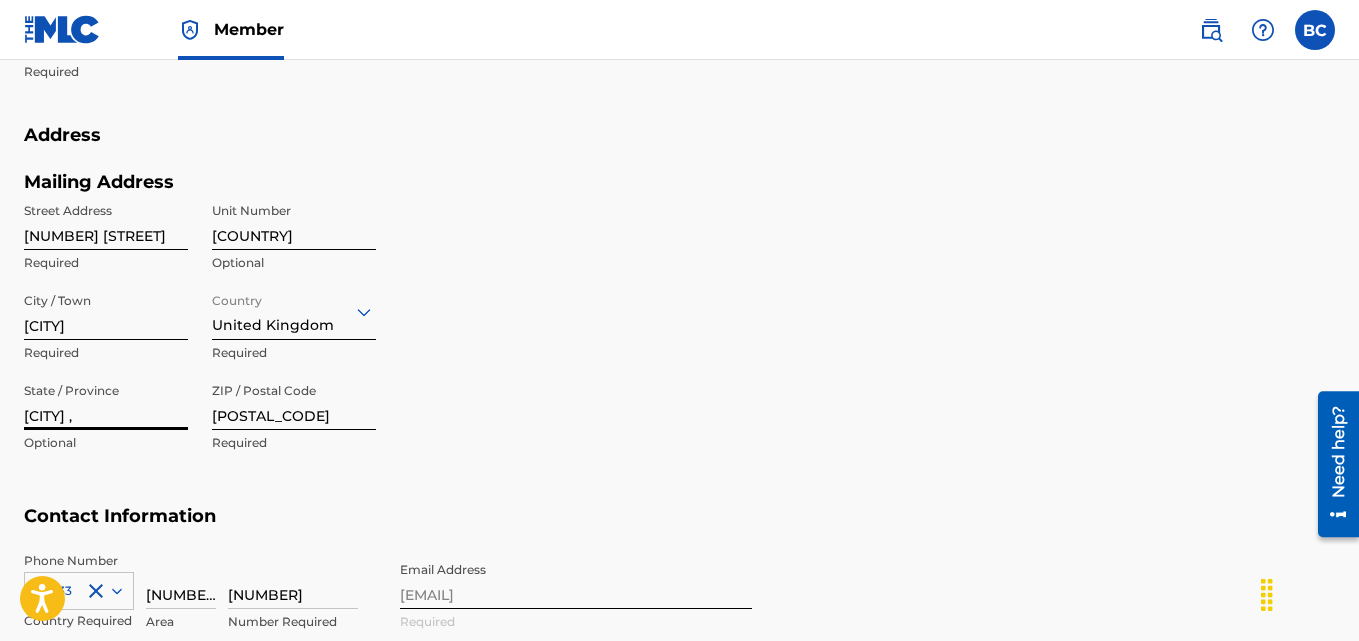 click on "[CITY] ," at bounding box center [106, 401] 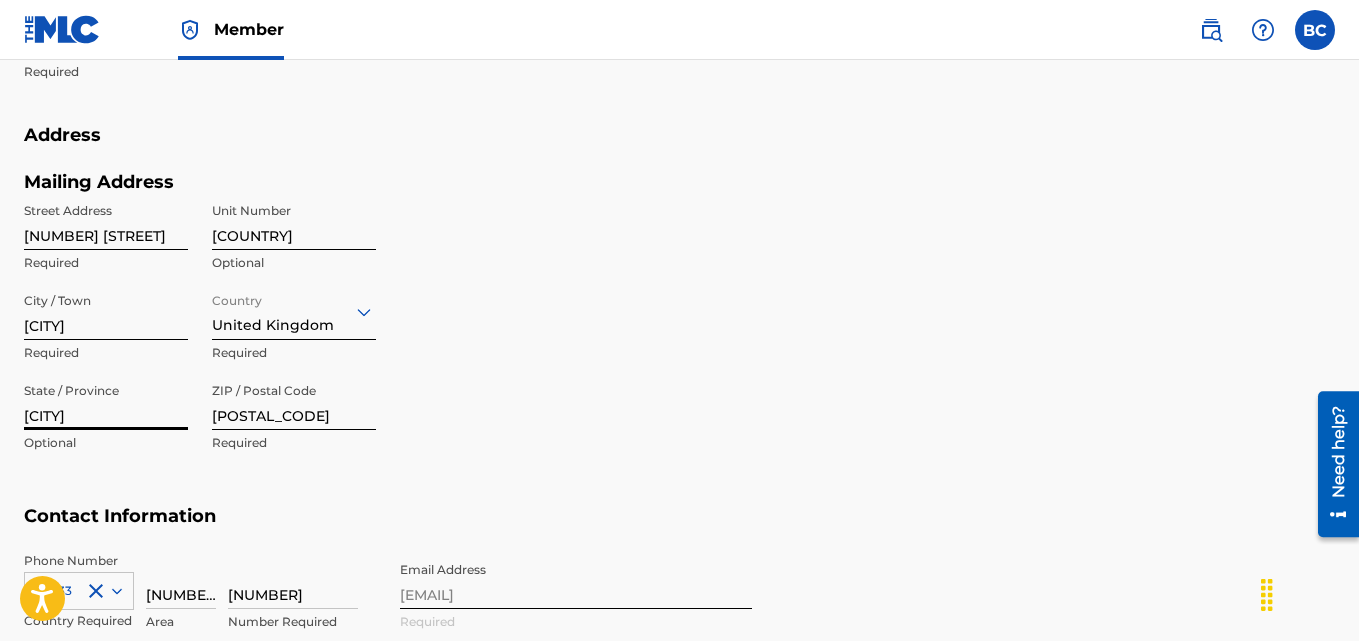 scroll, scrollTop: 962, scrollLeft: 0, axis: vertical 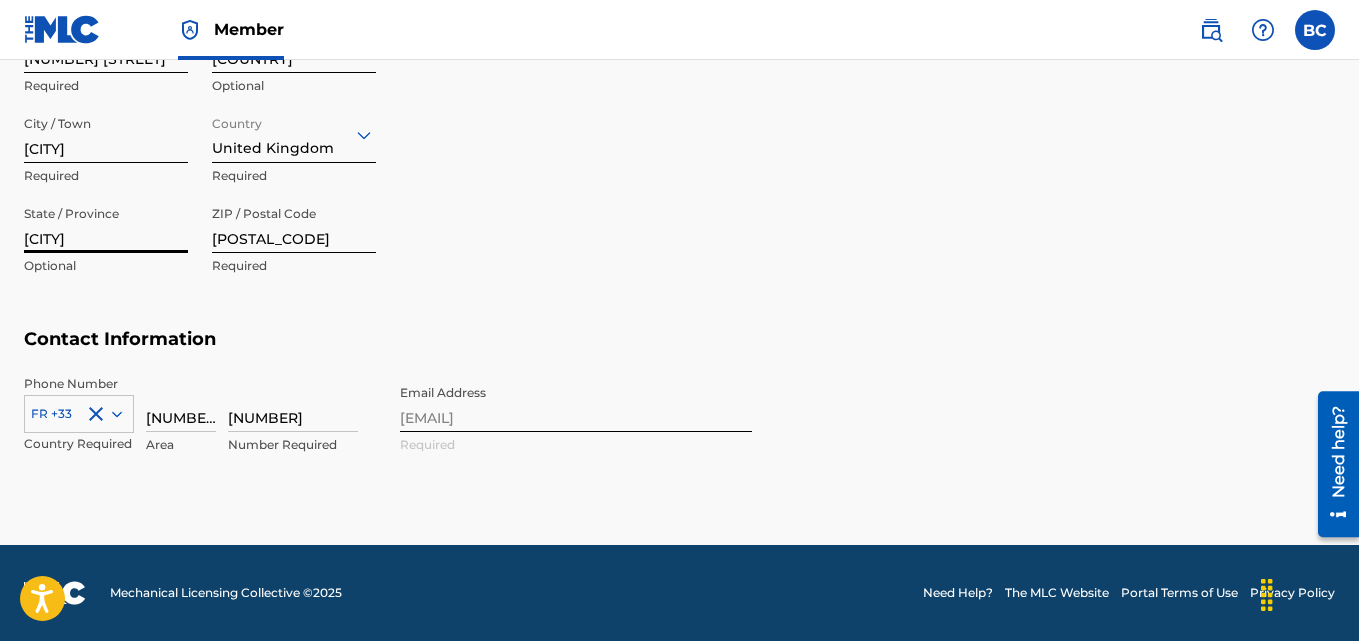 type on "[CITY]" 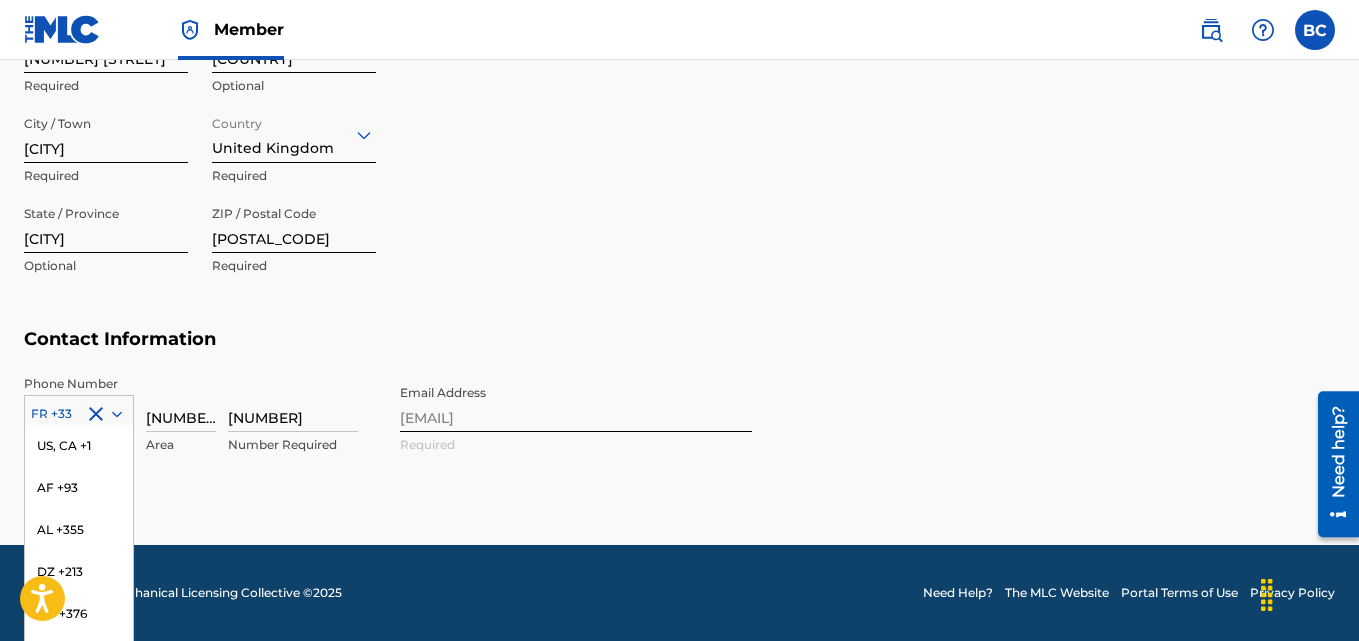 scroll, scrollTop: 1047, scrollLeft: 0, axis: vertical 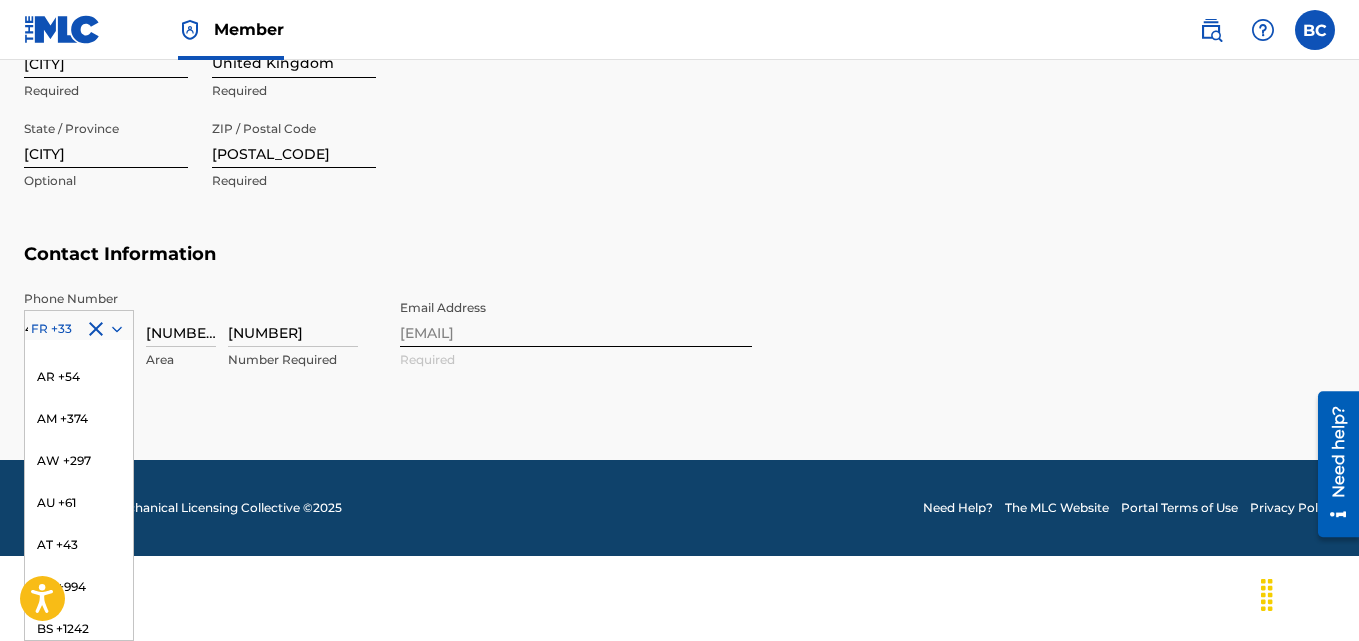 type on "44" 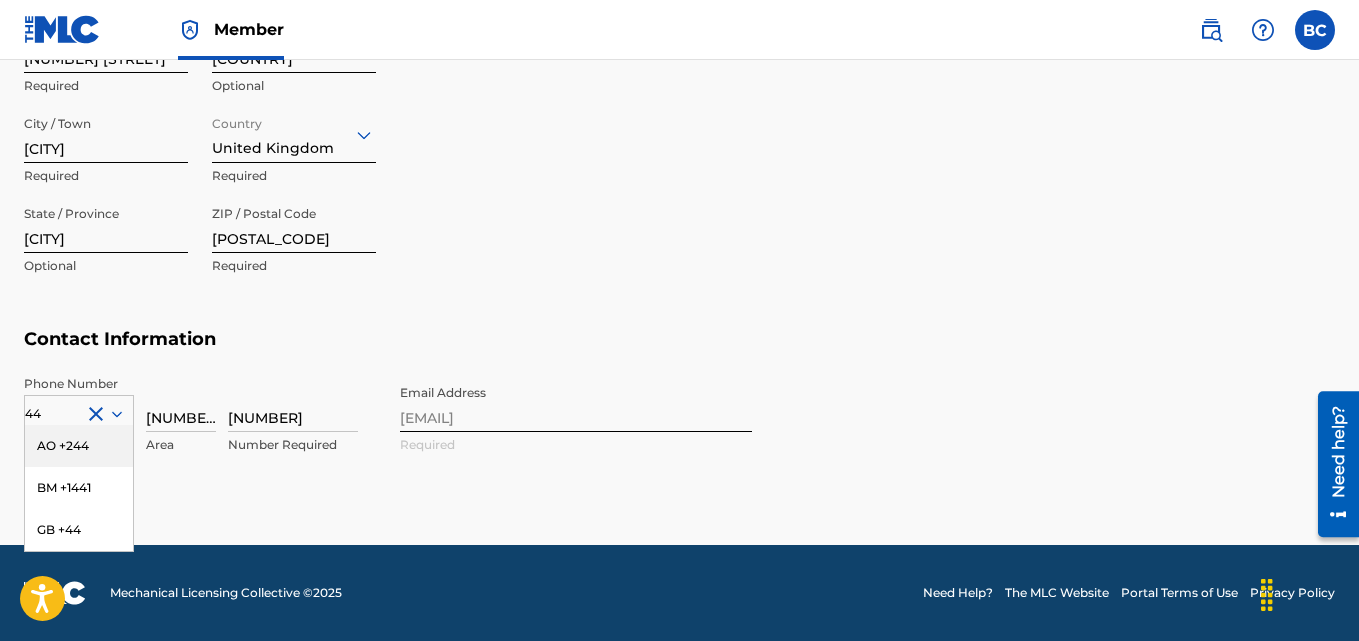 scroll, scrollTop: 962, scrollLeft: 0, axis: vertical 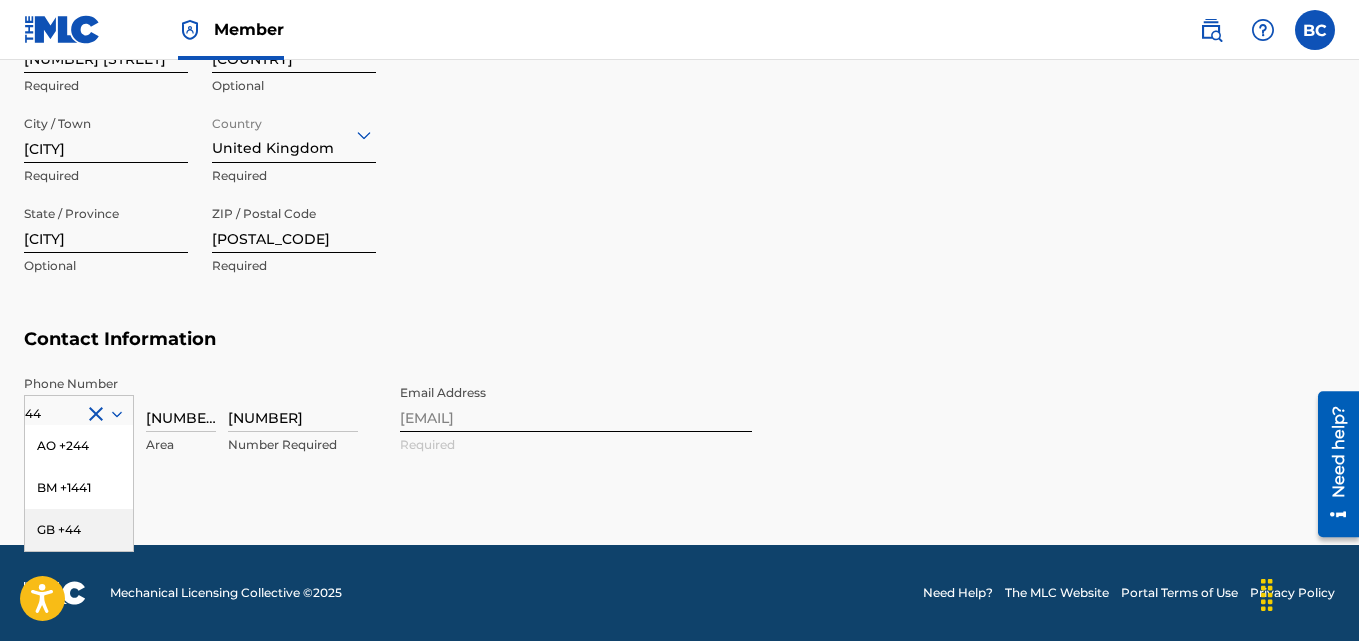 click on "GB +44" at bounding box center [79, 530] 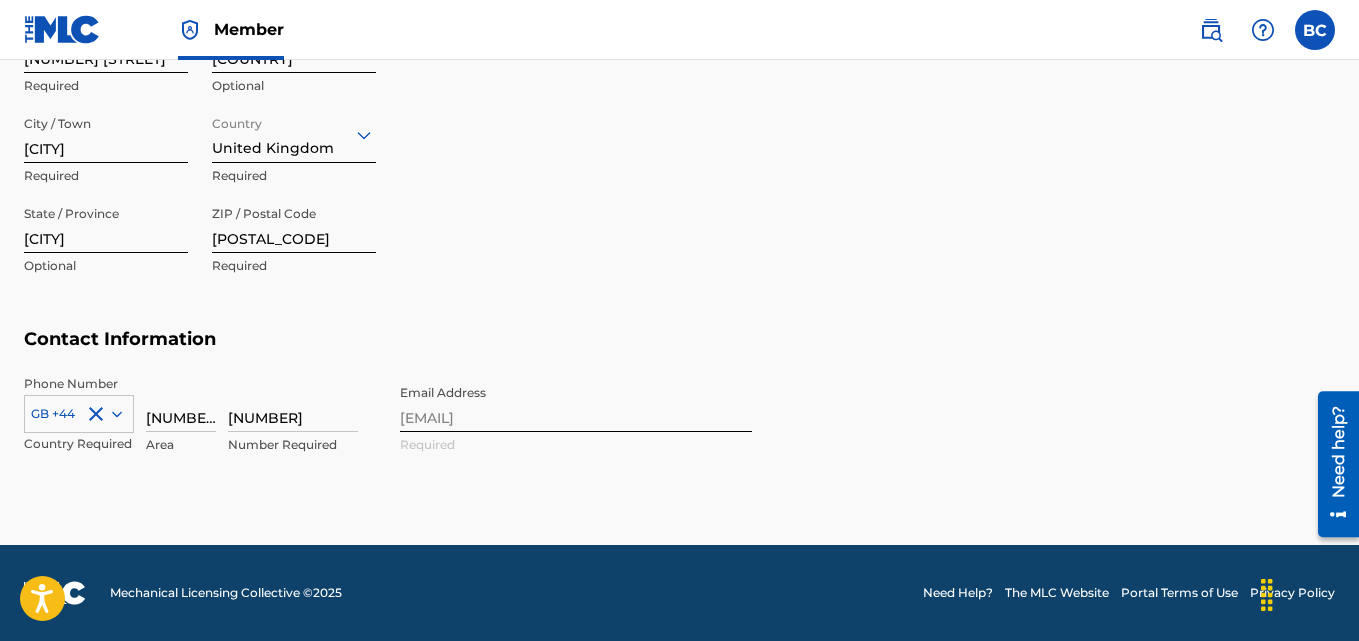 click on "Contact Information" at bounding box center (679, 351) 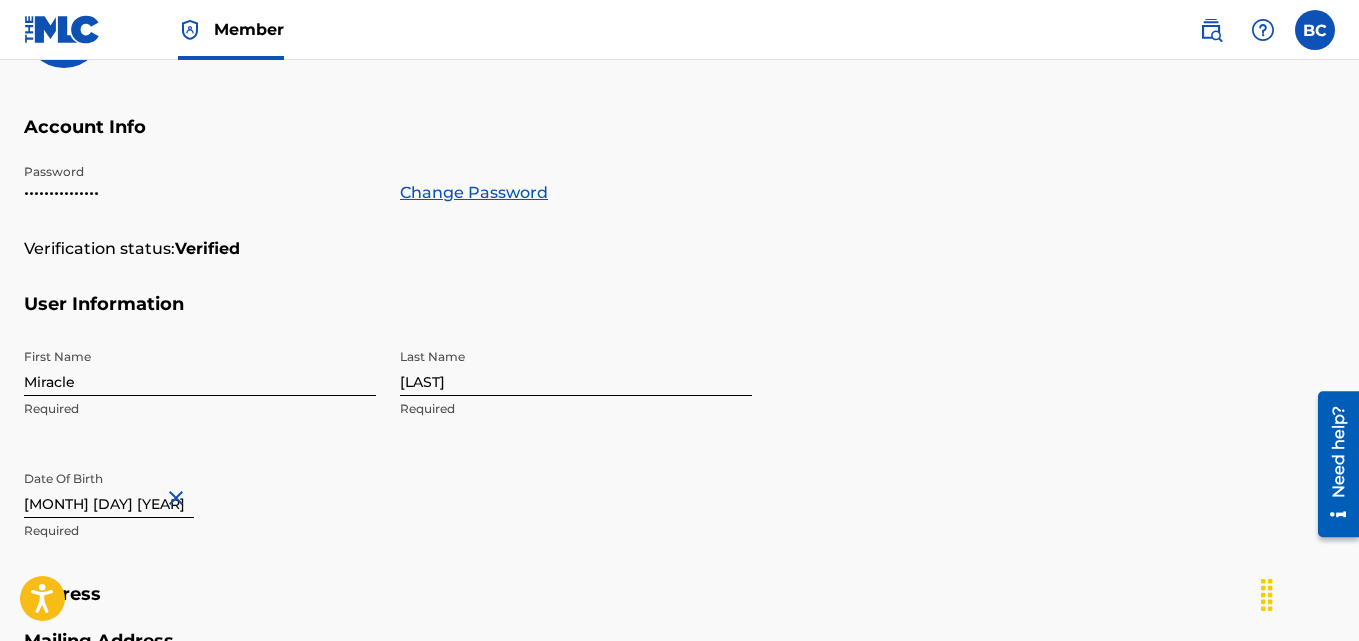 scroll, scrollTop: 262, scrollLeft: 0, axis: vertical 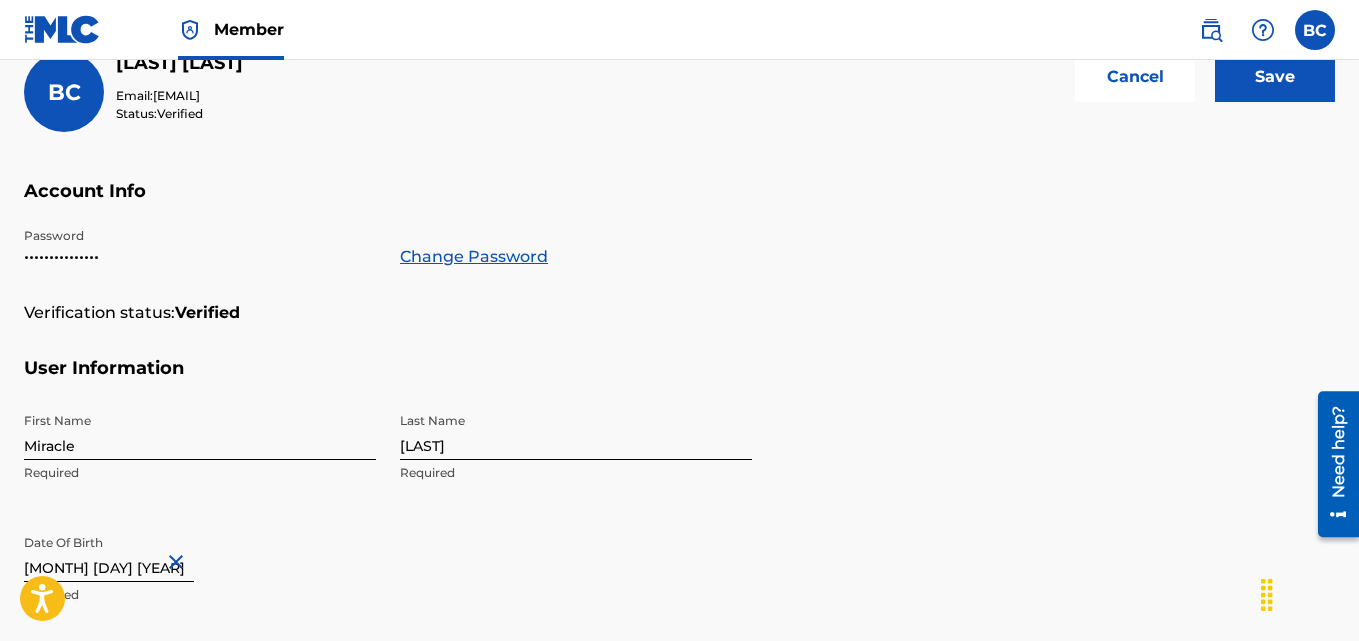 click on "Save" at bounding box center [1275, 77] 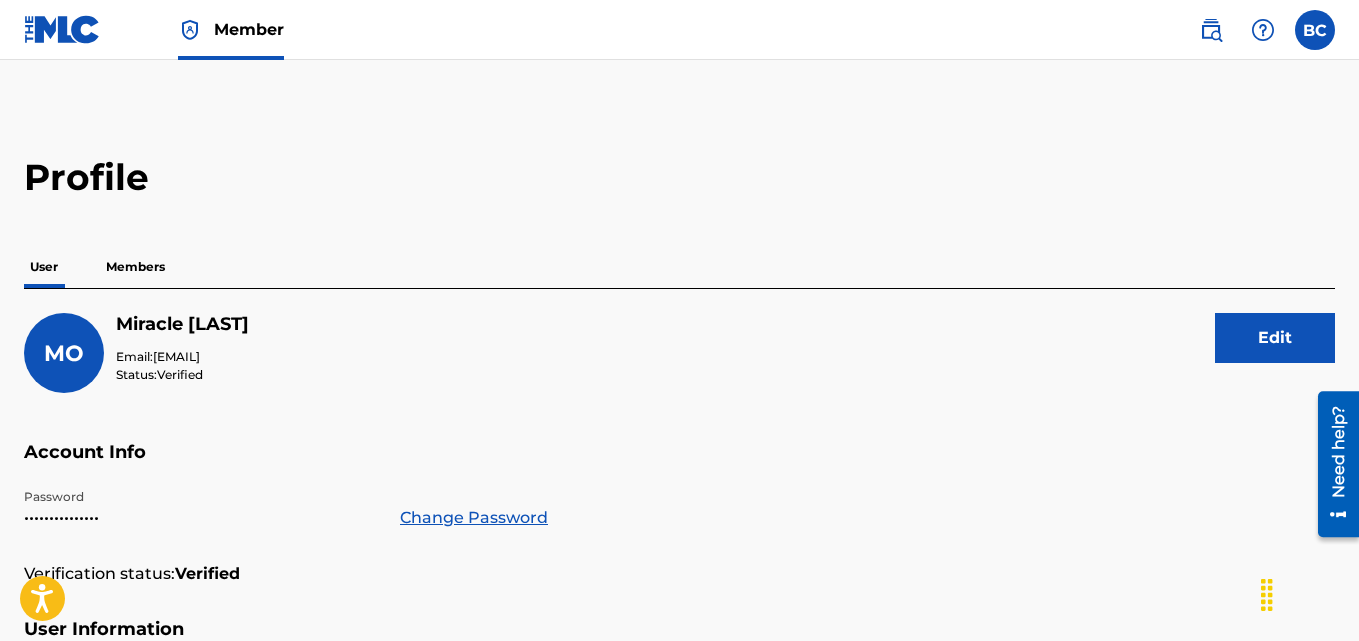 scroll, scrollTop: 0, scrollLeft: 0, axis: both 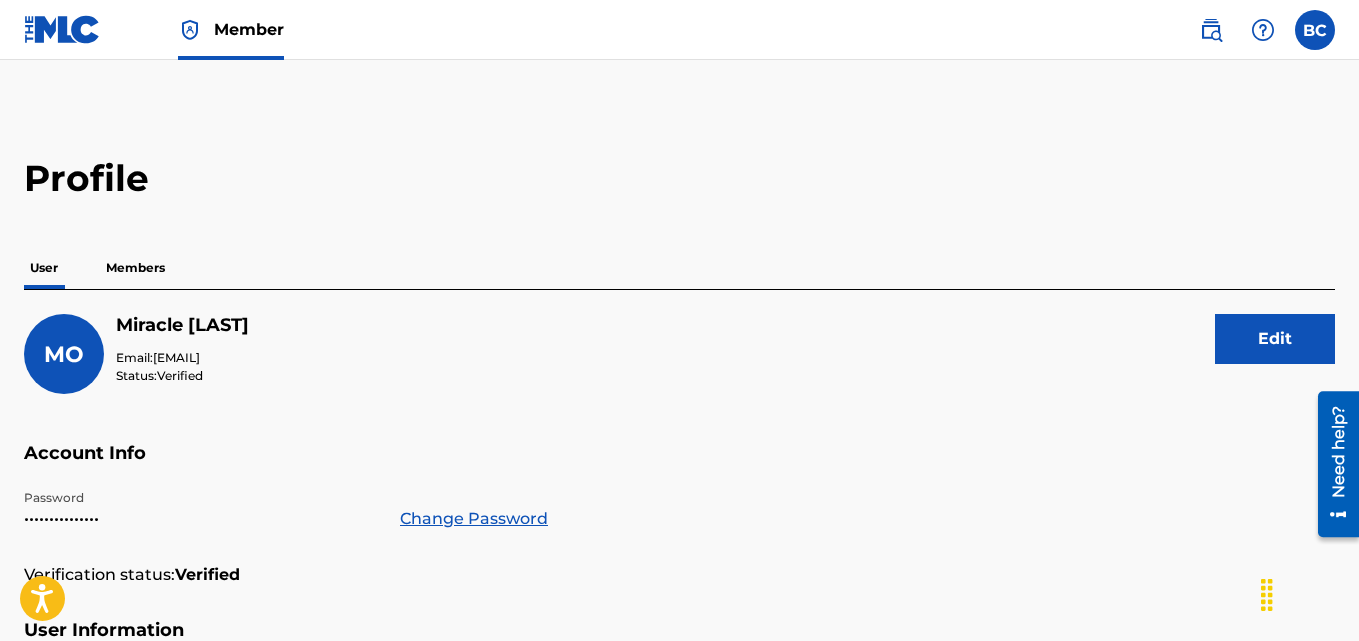 click at bounding box center [1315, 30] 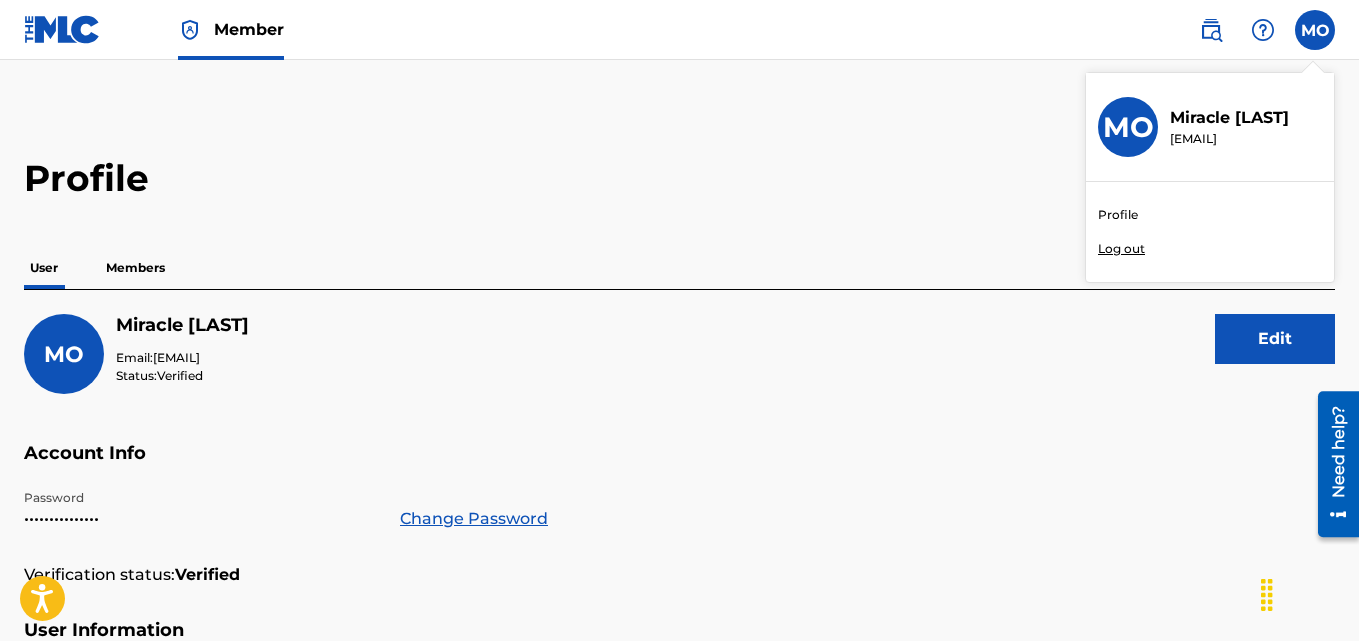click on "Member" at bounding box center [249, 29] 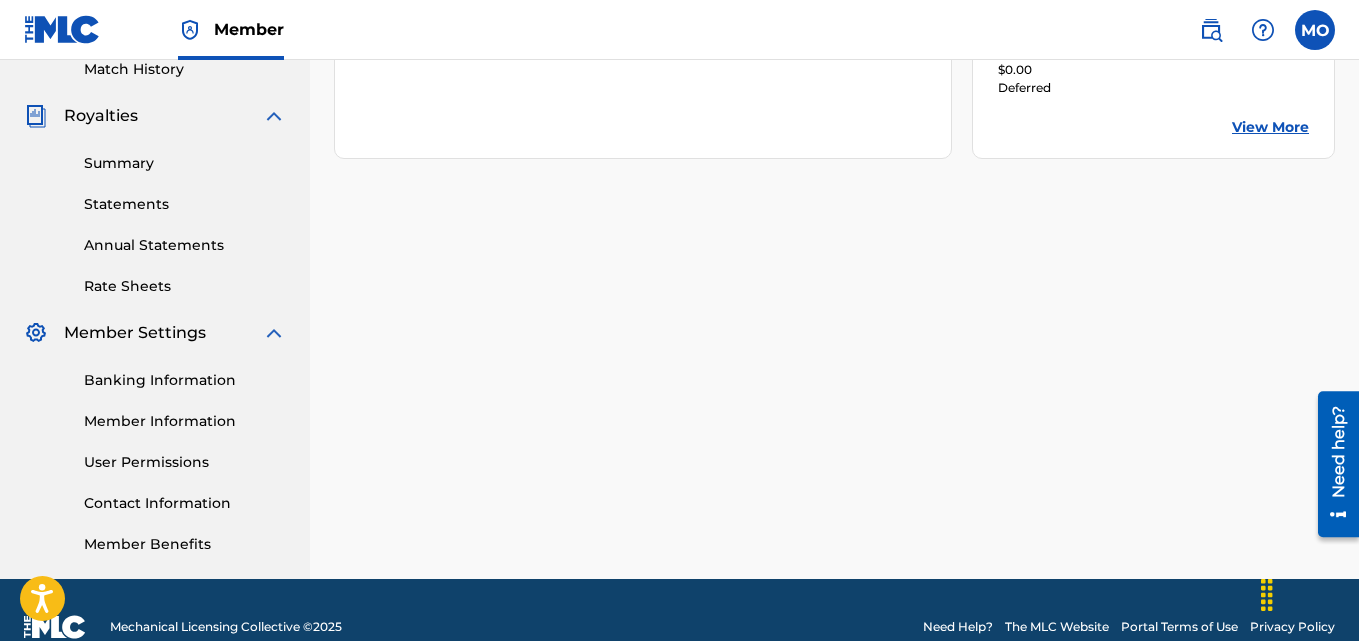 scroll, scrollTop: 599, scrollLeft: 0, axis: vertical 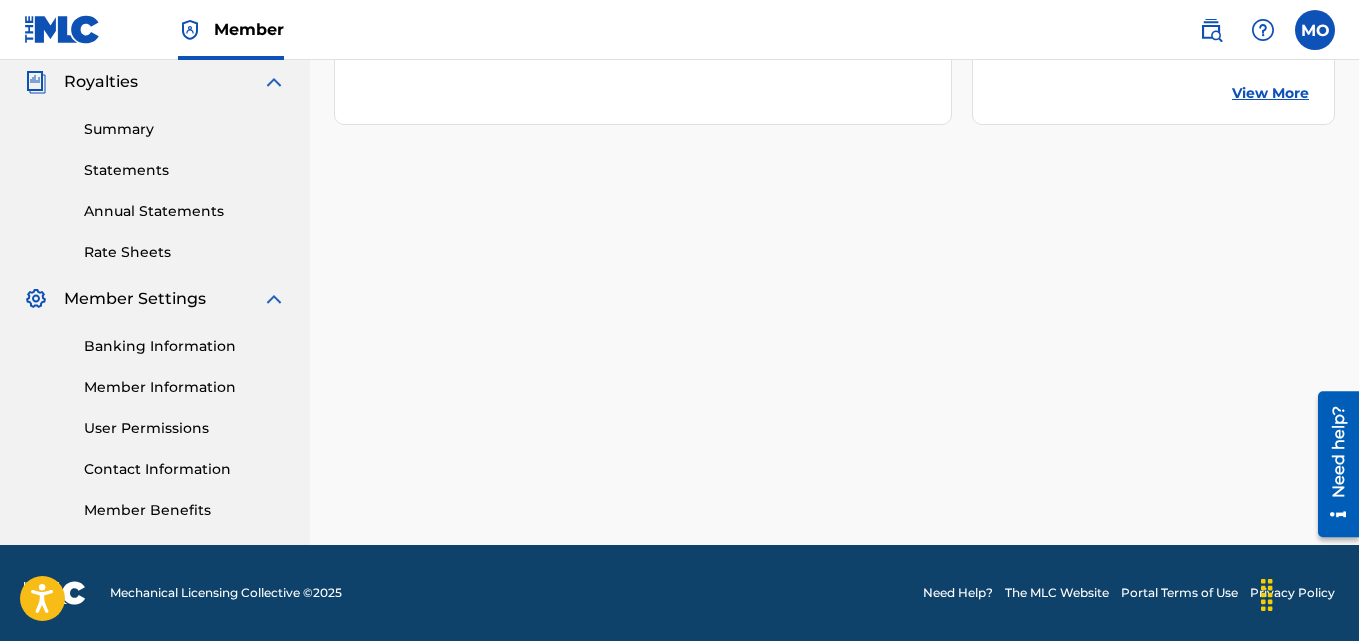 click on "Banking Information" at bounding box center (185, 346) 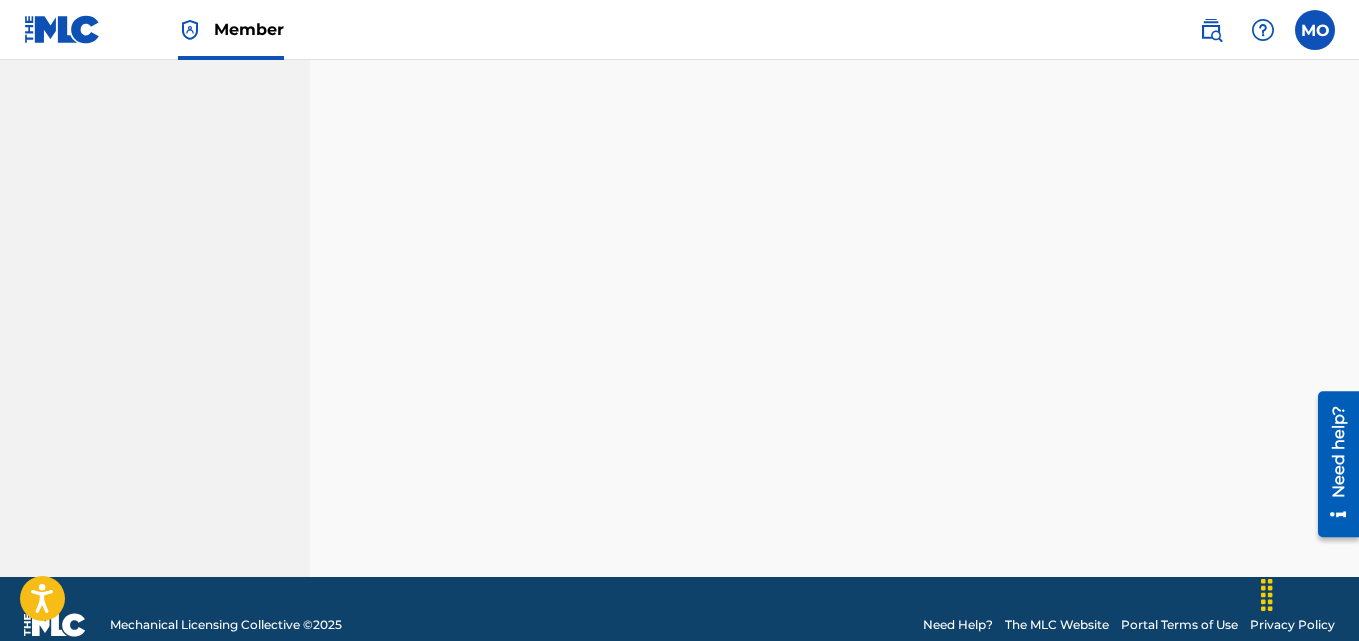 scroll, scrollTop: 1180, scrollLeft: 0, axis: vertical 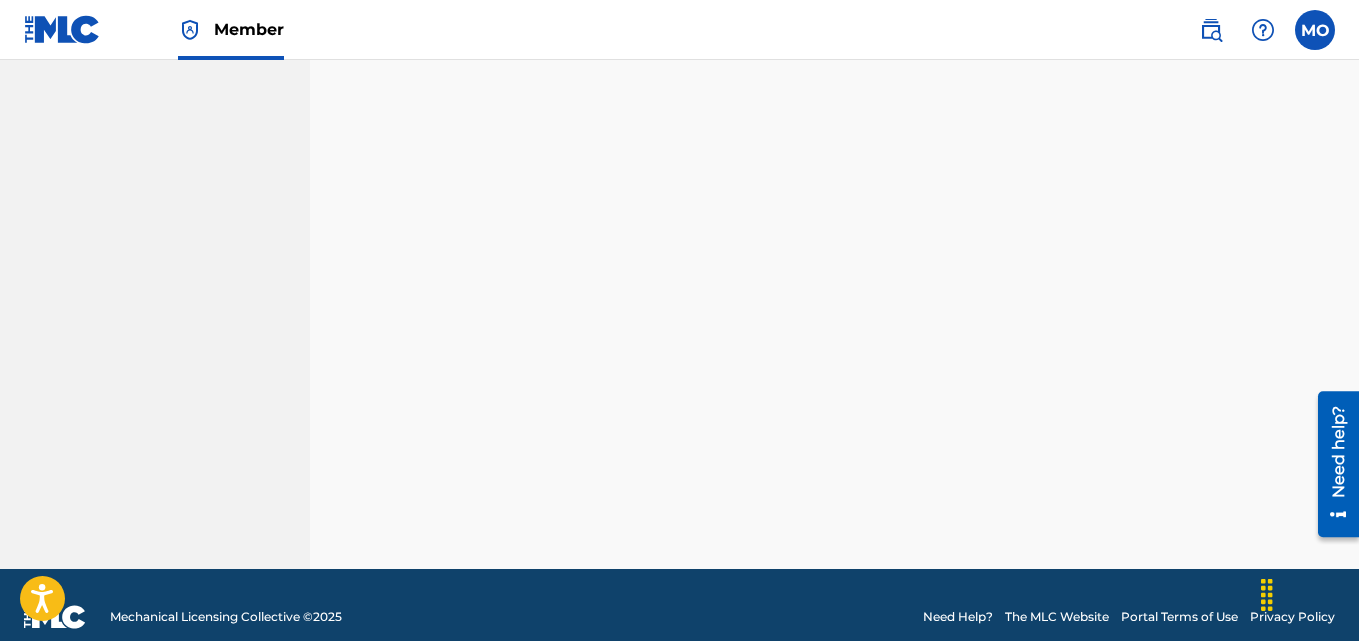 click at bounding box center [1309, 593] 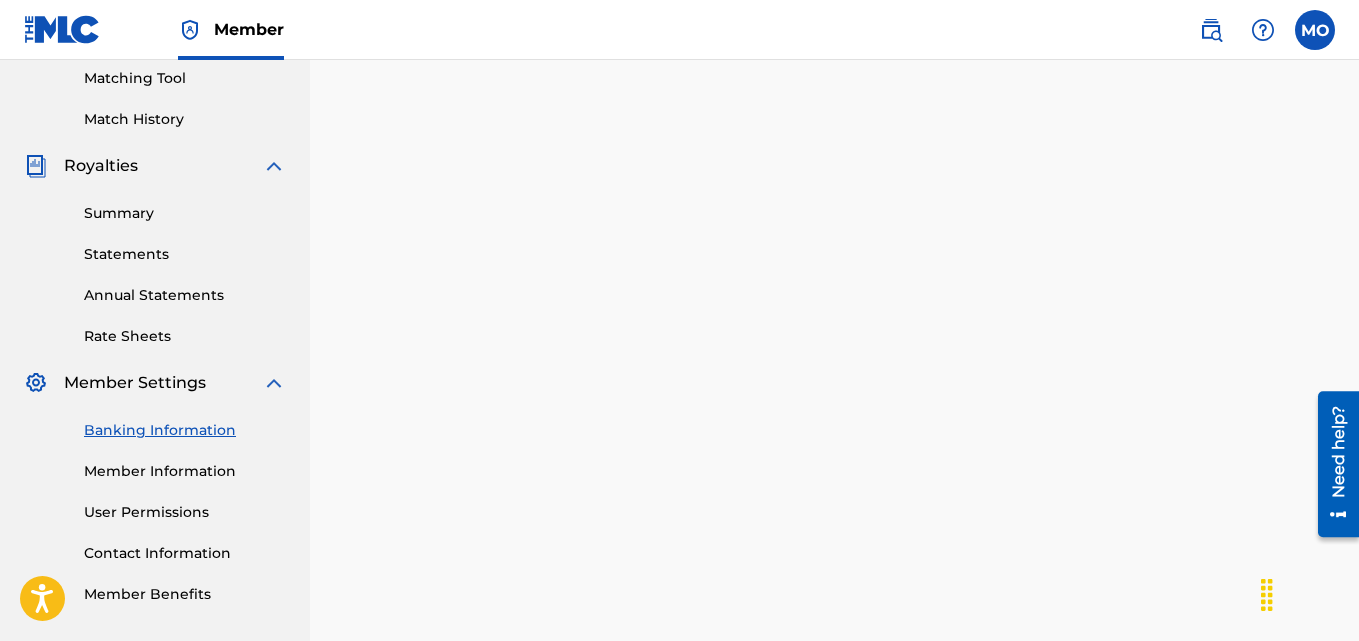 scroll, scrollTop: 380, scrollLeft: 0, axis: vertical 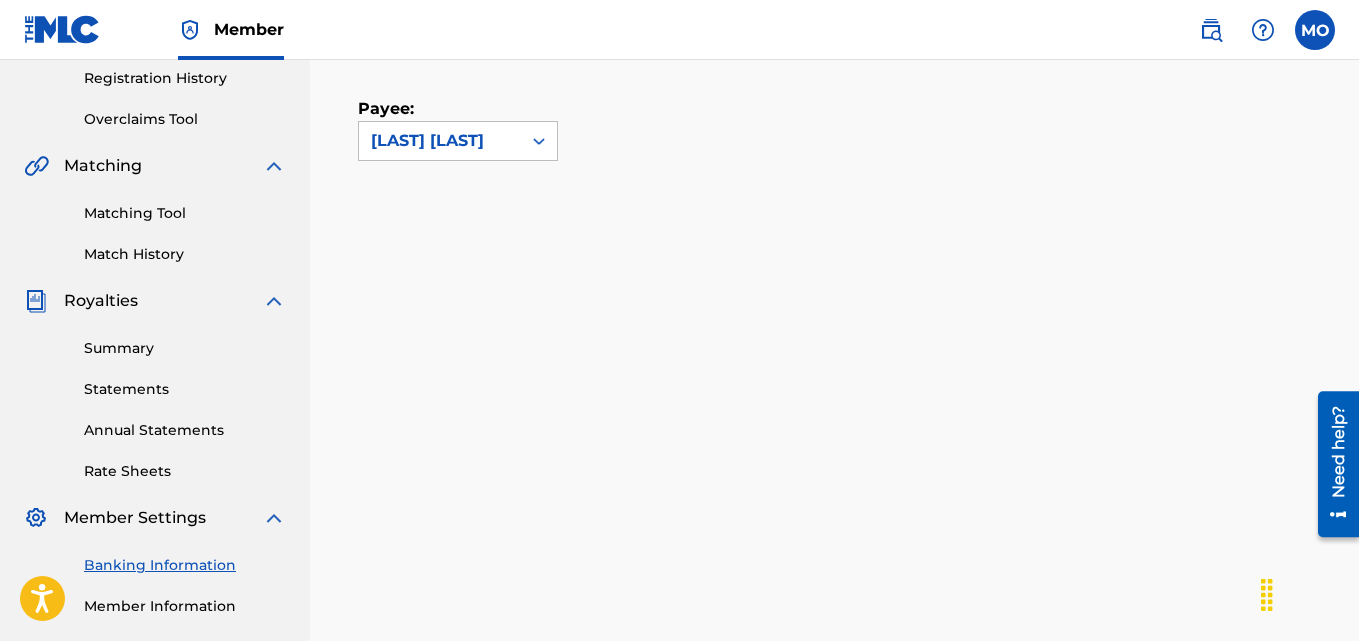 click at bounding box center [1315, 30] 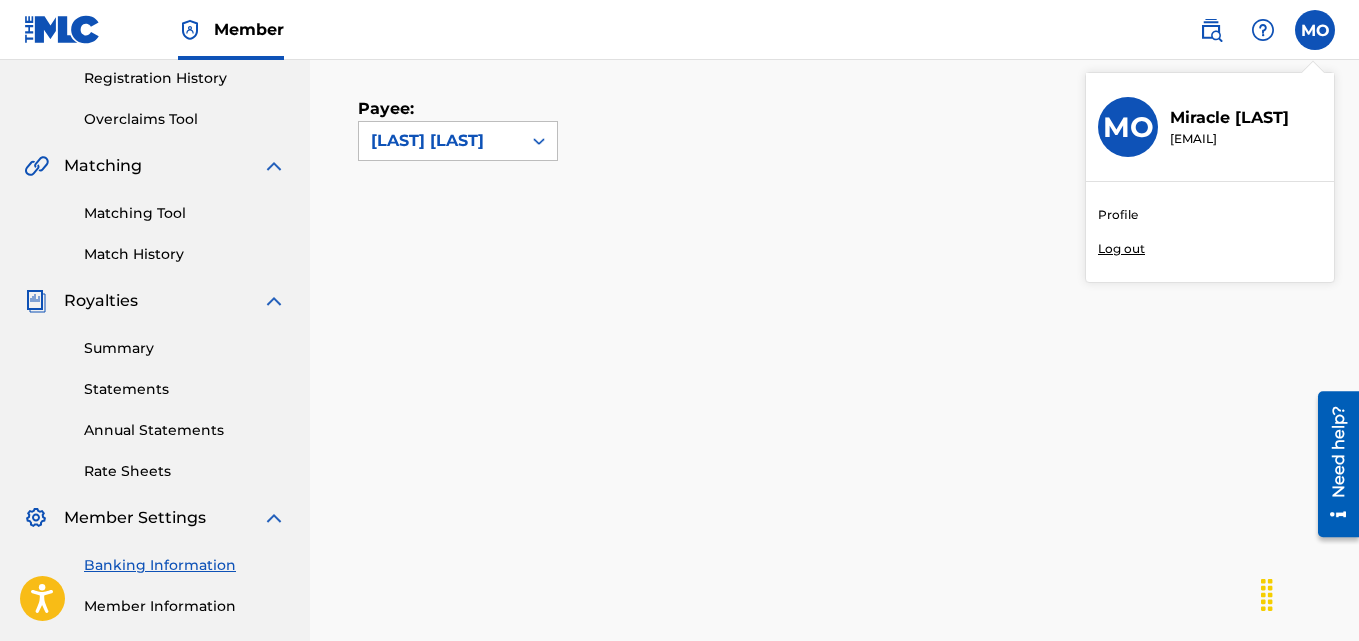 click on "Log out" at bounding box center (1121, 249) 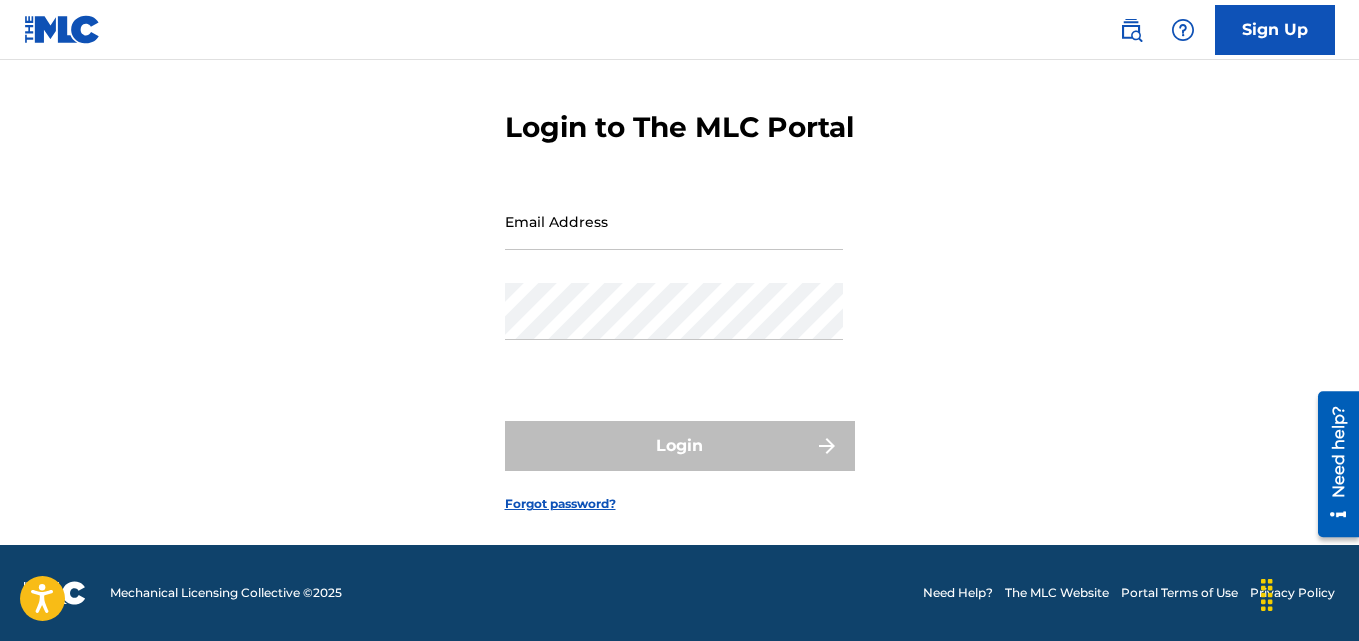 scroll, scrollTop: 0, scrollLeft: 0, axis: both 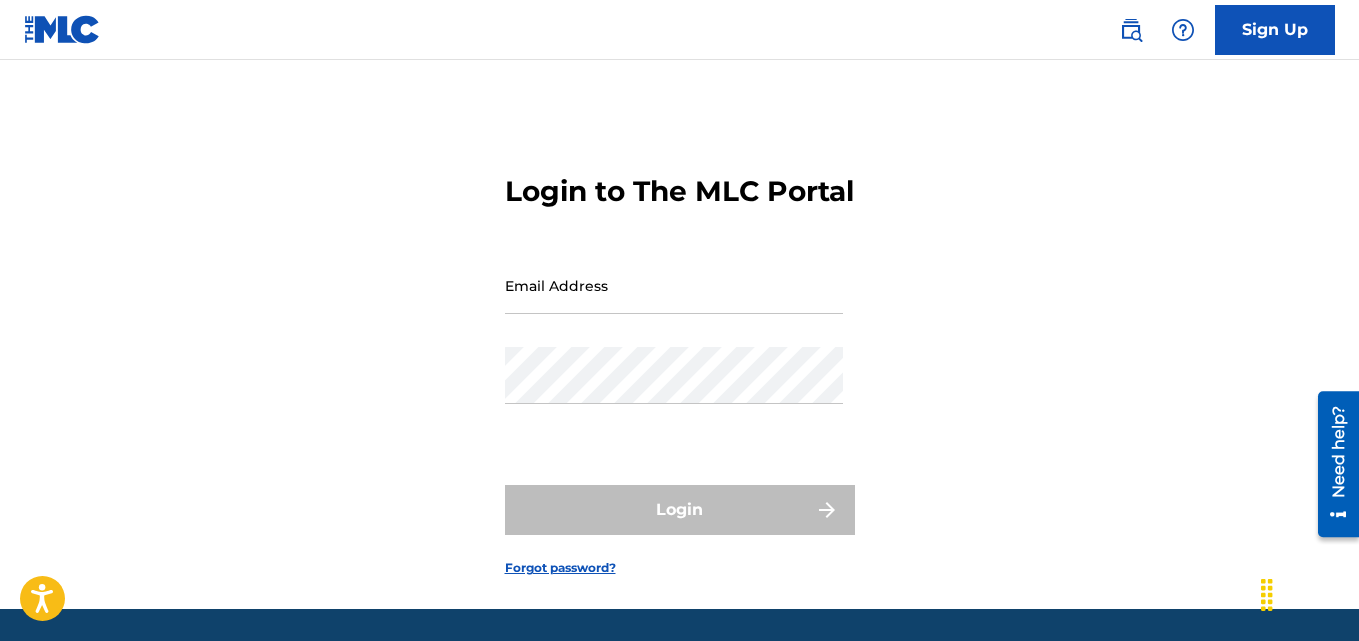 drag, startPoint x: 78, startPoint y: 289, endPoint x: 232, endPoint y: 279, distance: 154.32434 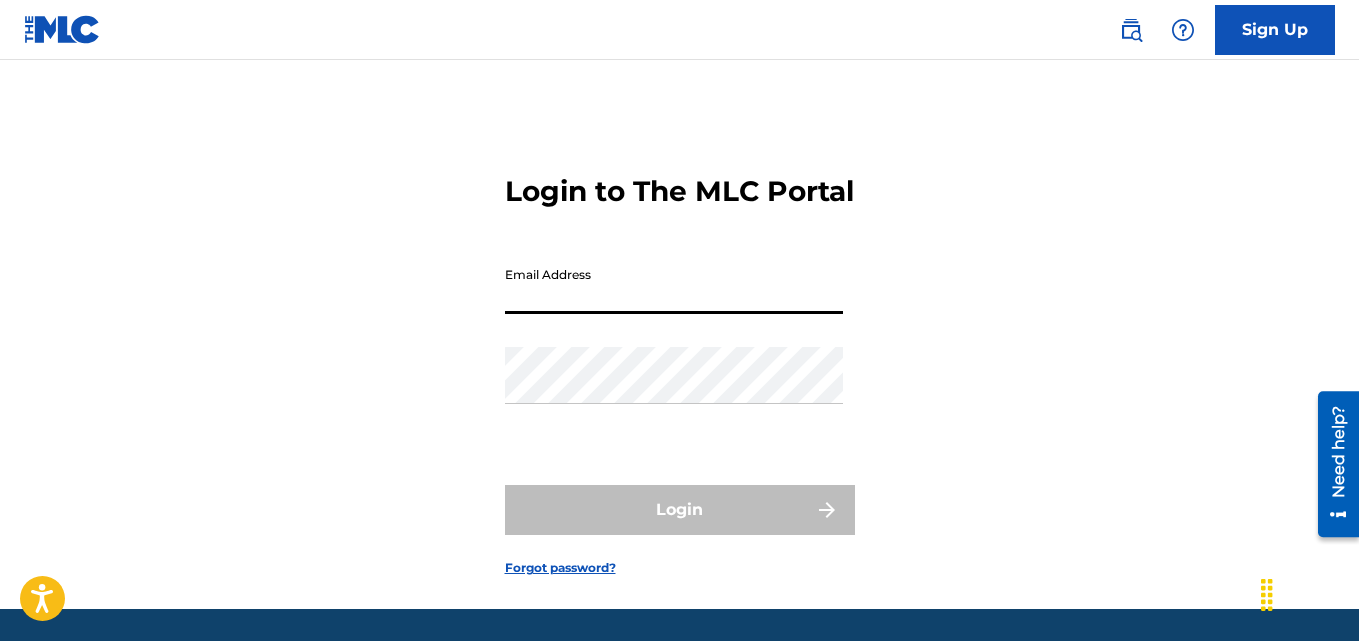 paste on "[EMAIL]" 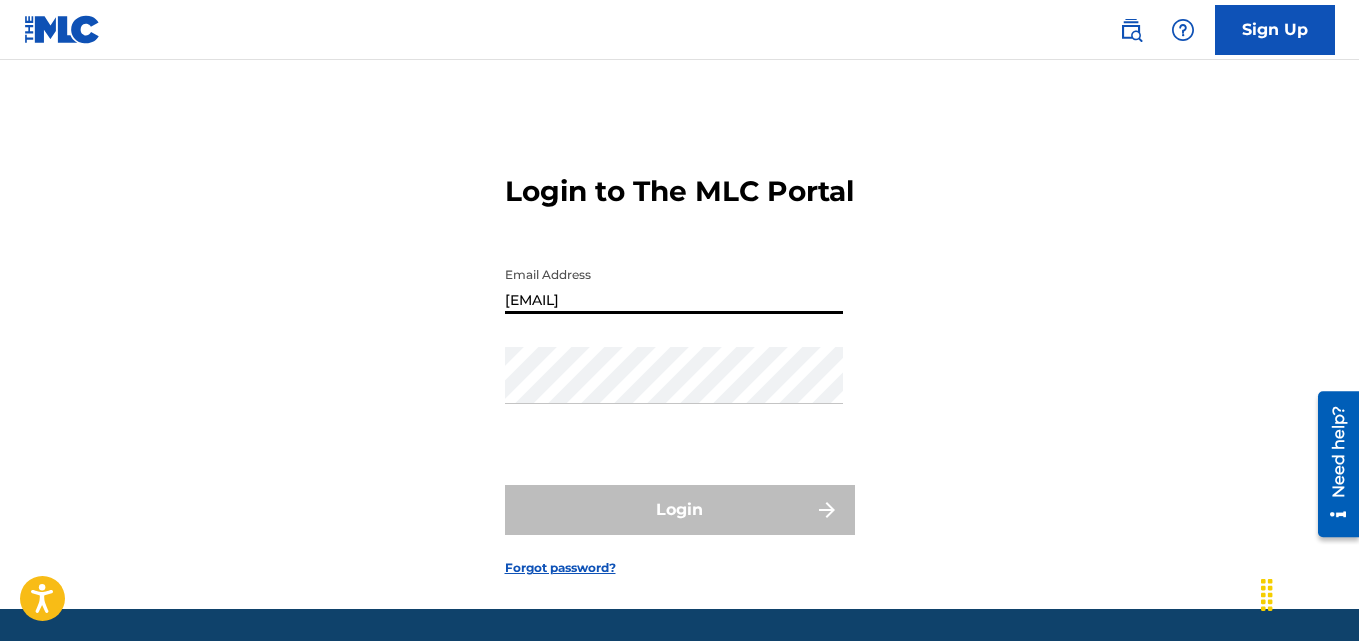 type on "[EMAIL]" 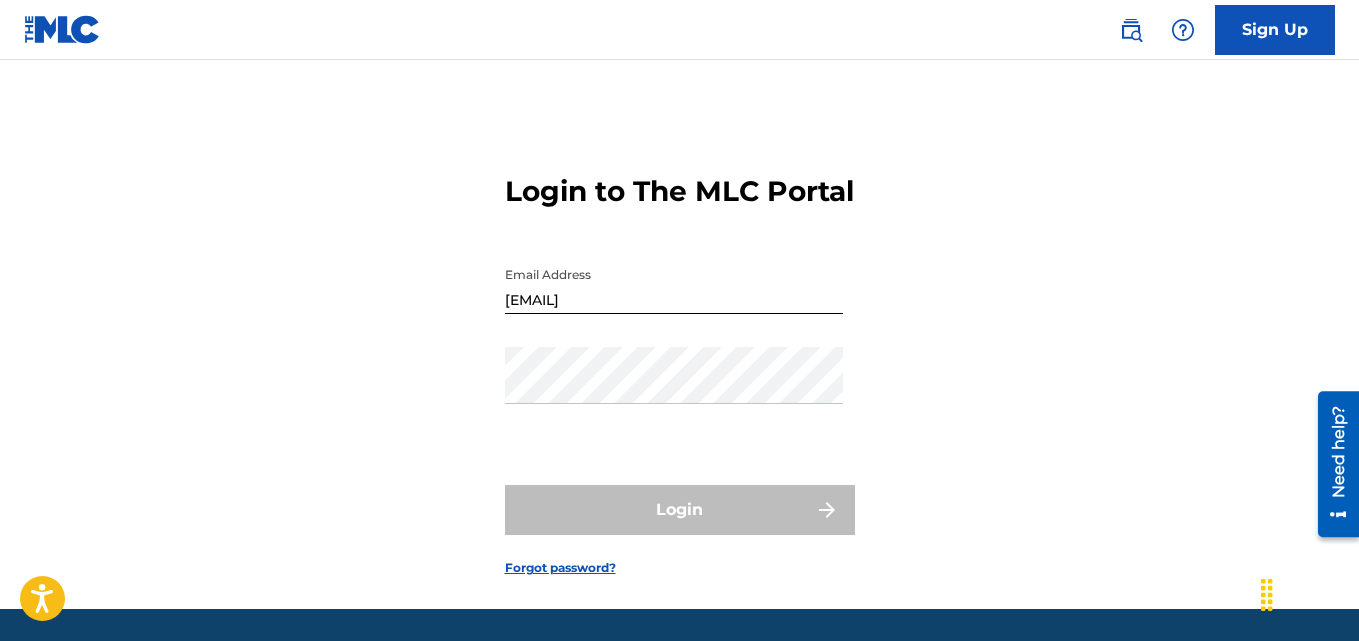click on "Login to The MLC Portal Email Address [EMAIL] Password Login Forgot password?" at bounding box center [679, 359] 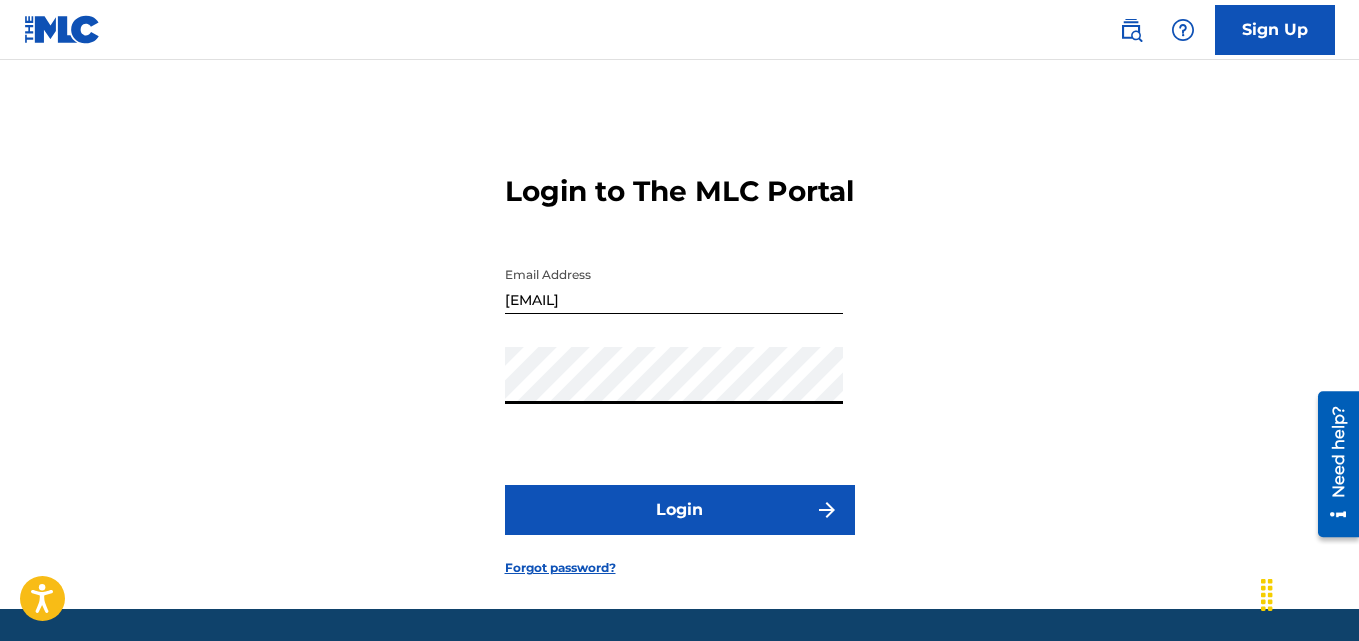 click on "Login to The MLC Portal Email Address [EMAIL] Password Login Forgot password?" at bounding box center [680, 359] 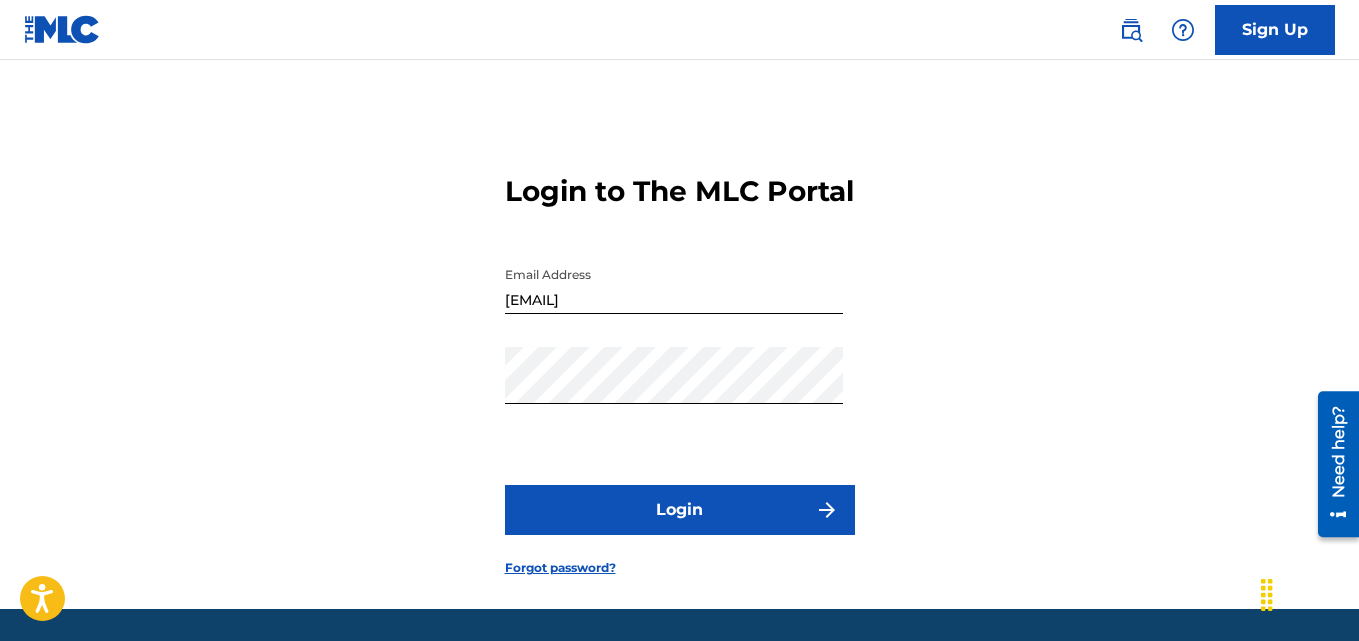 click on "Login" at bounding box center [680, 510] 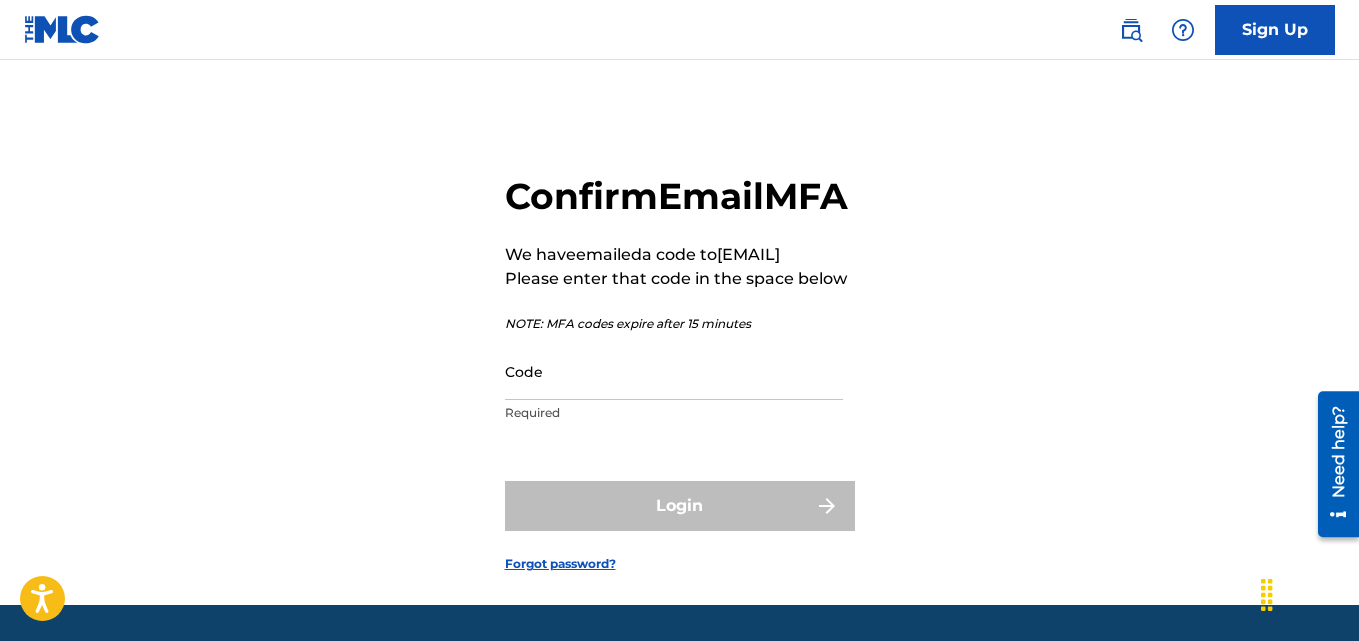 click on "Code" at bounding box center [674, 371] 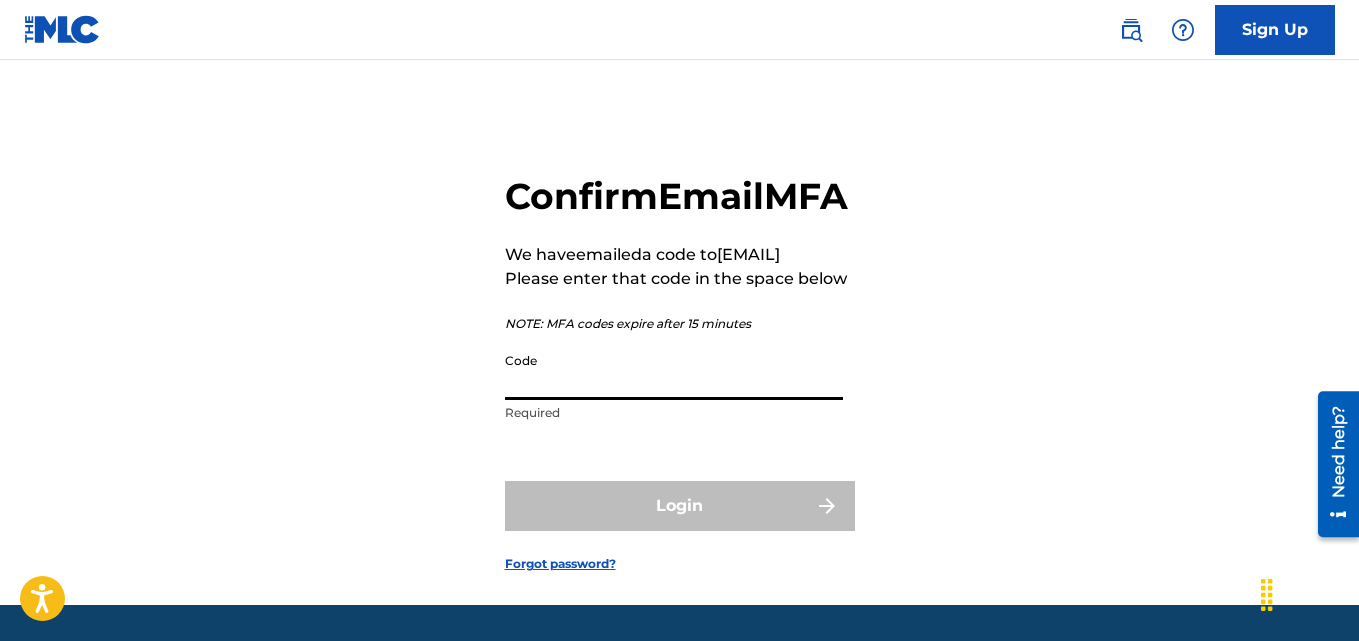 click on "Code" at bounding box center (674, 371) 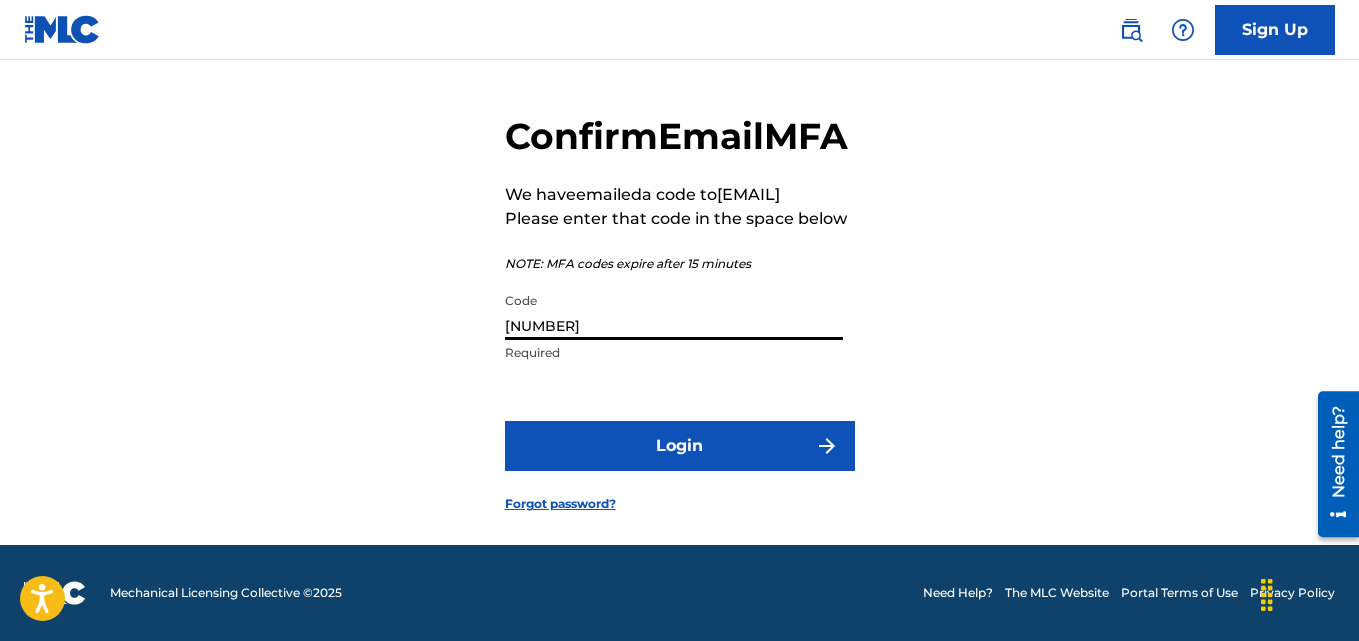 scroll, scrollTop: 129, scrollLeft: 0, axis: vertical 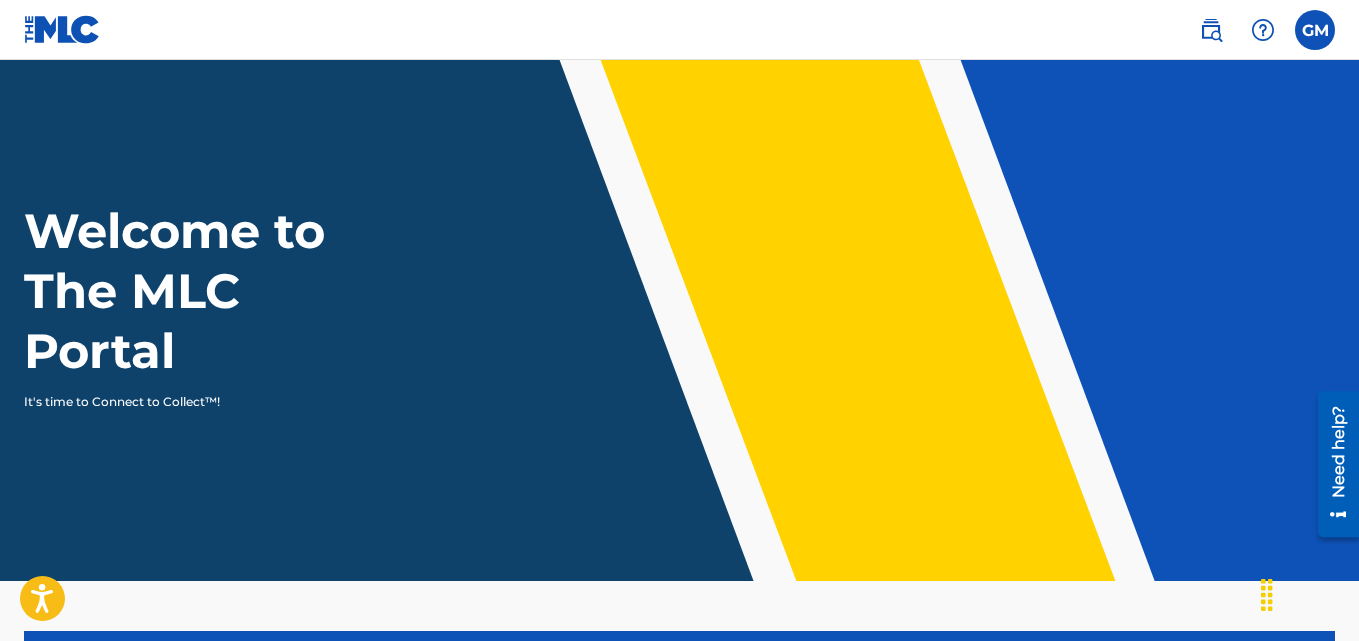 click at bounding box center [1315, 30] 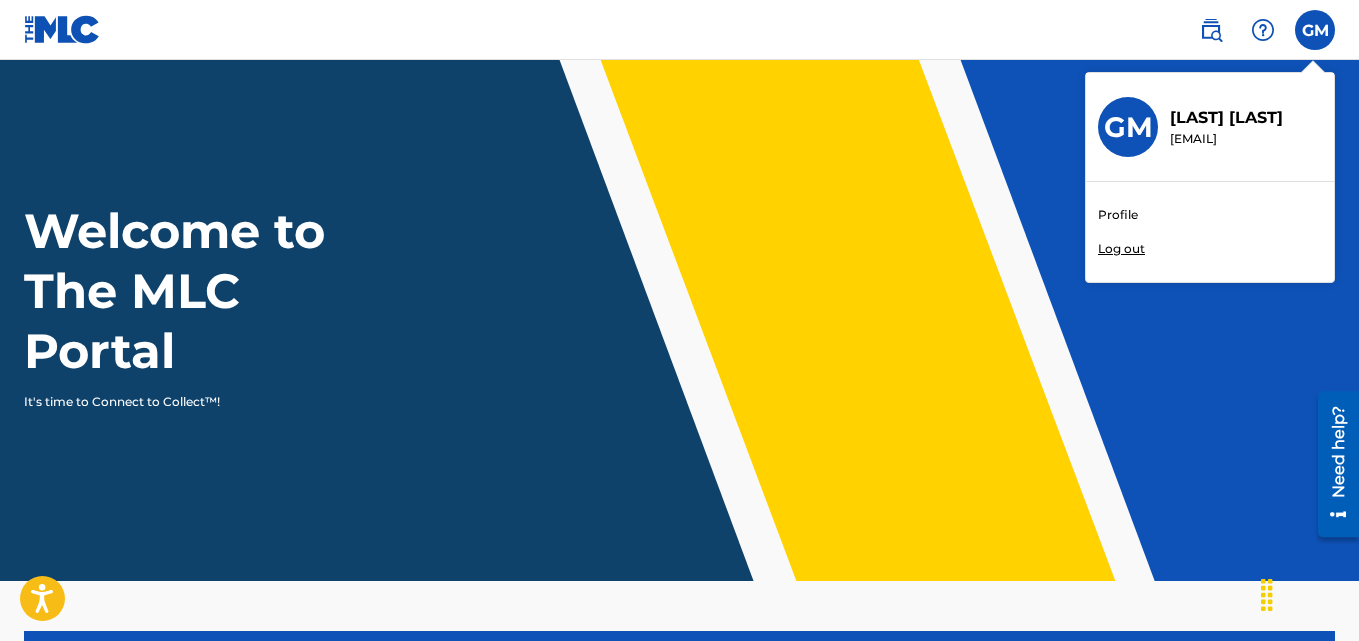click on "[FIRST] [LAST] [EMAIL] Profile Log out" at bounding box center [1315, 30] 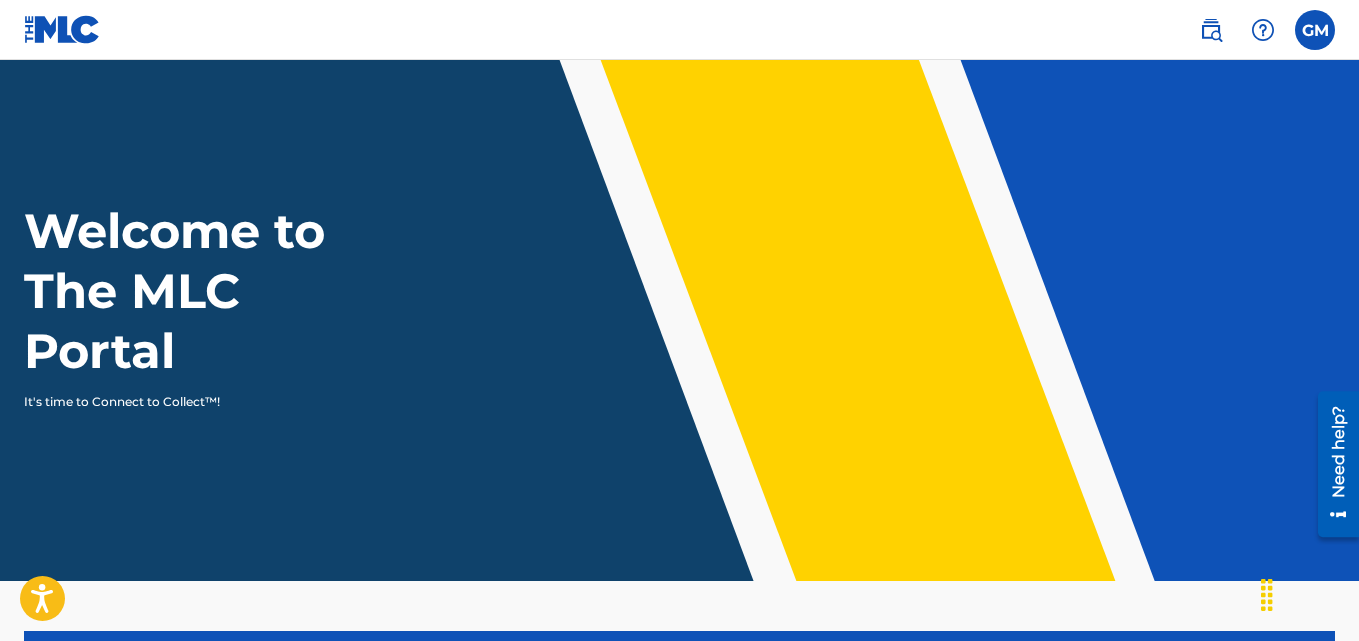 click at bounding box center (1315, 30) 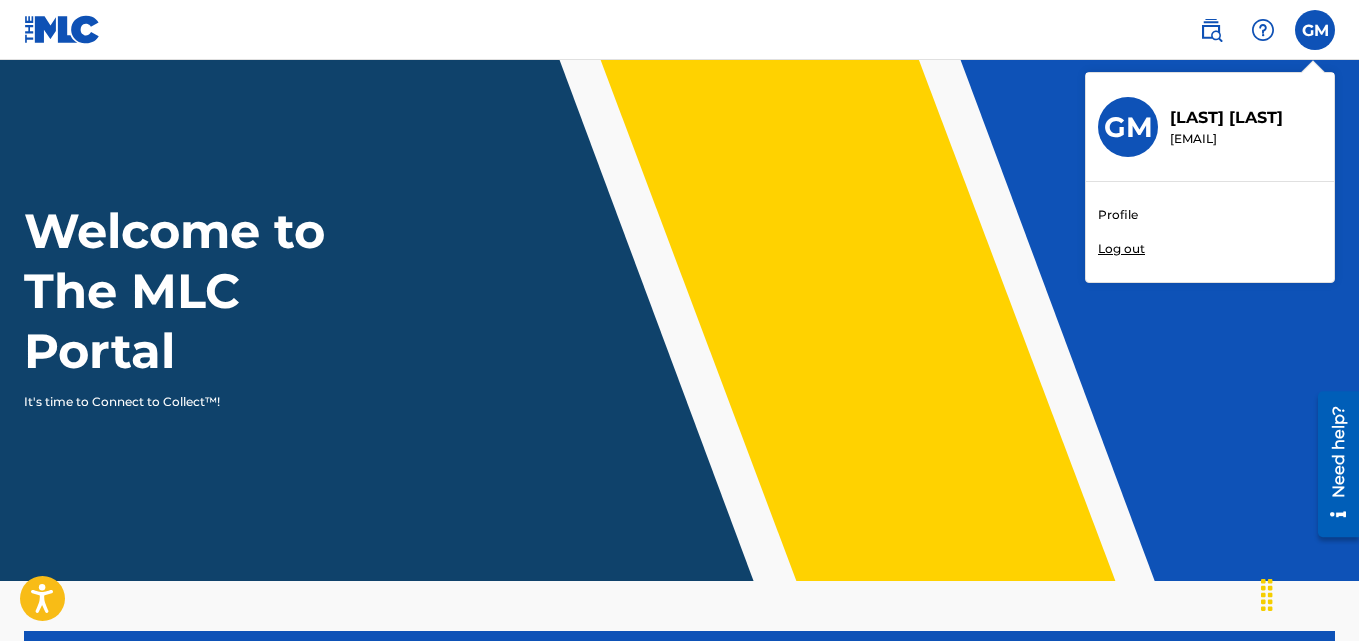 click on "Profile" at bounding box center [1118, 215] 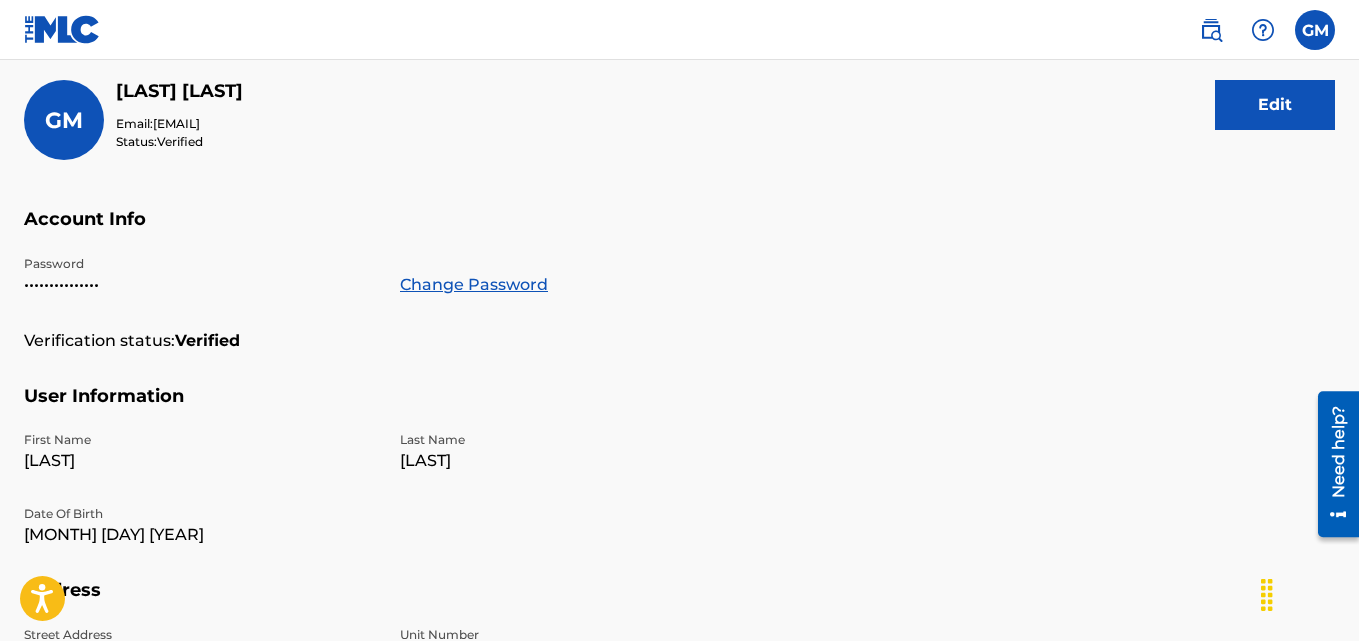 scroll, scrollTop: 0, scrollLeft: 0, axis: both 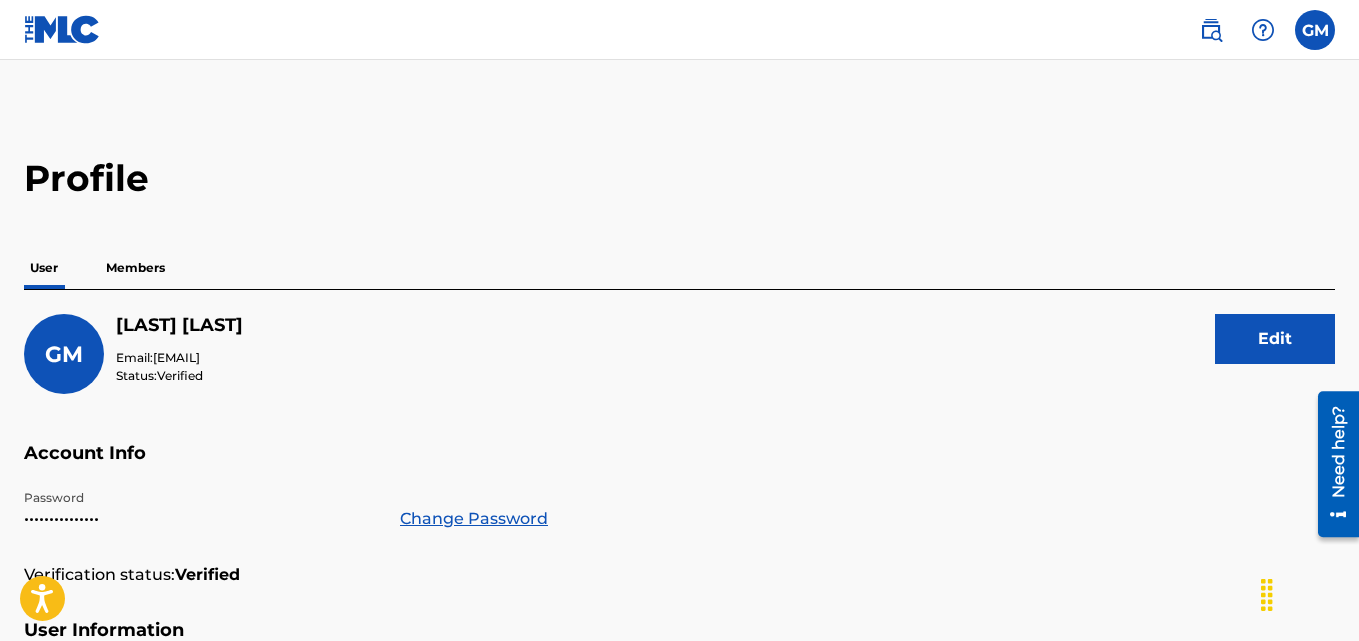 click on "Members" at bounding box center (135, 268) 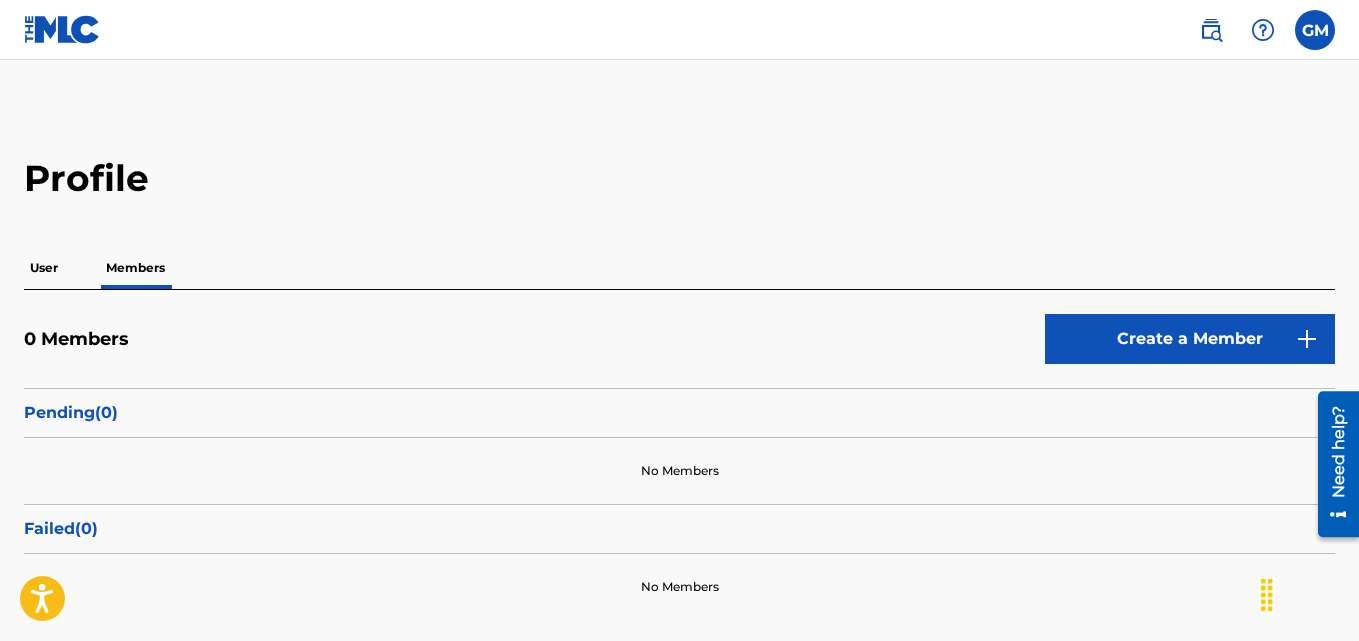 click at bounding box center [1315, 30] 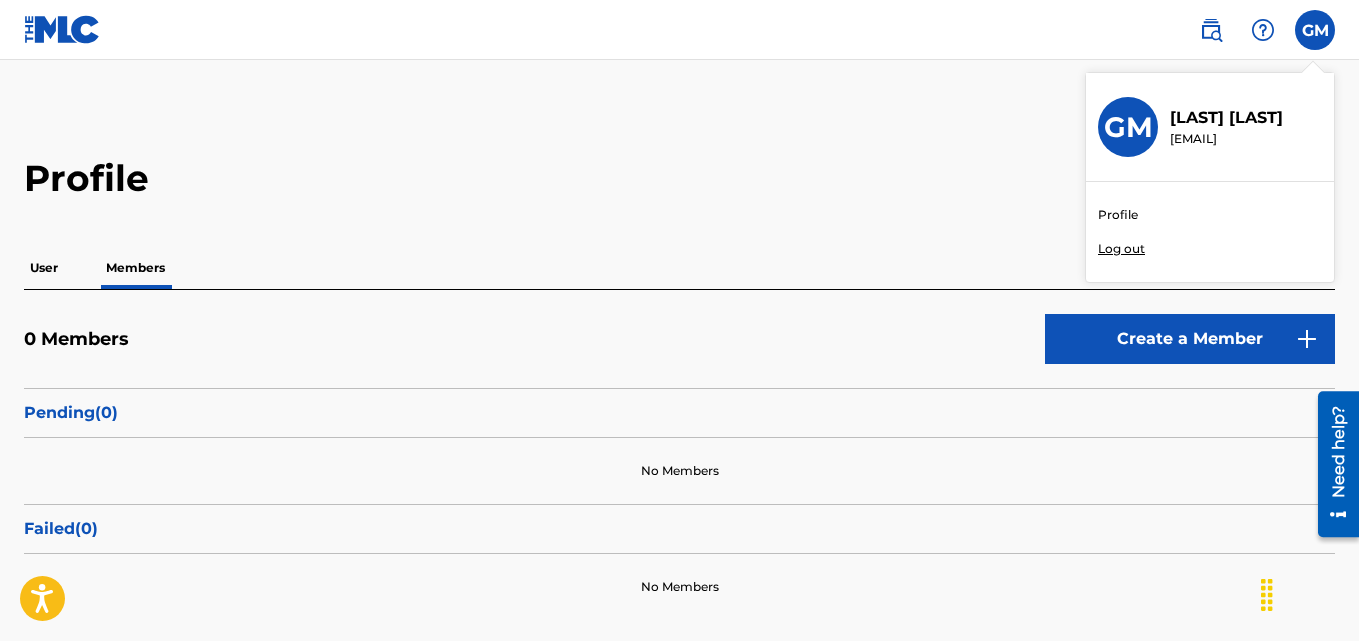 click on "Log out" at bounding box center [1121, 249] 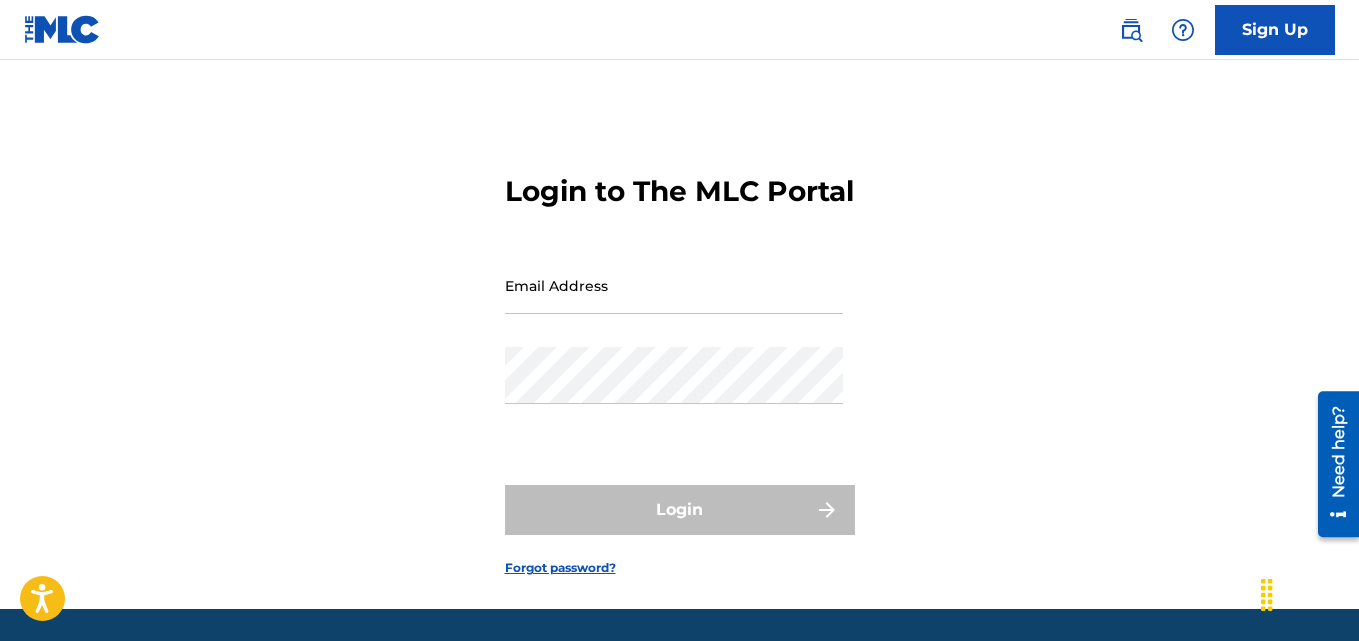 click on "Login to The MLC Portal Email Address Password Login Forgot password?" at bounding box center (679, 359) 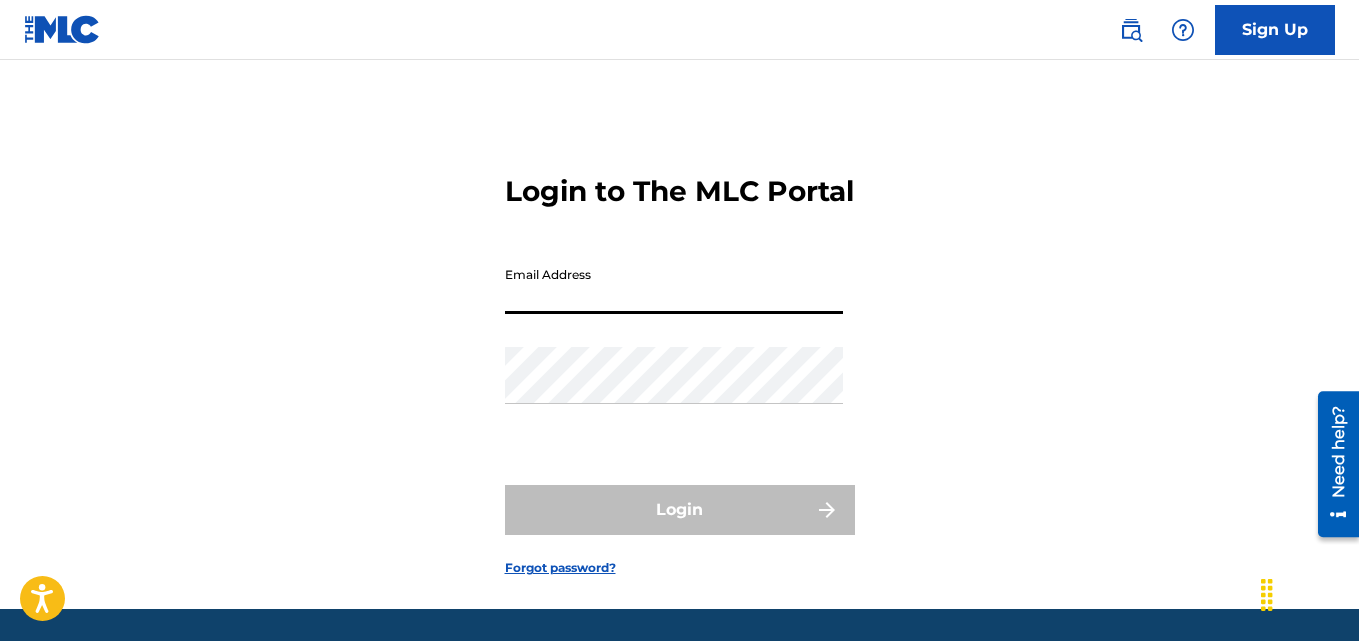 paste on "[EMAIL]" 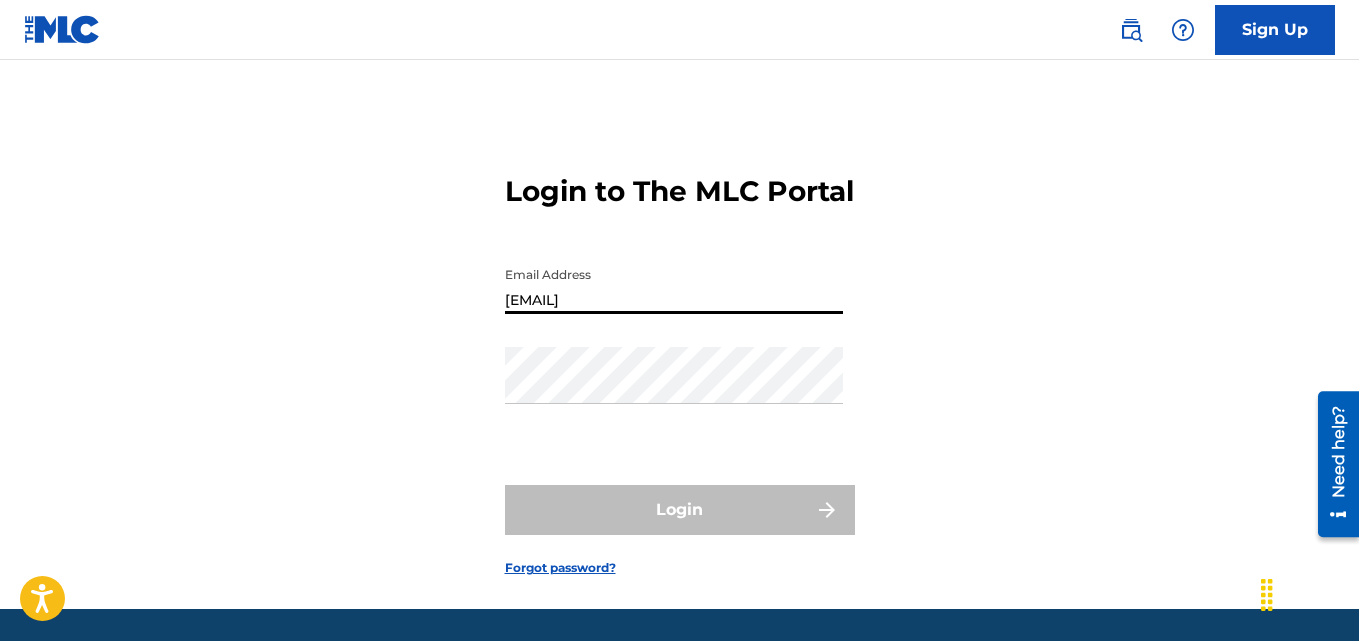 type on "[EMAIL]" 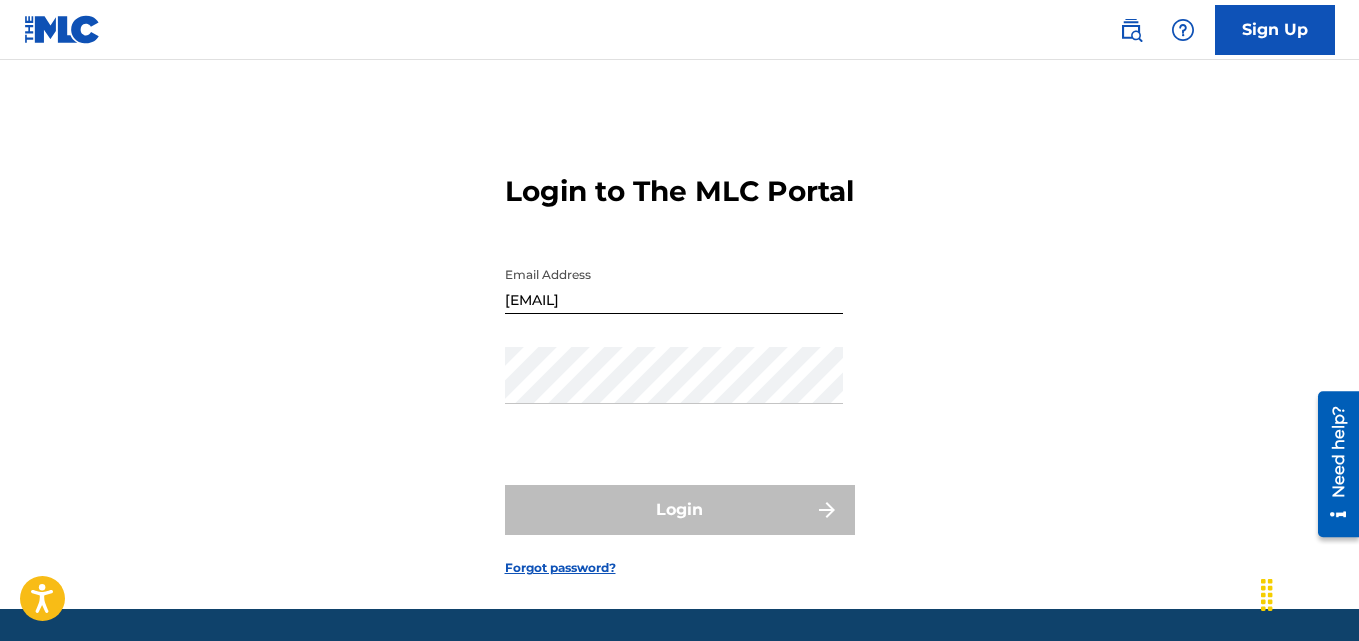 drag, startPoint x: 253, startPoint y: 315, endPoint x: 306, endPoint y: 315, distance: 53 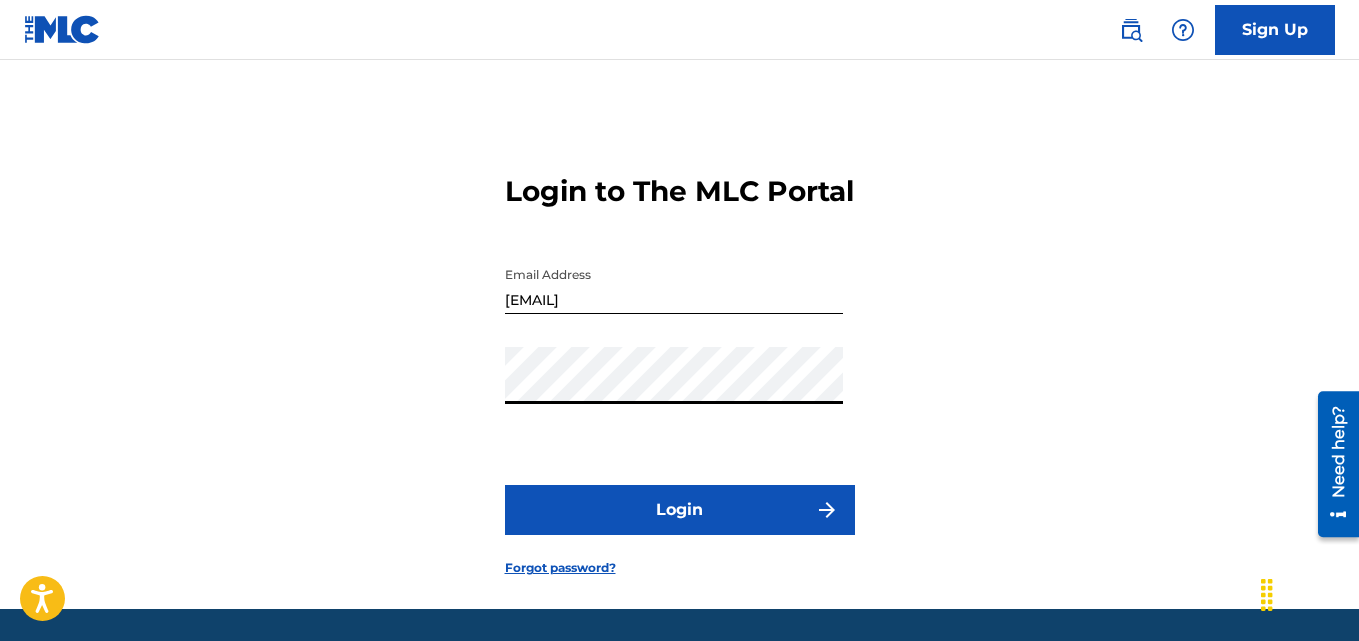 click on "Login" at bounding box center [680, 510] 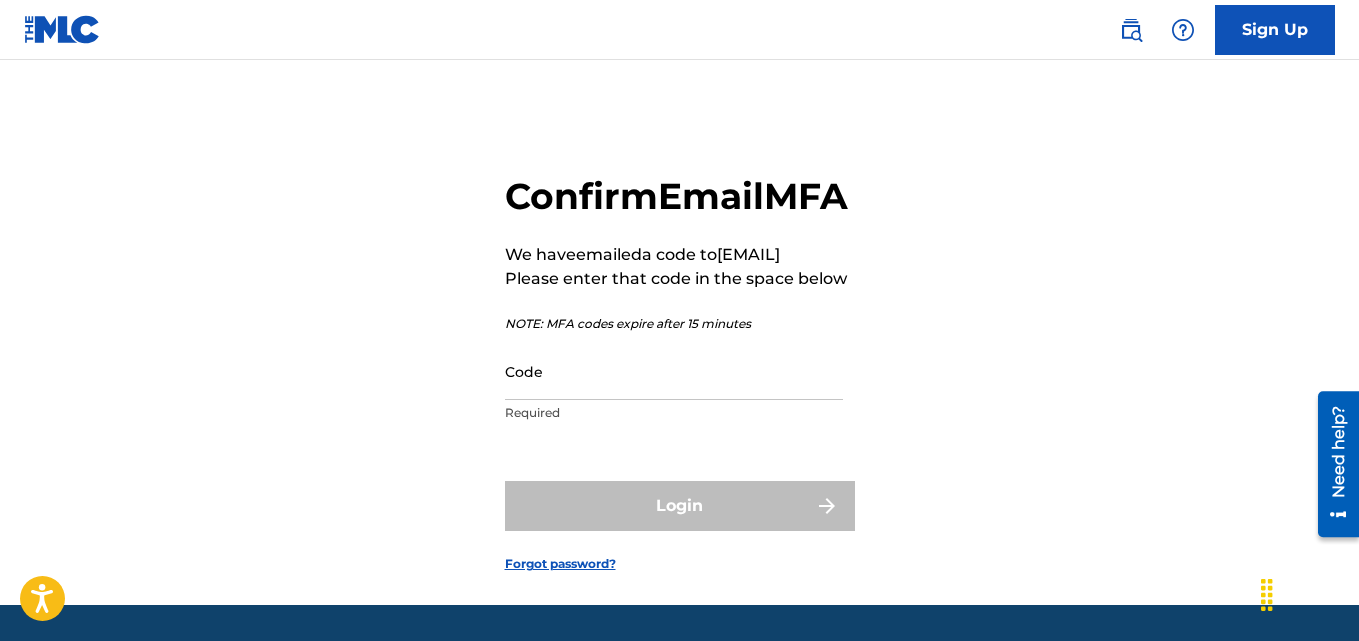 click on "Confirm  Email   MFA We have  emailed   a code to  [EMAIL] Please enter that code in the space below NOTE: MFA codes expire after 15 minutes Code Required Login Forgot password?" at bounding box center (679, 357) 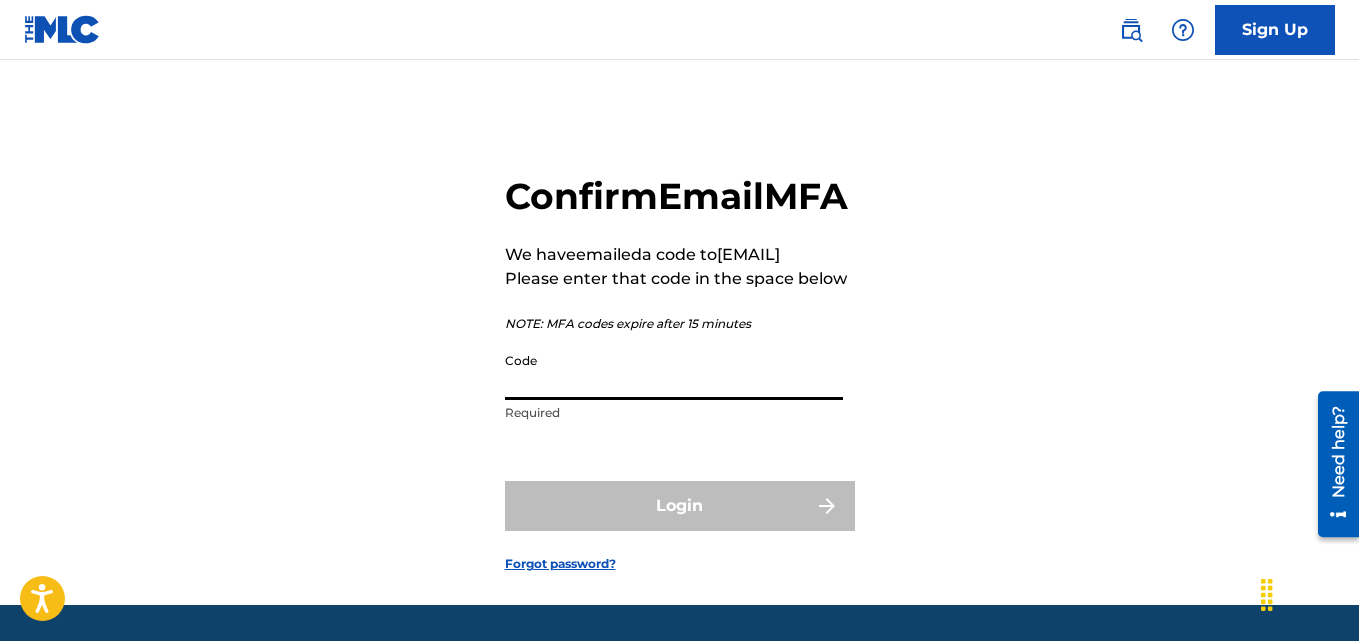 click on "Code" at bounding box center (674, 371) 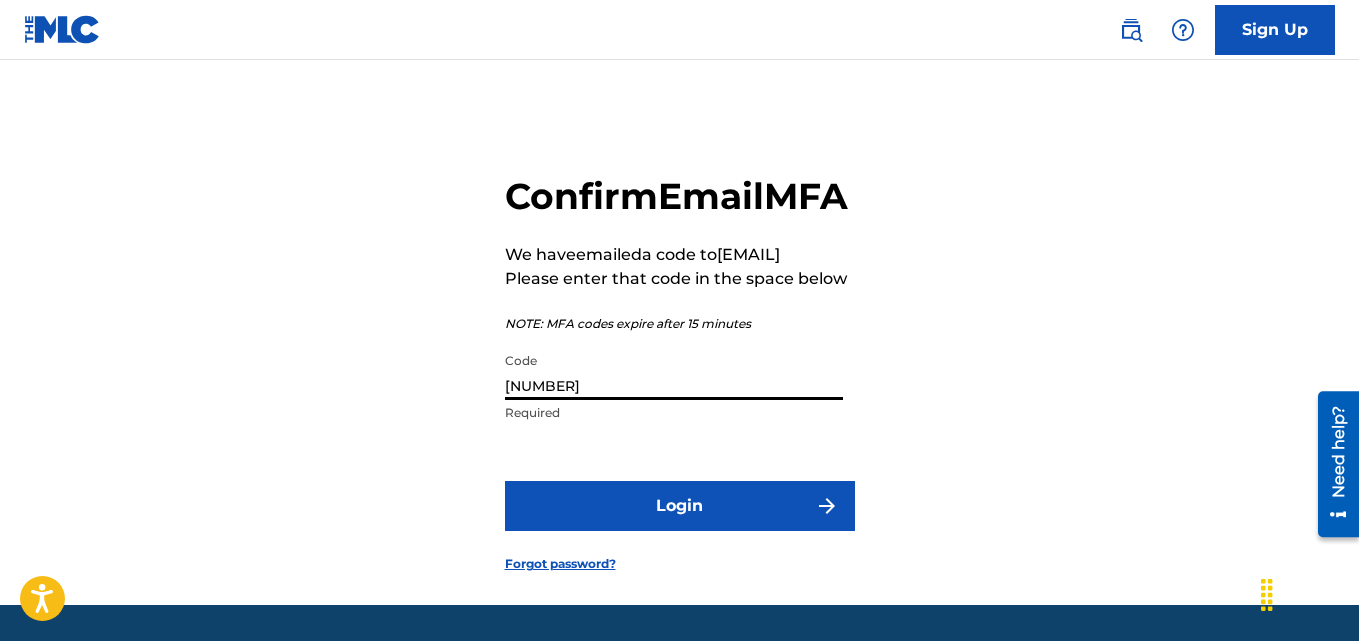 type on "[NUMBER]" 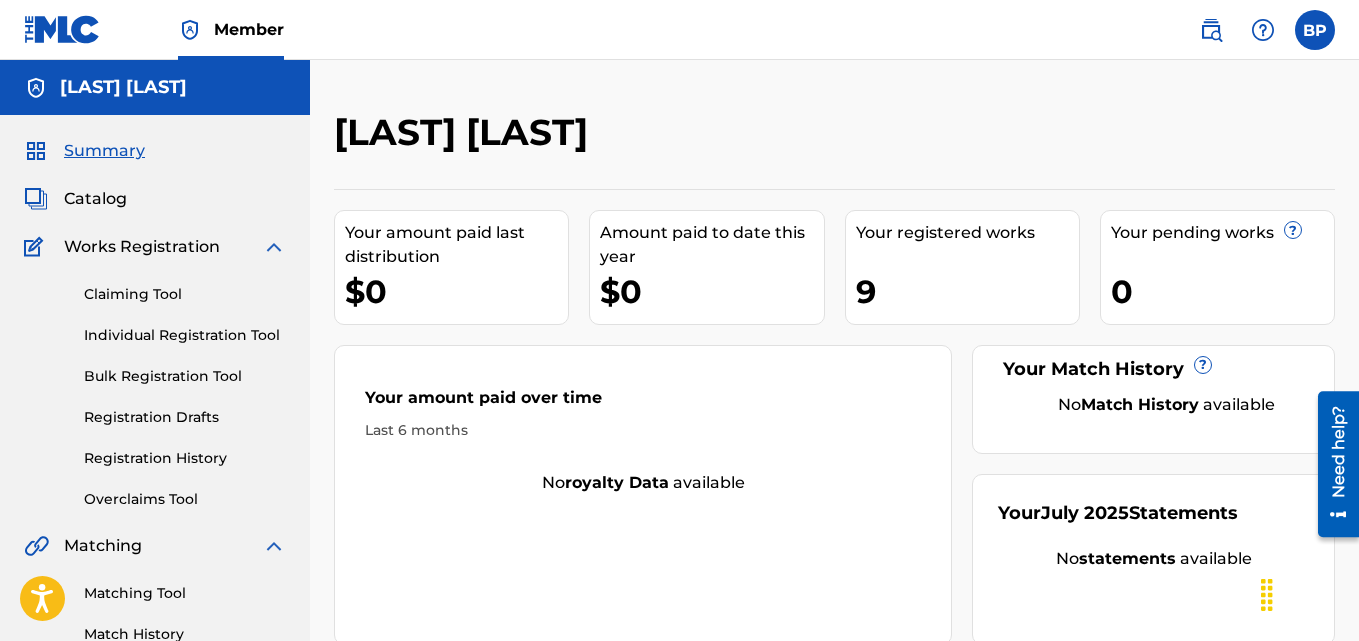 click on "Catalog" at bounding box center [95, 199] 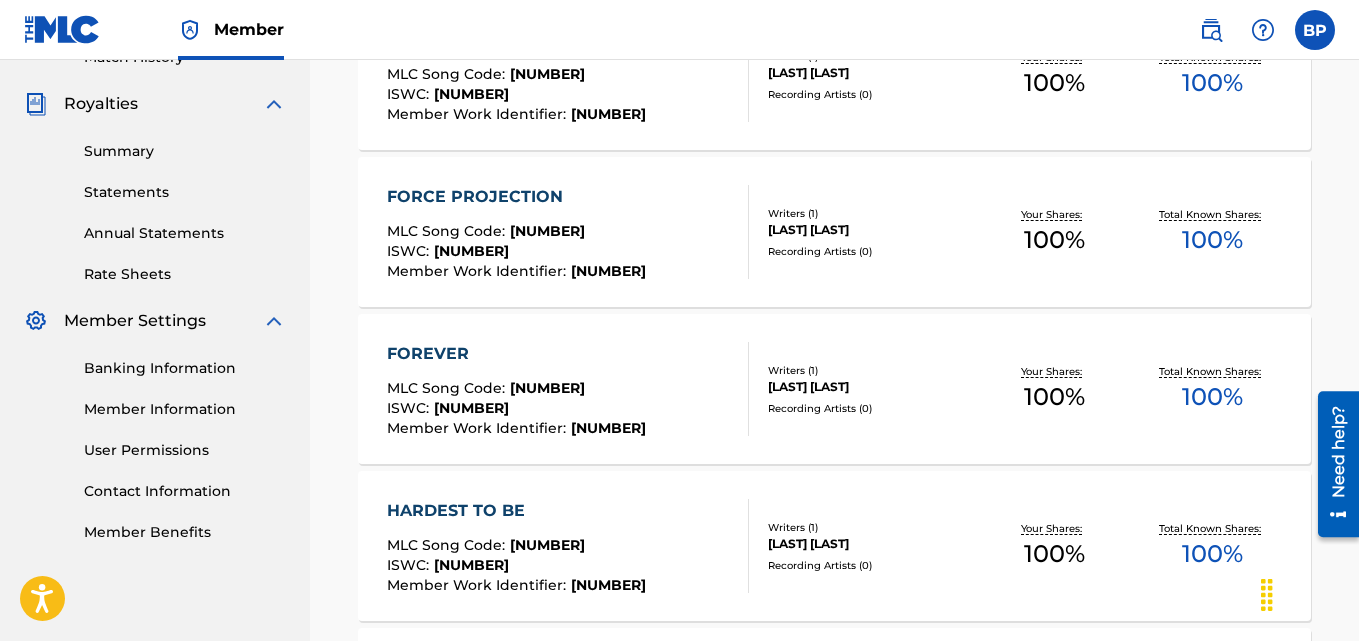 scroll, scrollTop: 800, scrollLeft: 0, axis: vertical 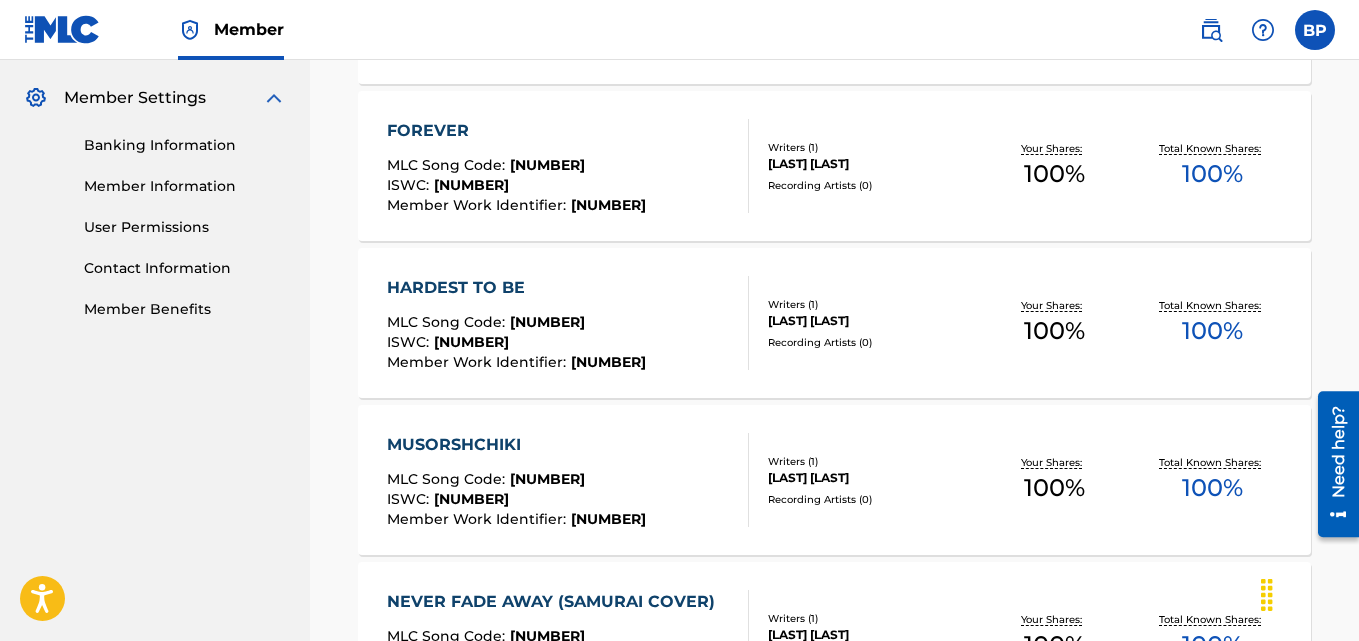 click on "Banking Information" at bounding box center [185, 145] 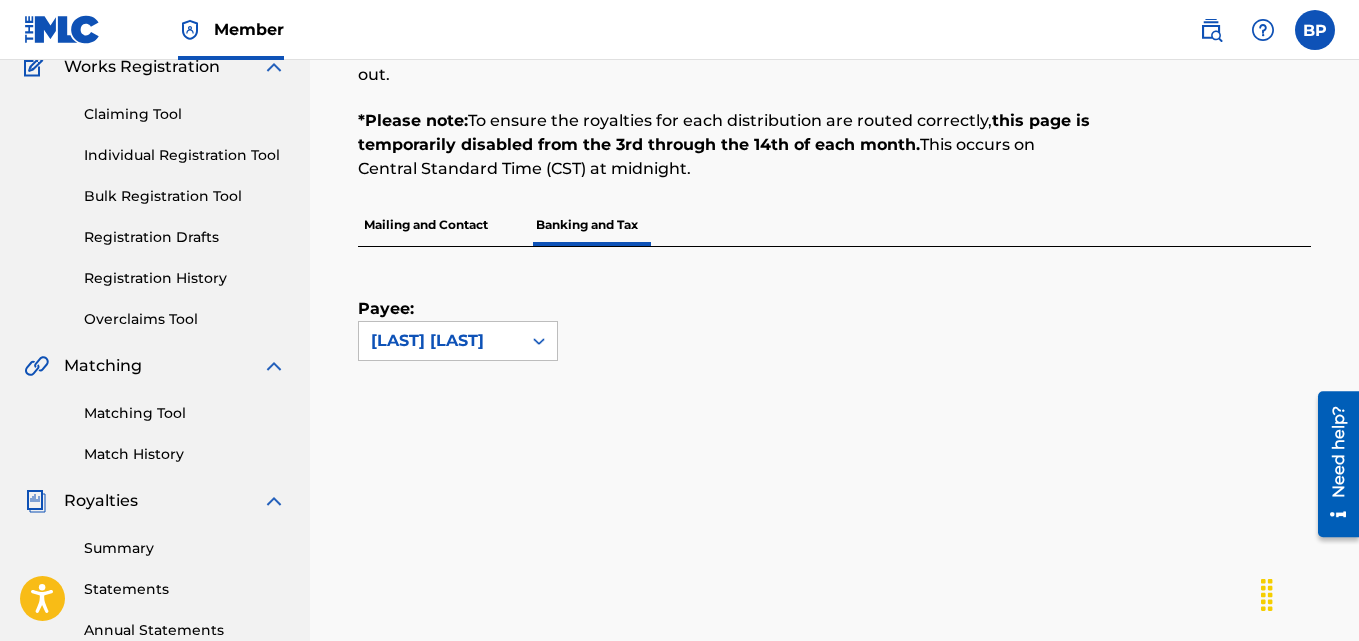 scroll, scrollTop: 200, scrollLeft: 0, axis: vertical 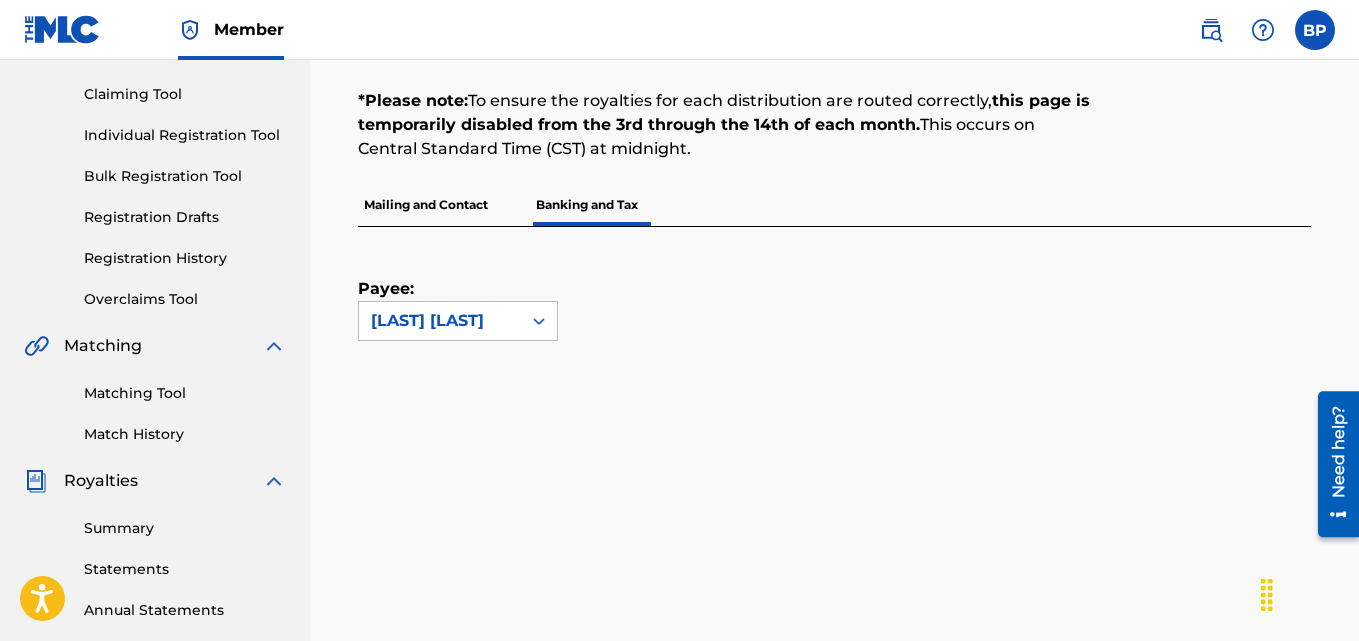 click on "Mailing and Contact" at bounding box center (426, 205) 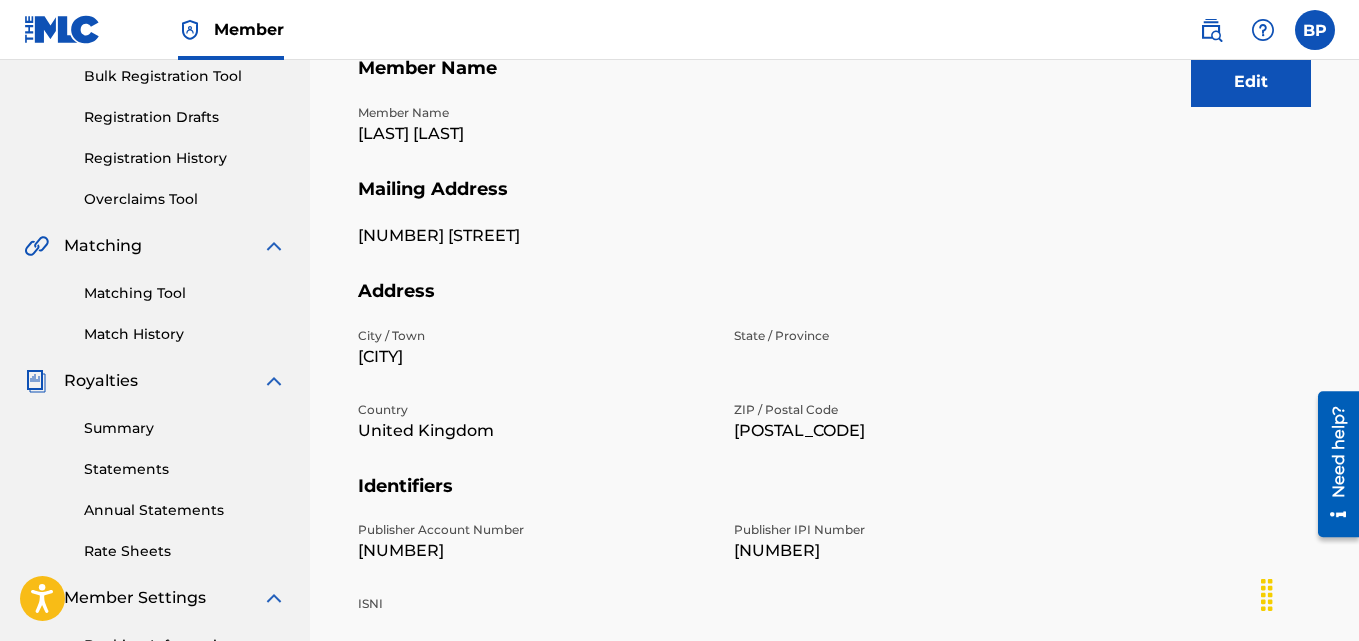 scroll, scrollTop: 200, scrollLeft: 0, axis: vertical 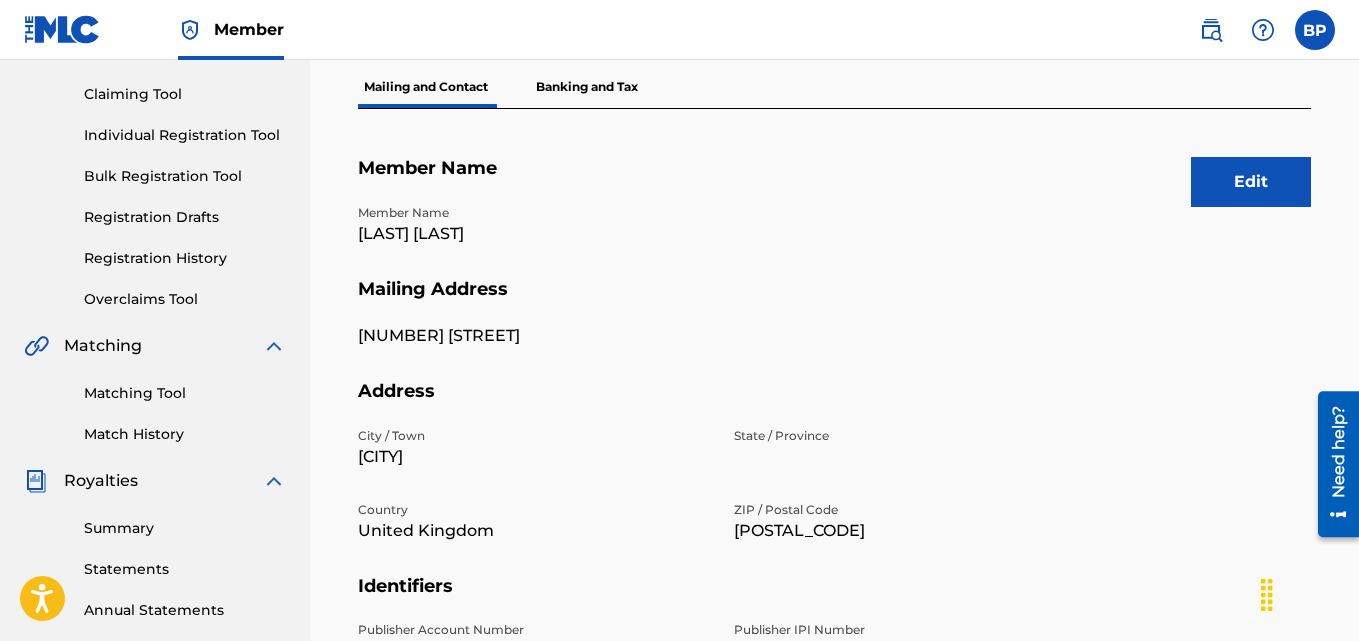 click on "Banking and Tax" at bounding box center (587, 87) 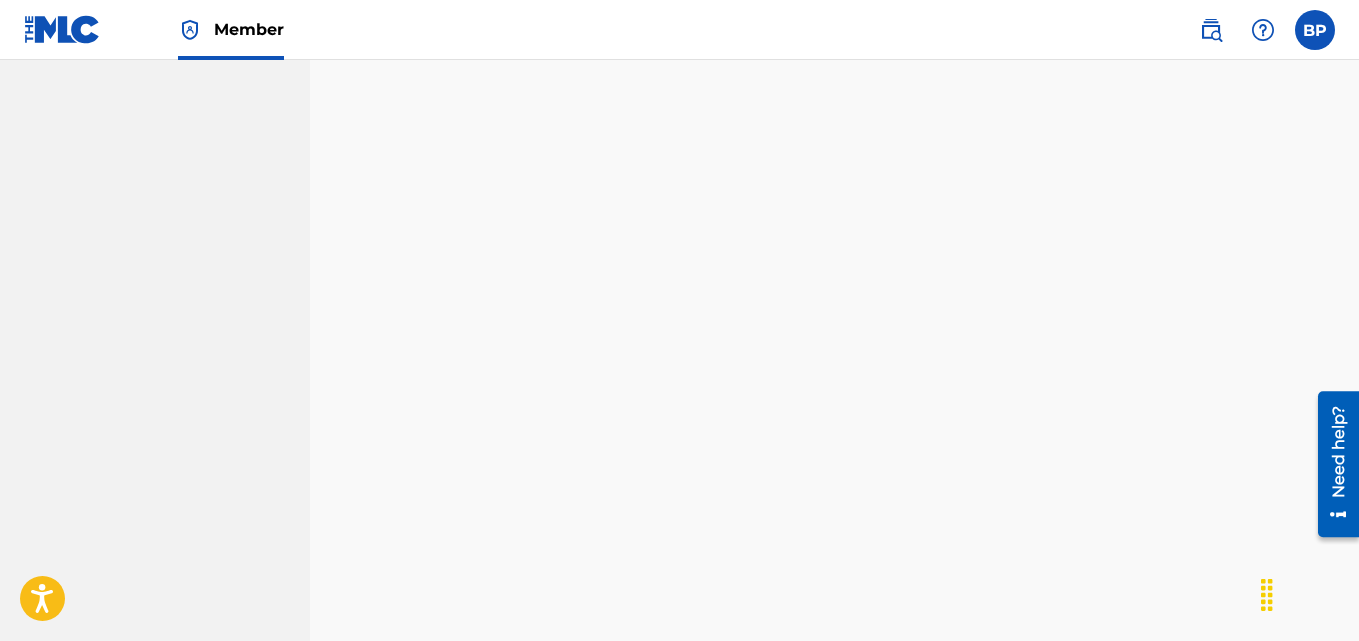 scroll, scrollTop: 1100, scrollLeft: 0, axis: vertical 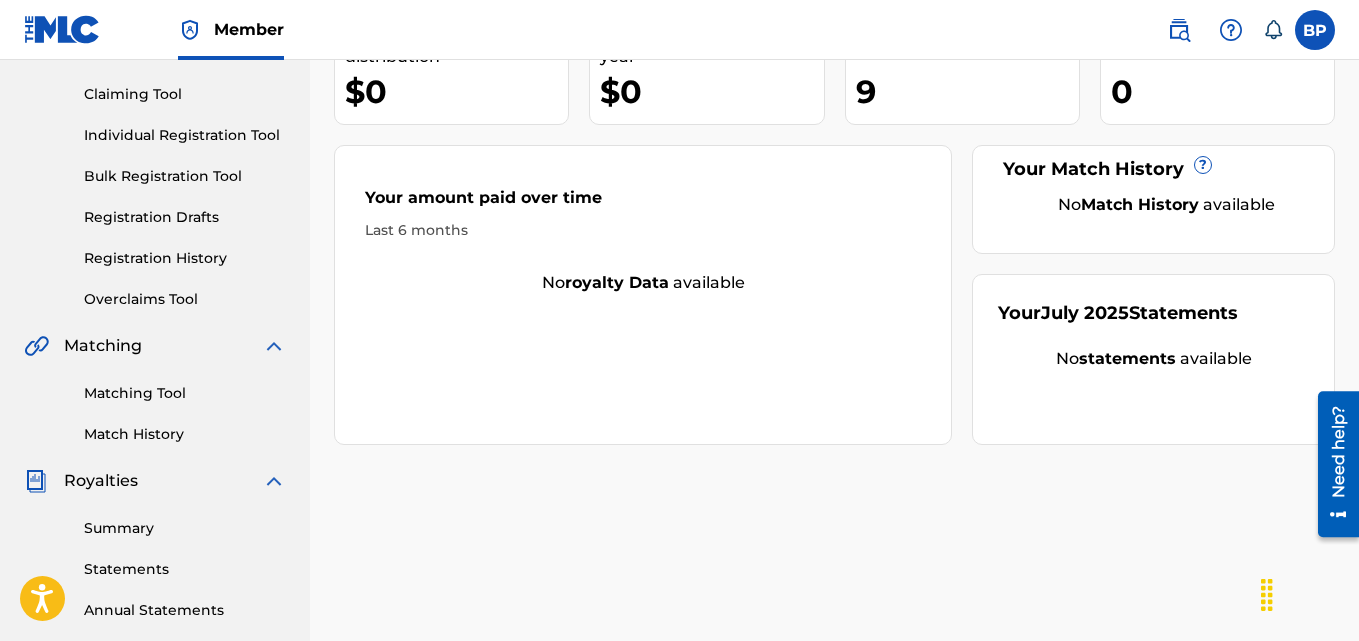 click on "Registration History" at bounding box center [185, 258] 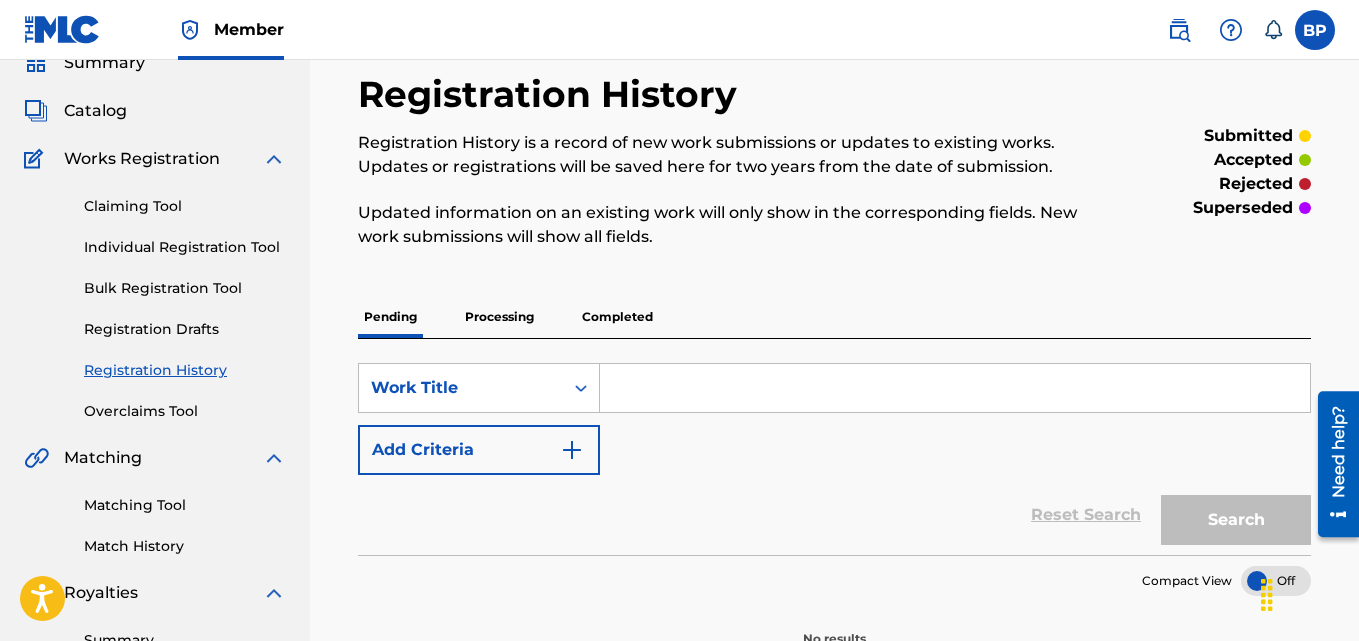 scroll, scrollTop: 200, scrollLeft: 0, axis: vertical 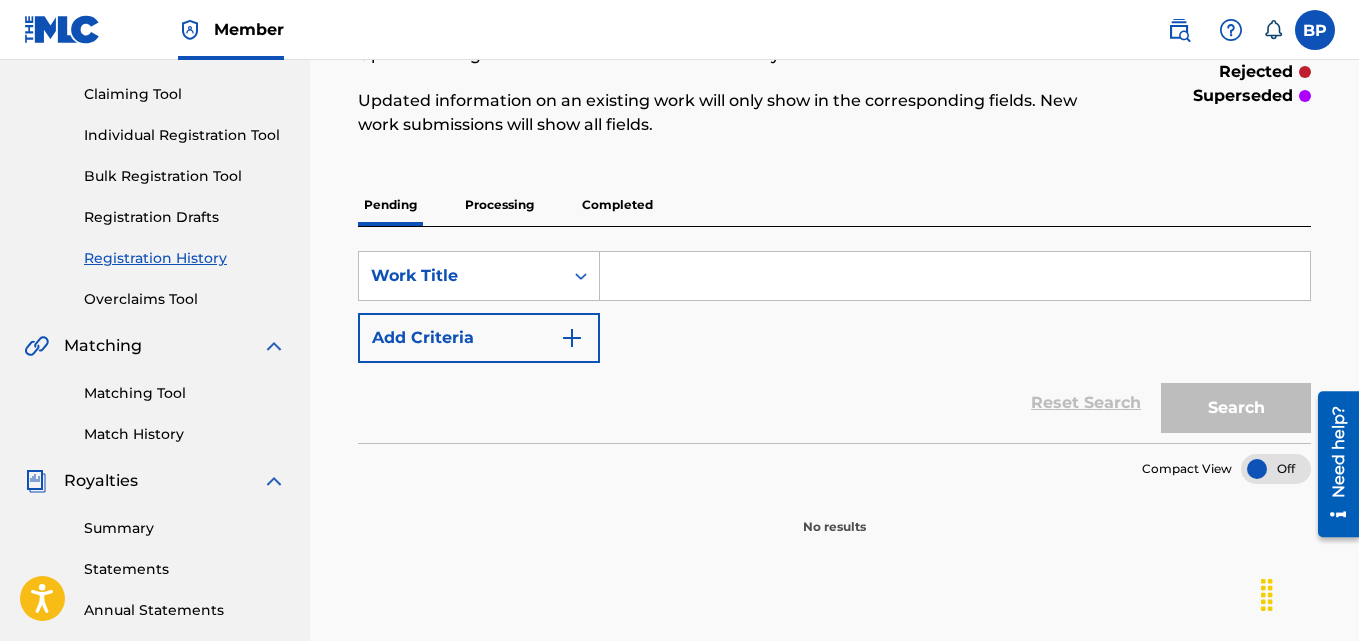 click on "Completed" at bounding box center (617, 205) 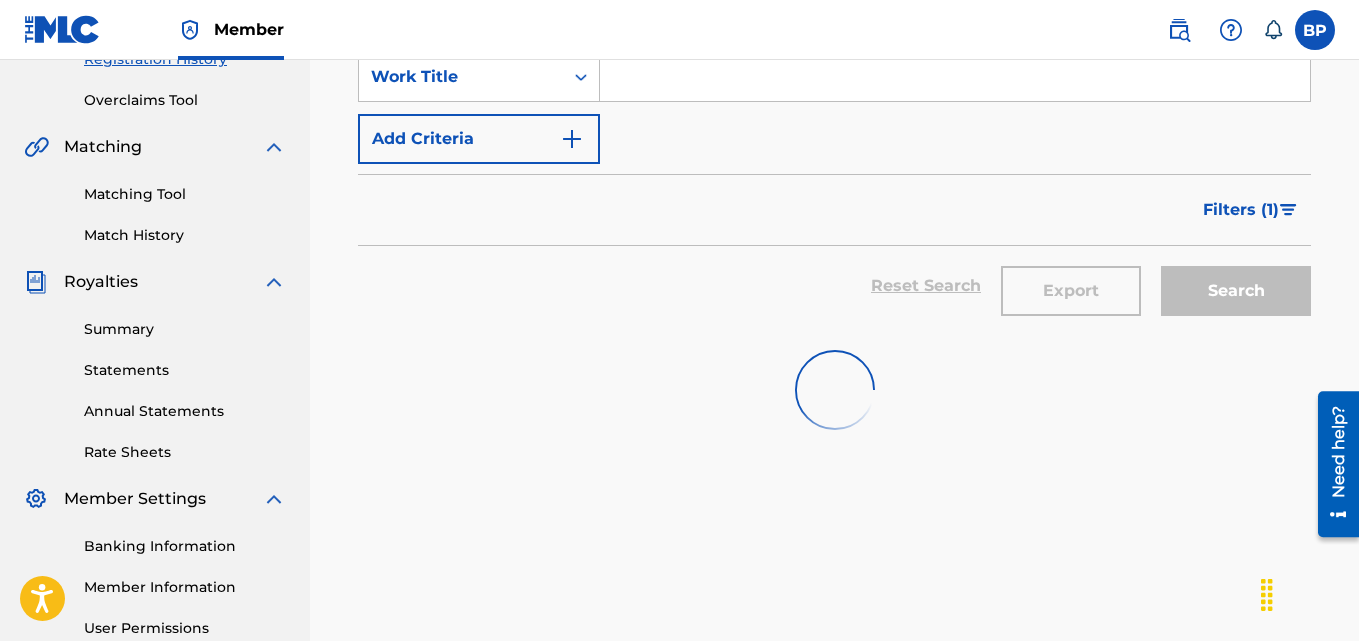 scroll, scrollTop: 400, scrollLeft: 0, axis: vertical 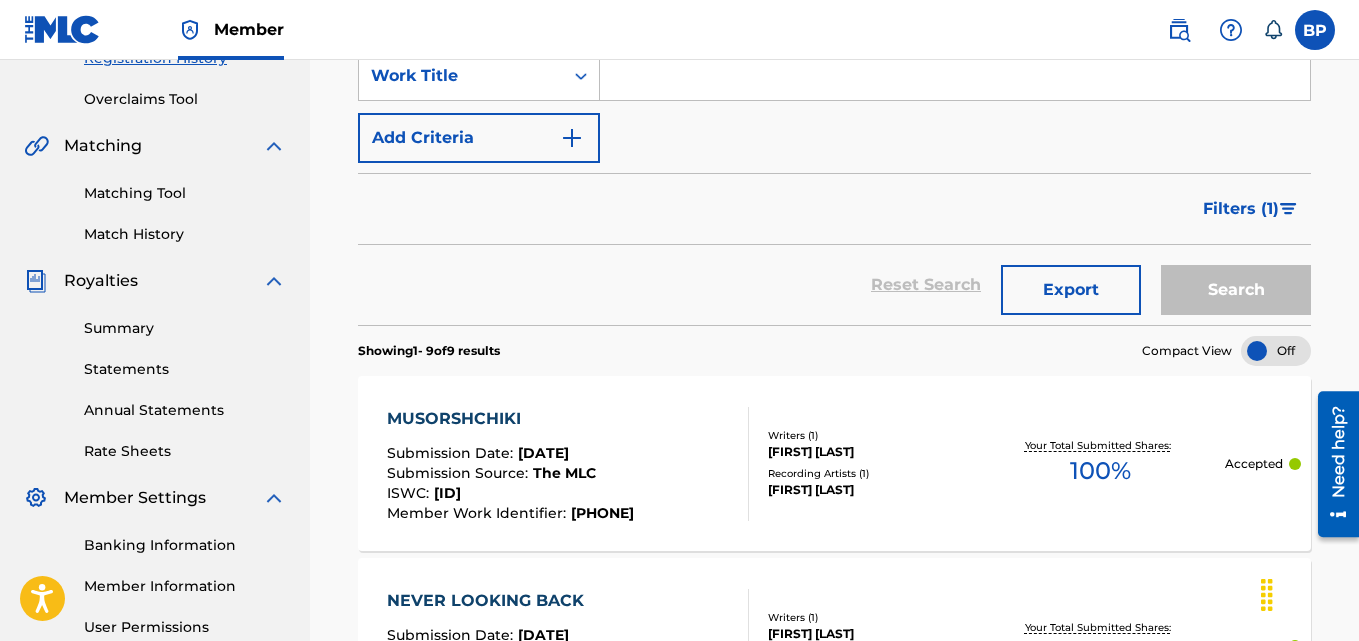 click on "Banking Information Member Information User Permissions Contact Information Member Benefits" at bounding box center [155, 615] 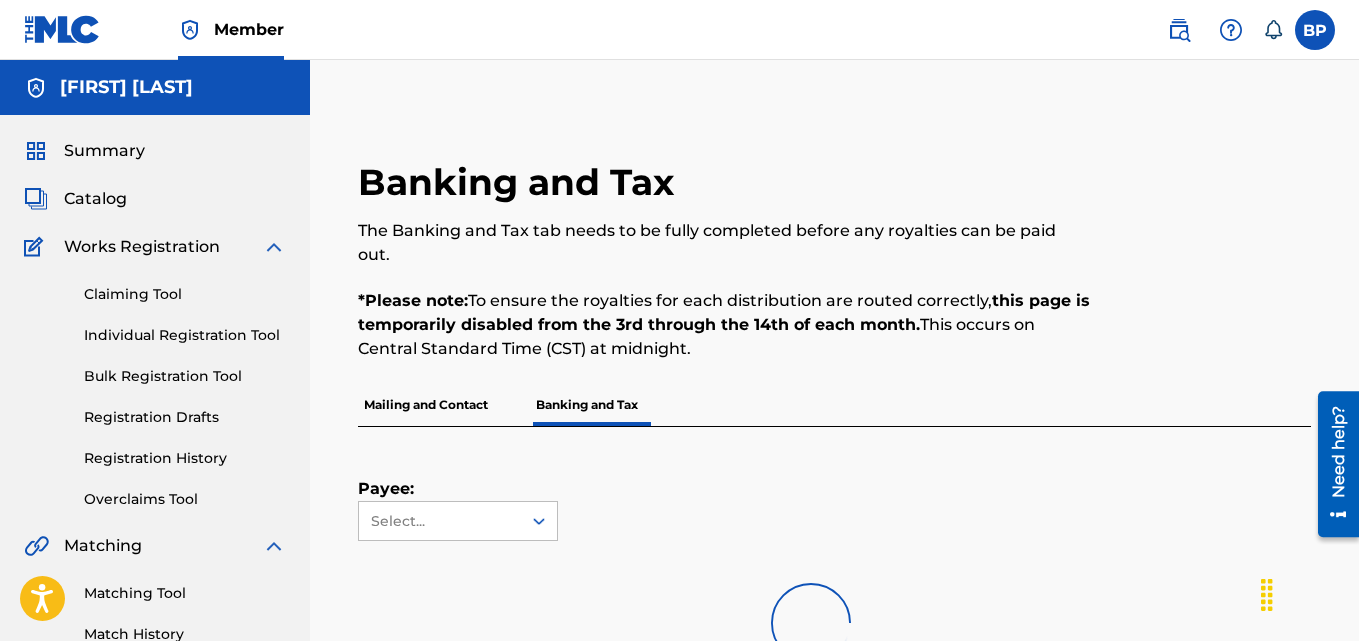 scroll, scrollTop: 100, scrollLeft: 0, axis: vertical 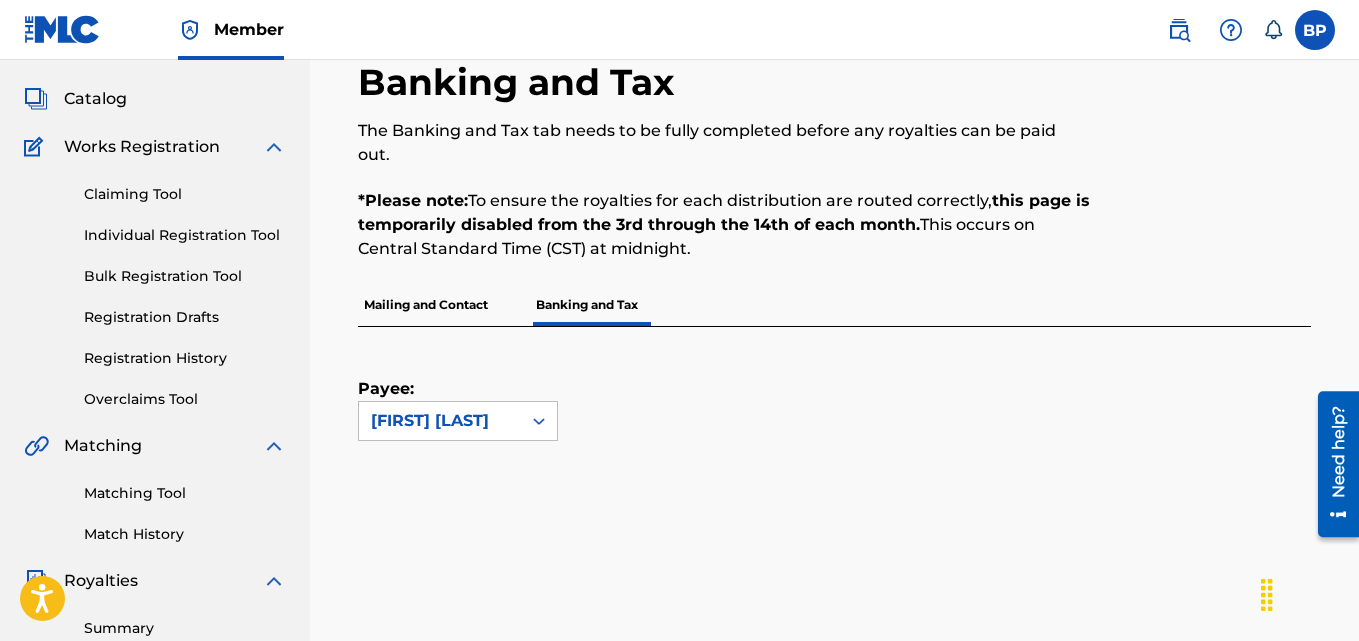 click on "Payee: BEATO PAUL ALEXANDRE" at bounding box center [810, 384] 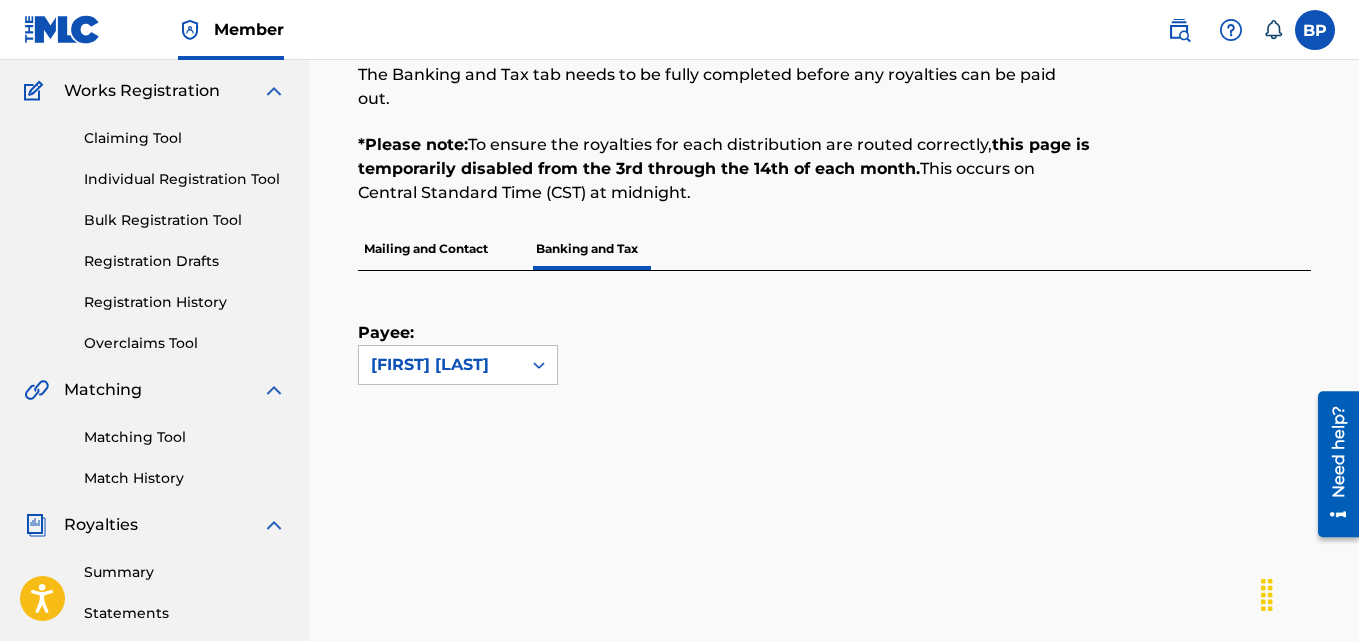 scroll, scrollTop: 100, scrollLeft: 0, axis: vertical 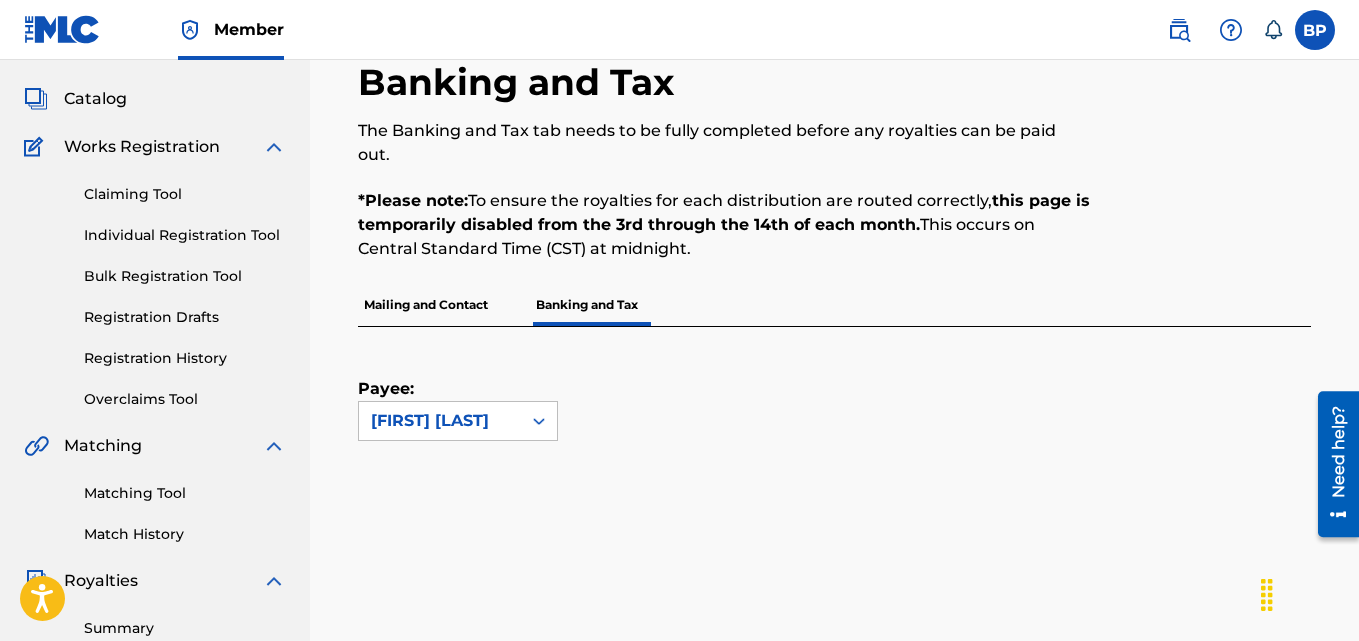 click on "Mailing and Contact" at bounding box center (426, 305) 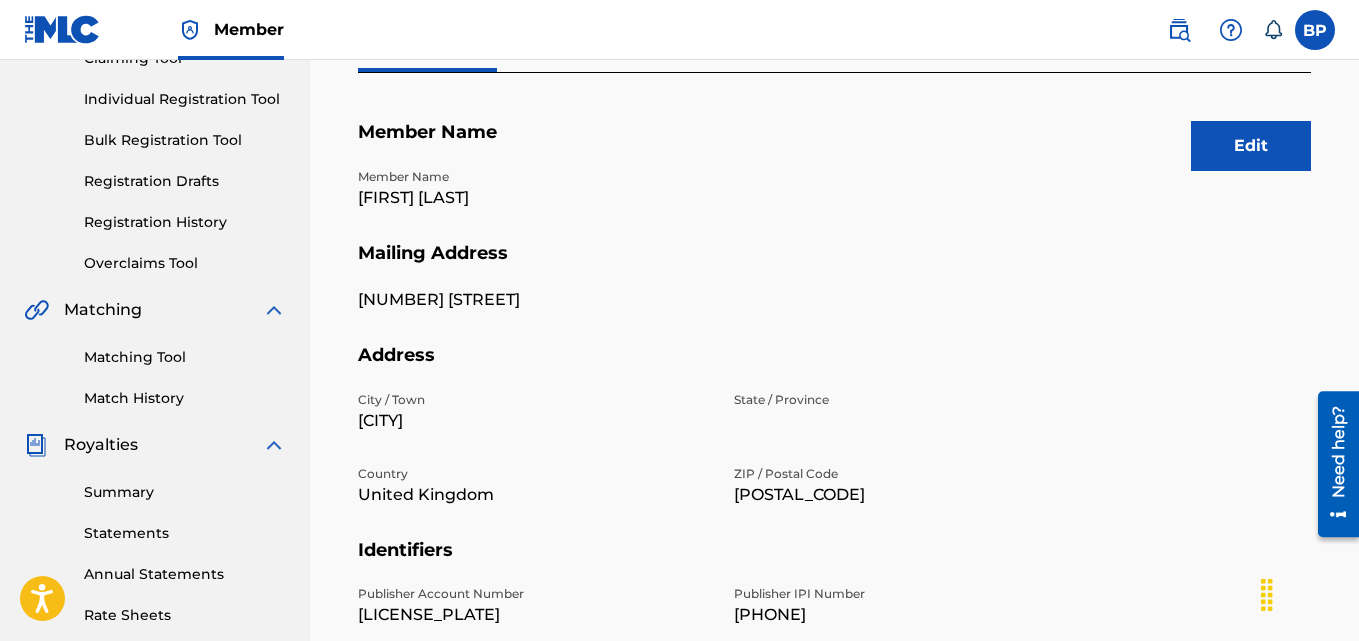 scroll, scrollTop: 0, scrollLeft: 0, axis: both 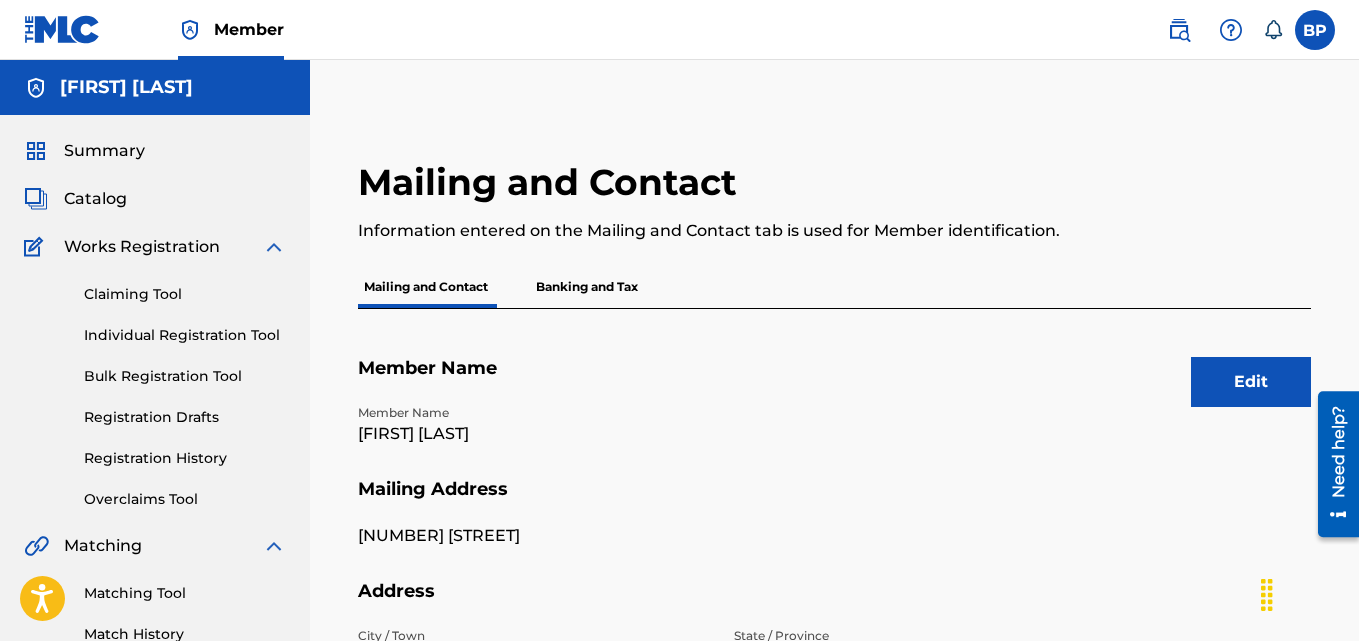 click on "Banking and Tax" at bounding box center [587, 287] 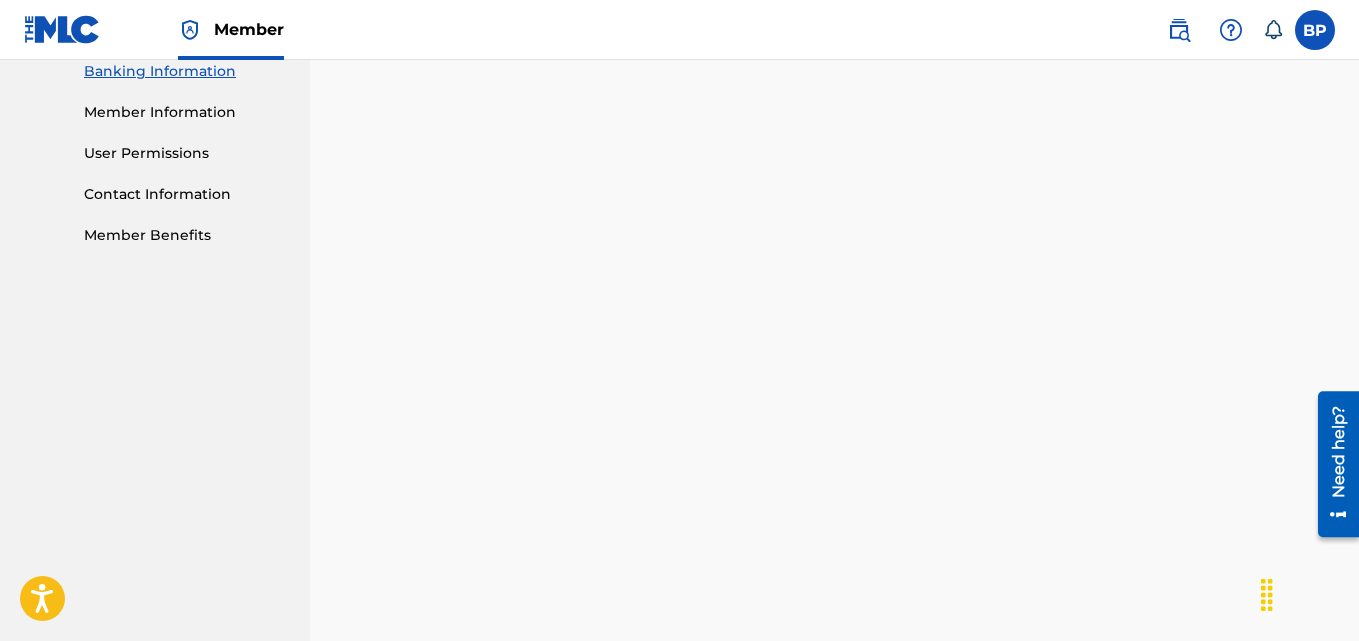 scroll, scrollTop: 900, scrollLeft: 0, axis: vertical 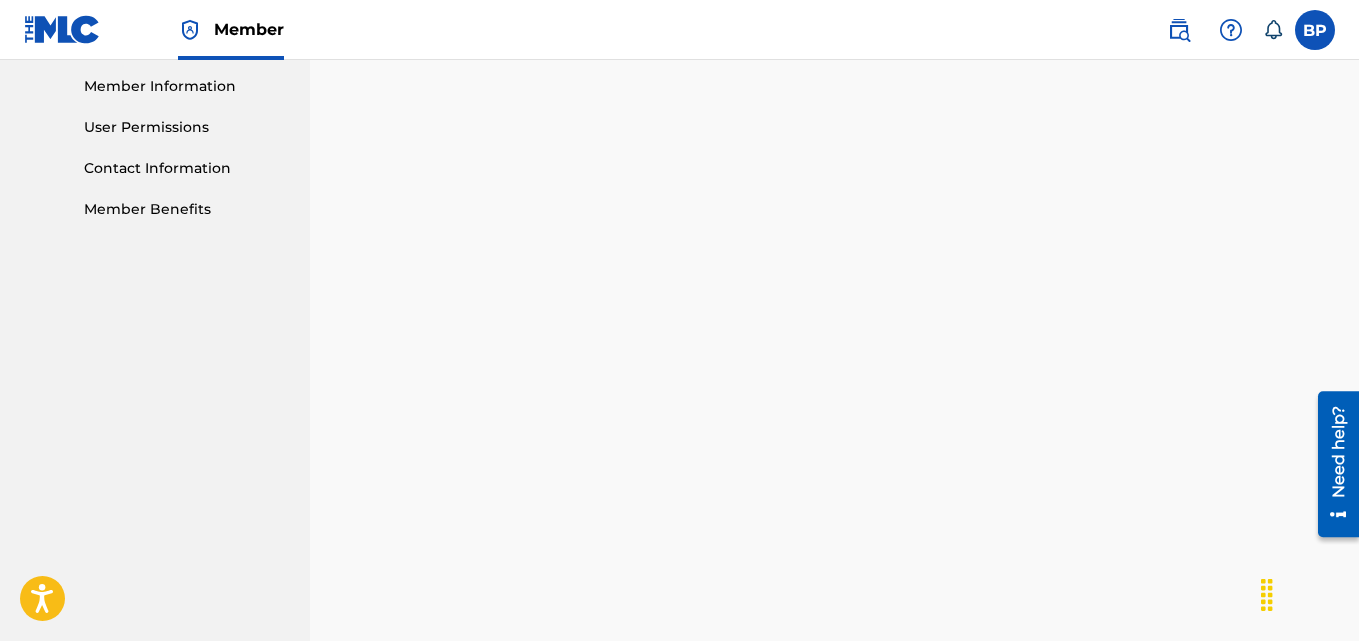 click at bounding box center [1315, 30] 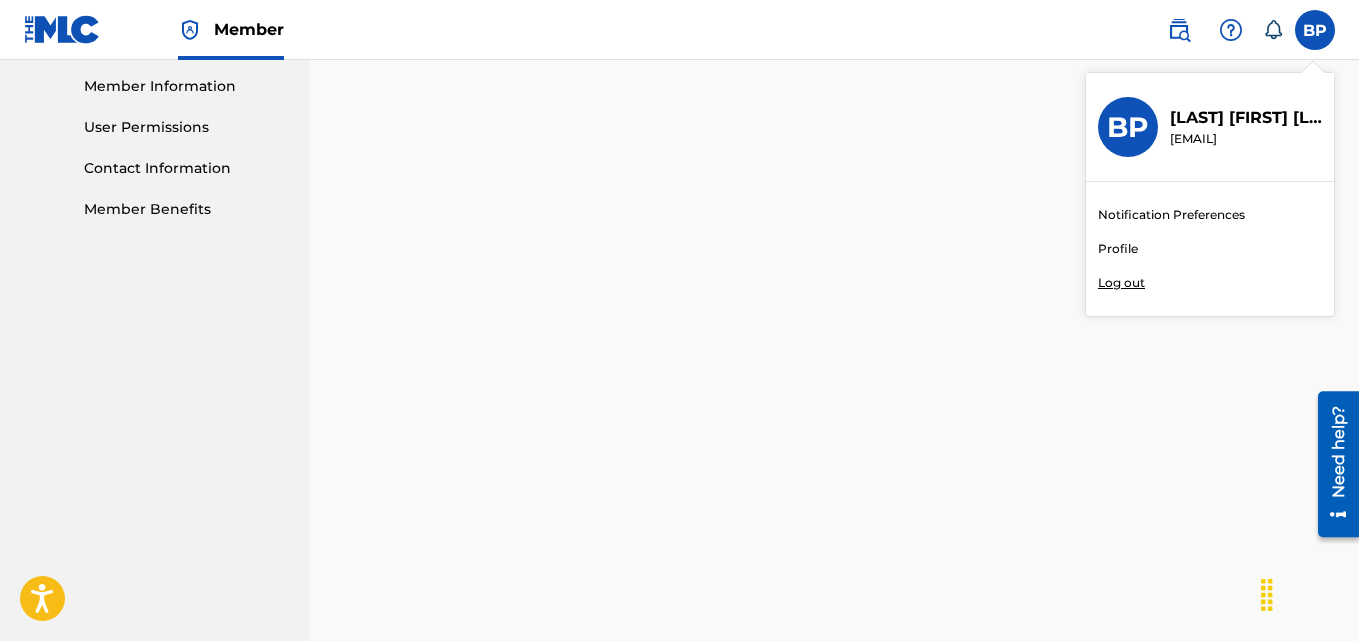 click on "Profile" at bounding box center [1118, 249] 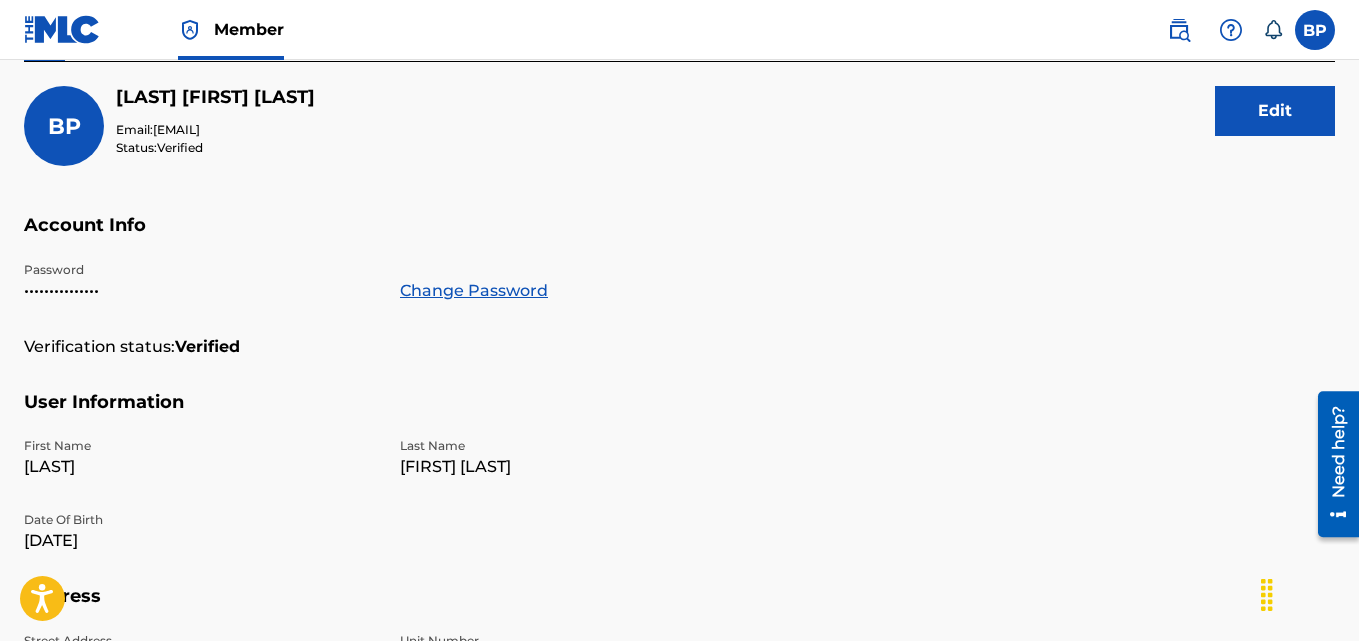scroll, scrollTop: 200, scrollLeft: 0, axis: vertical 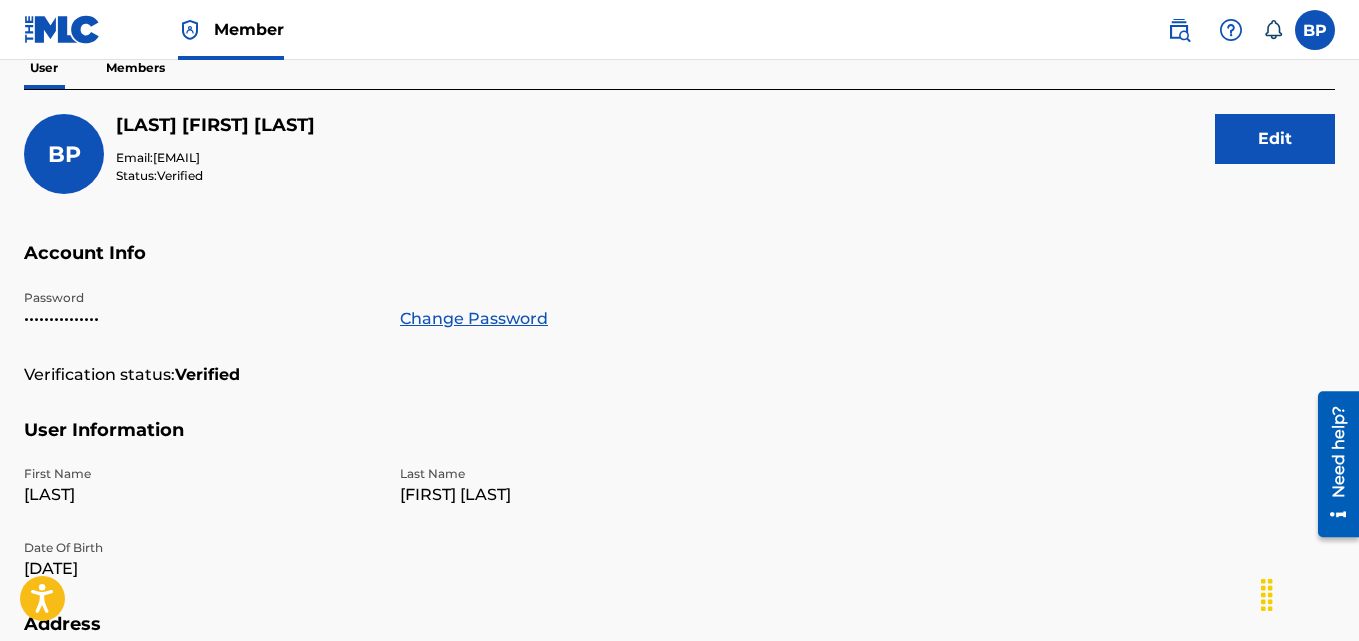 click on "Edit" at bounding box center [1275, 139] 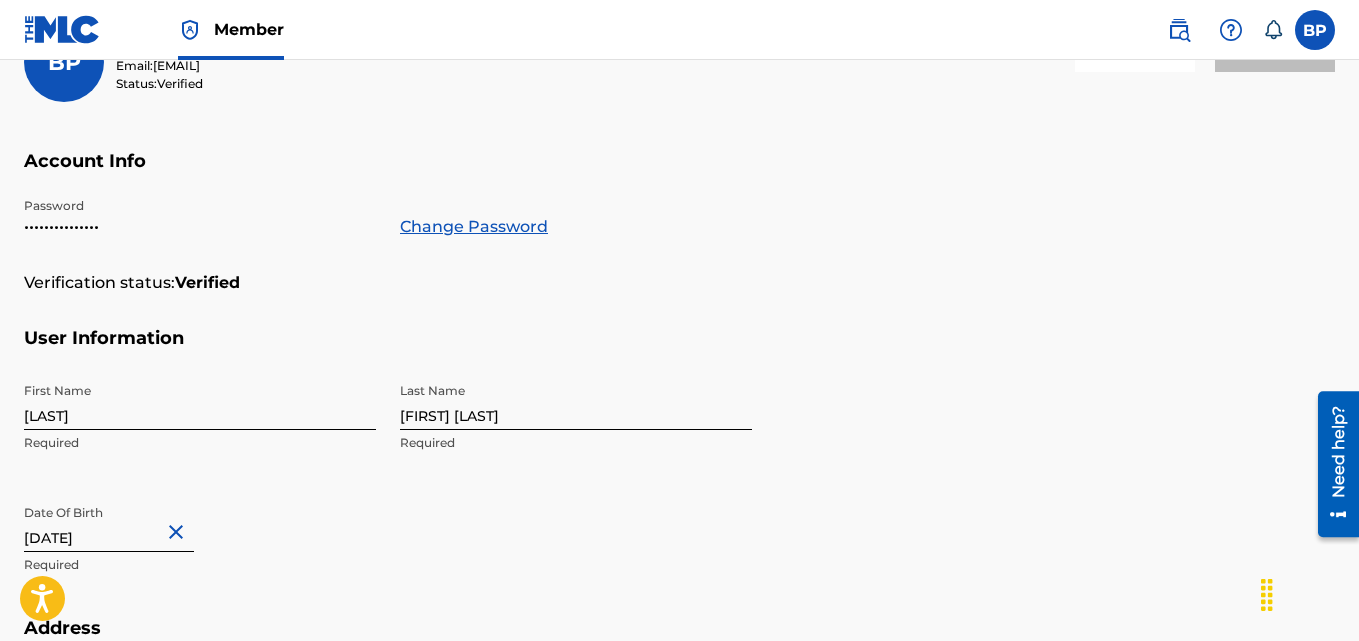 scroll, scrollTop: 500, scrollLeft: 0, axis: vertical 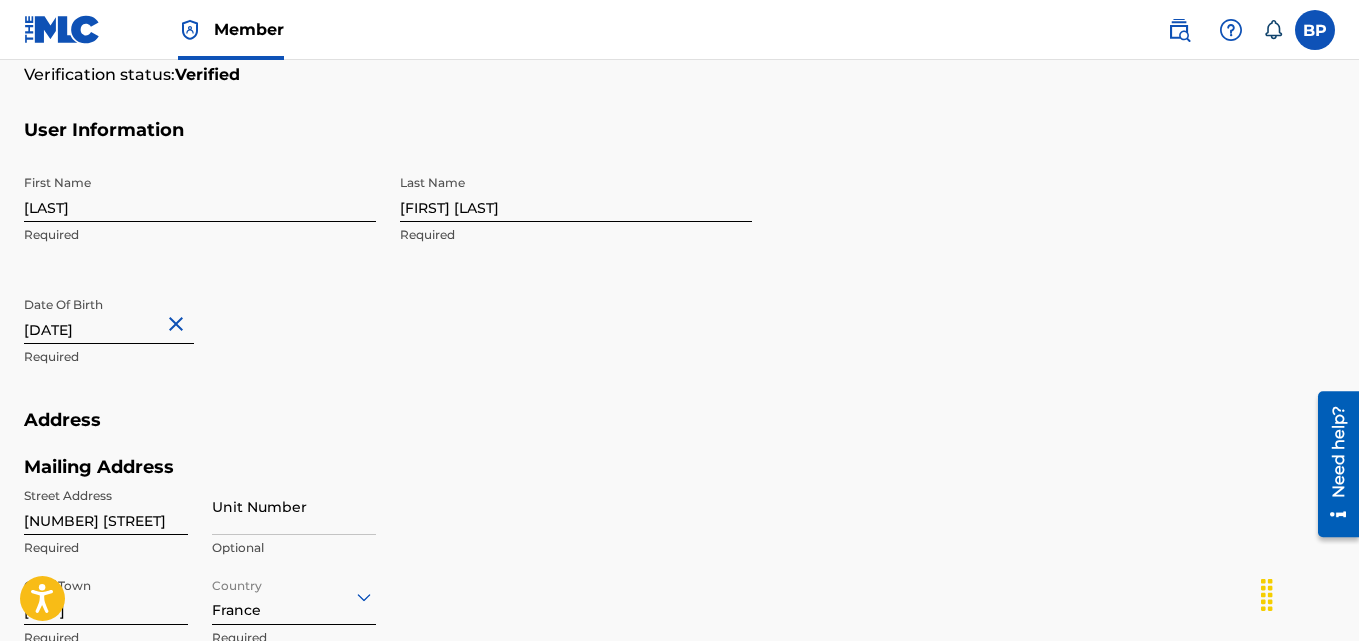 click on "BEATO" at bounding box center (200, 193) 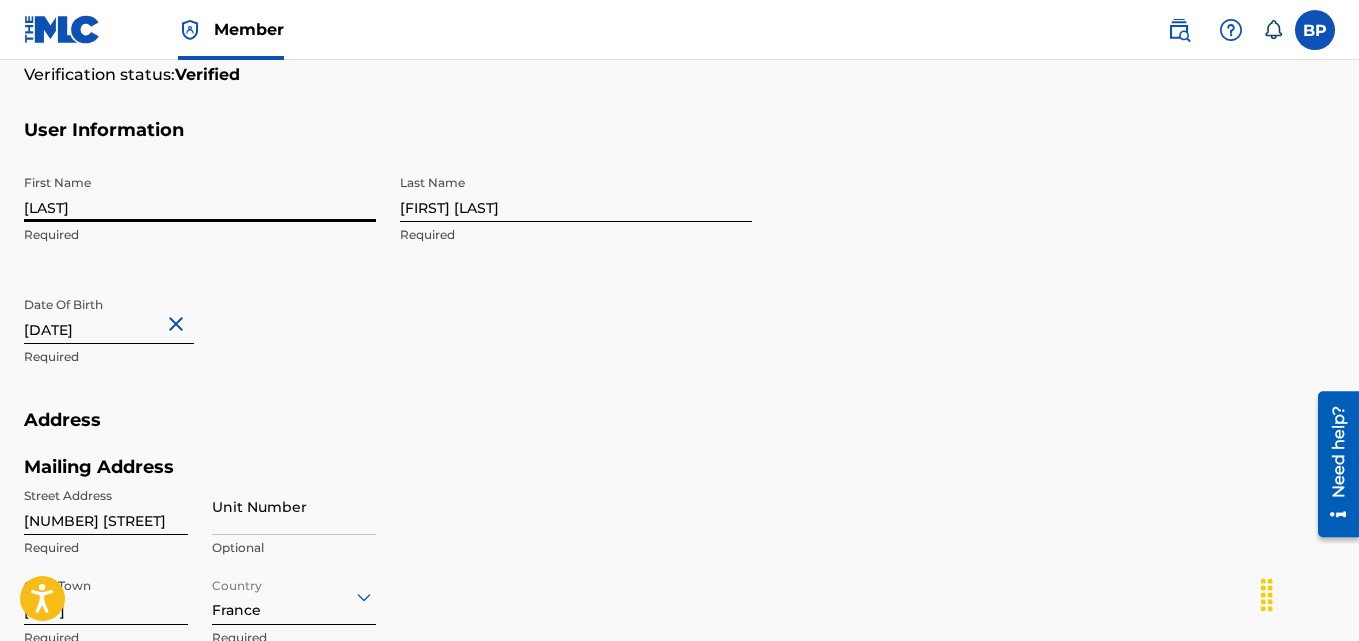 click on "BEATO" at bounding box center [200, 193] 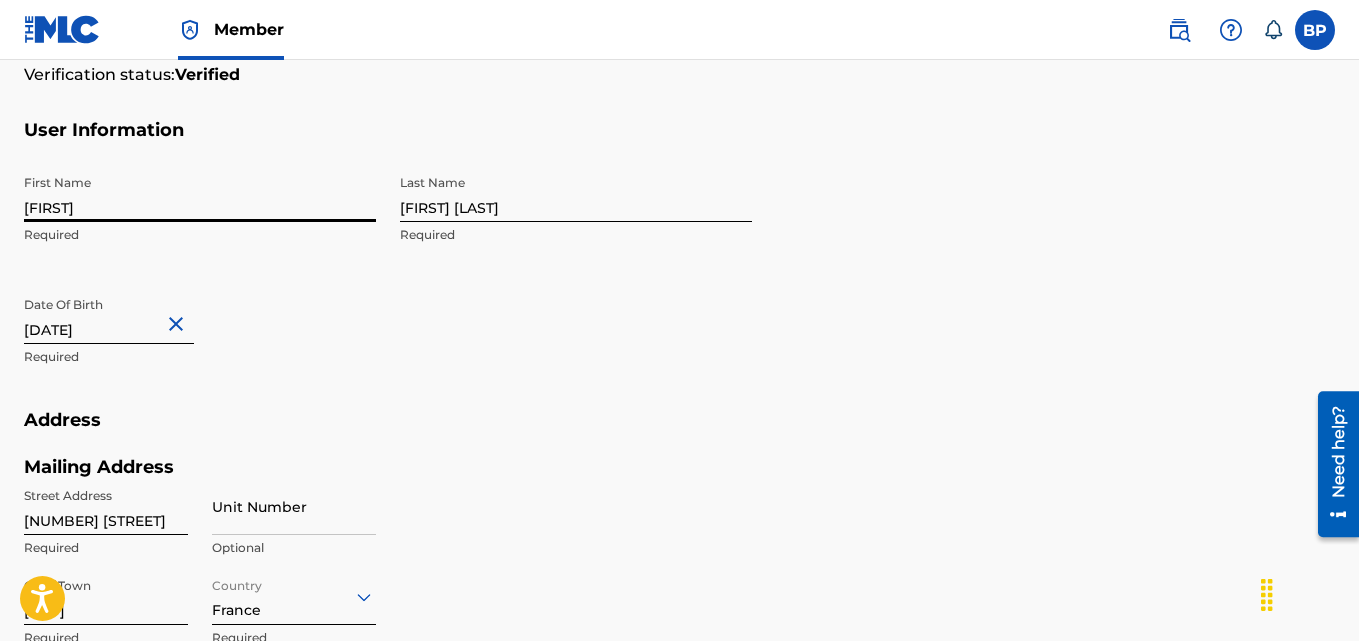 type on "Rejoice" 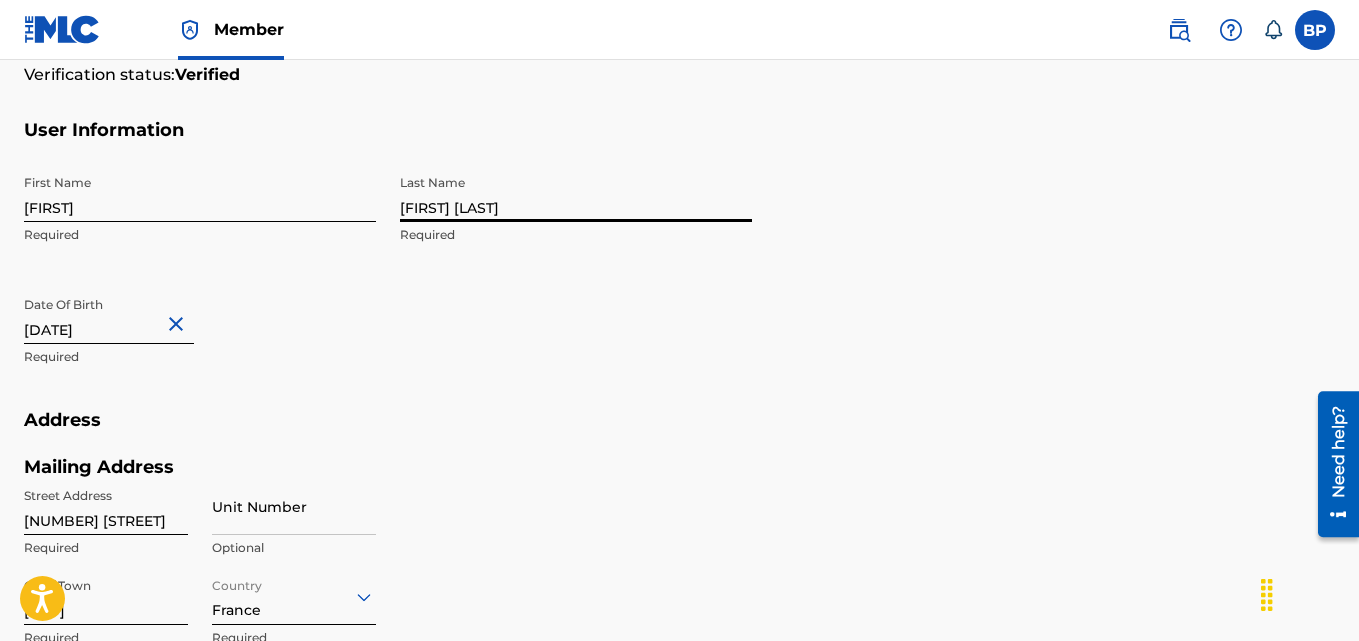 click on "[LAST] [LAST]" at bounding box center [576, 193] 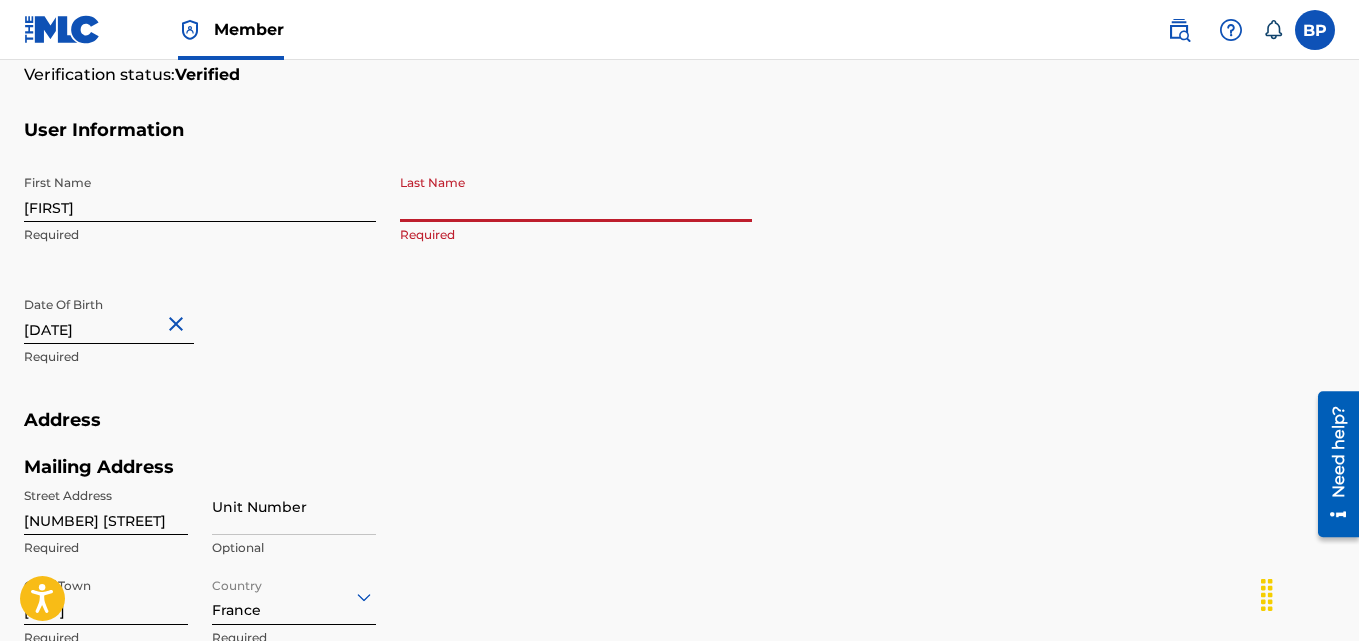 paste on "Emohiunemen" 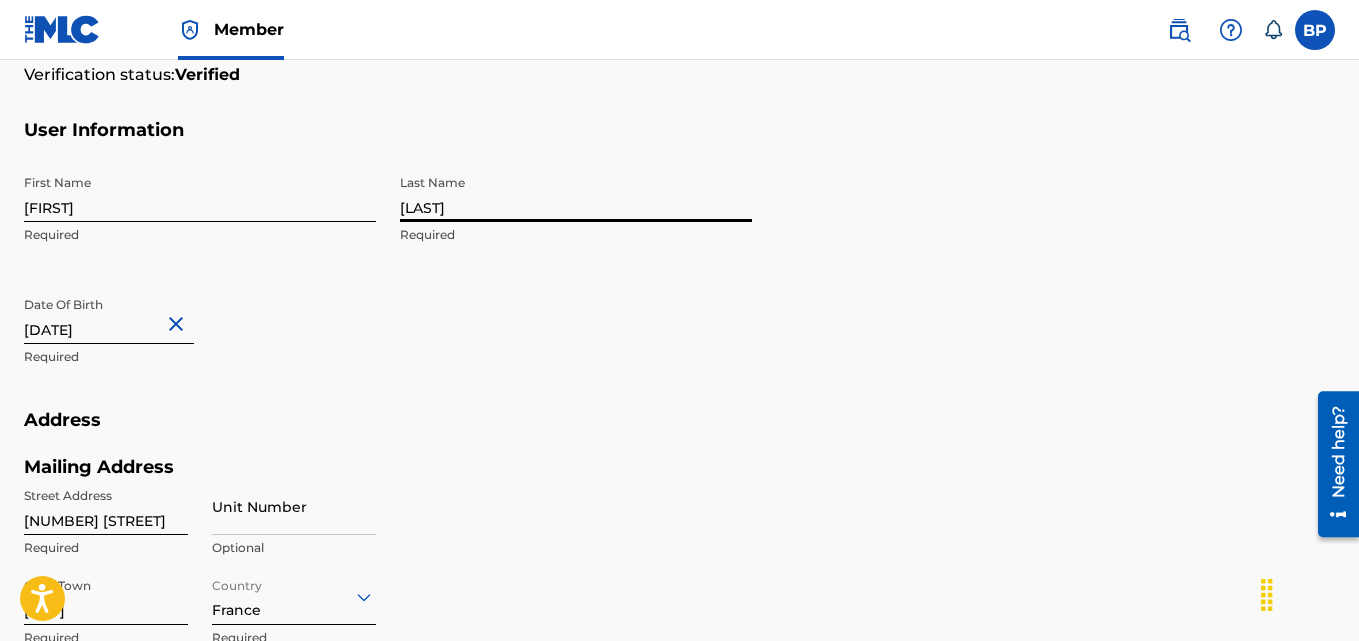paste on "Omowude" 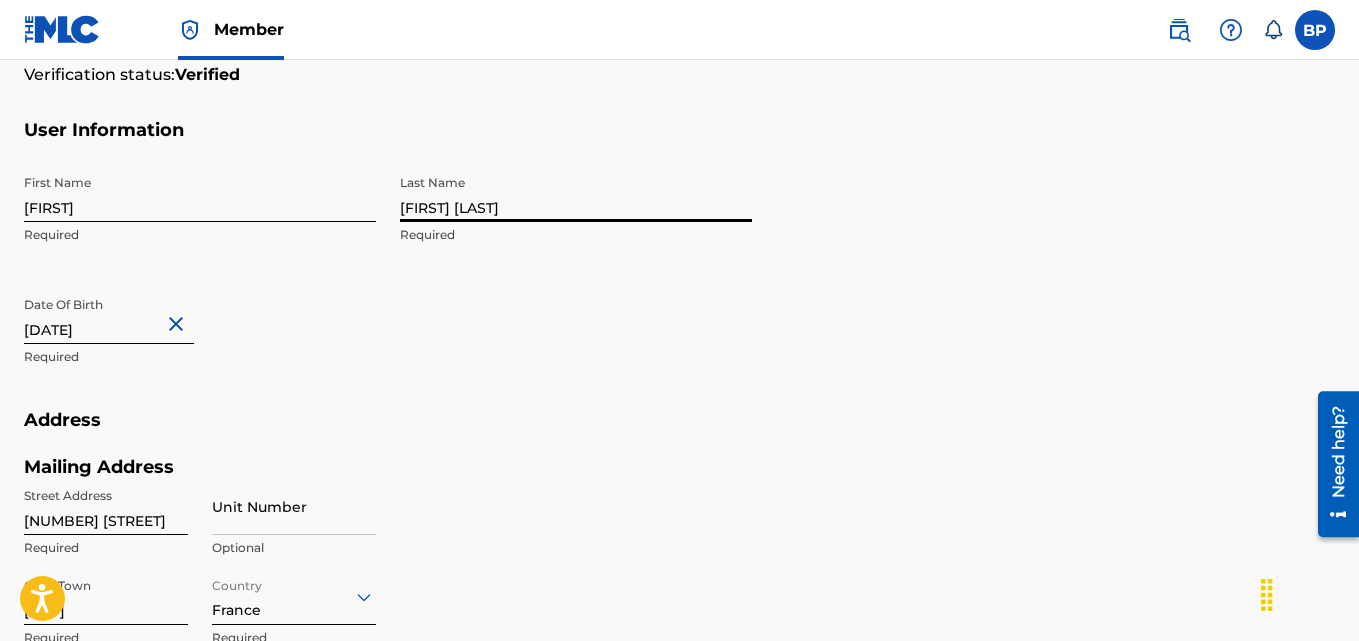 type on "Emohiunemen Omowude" 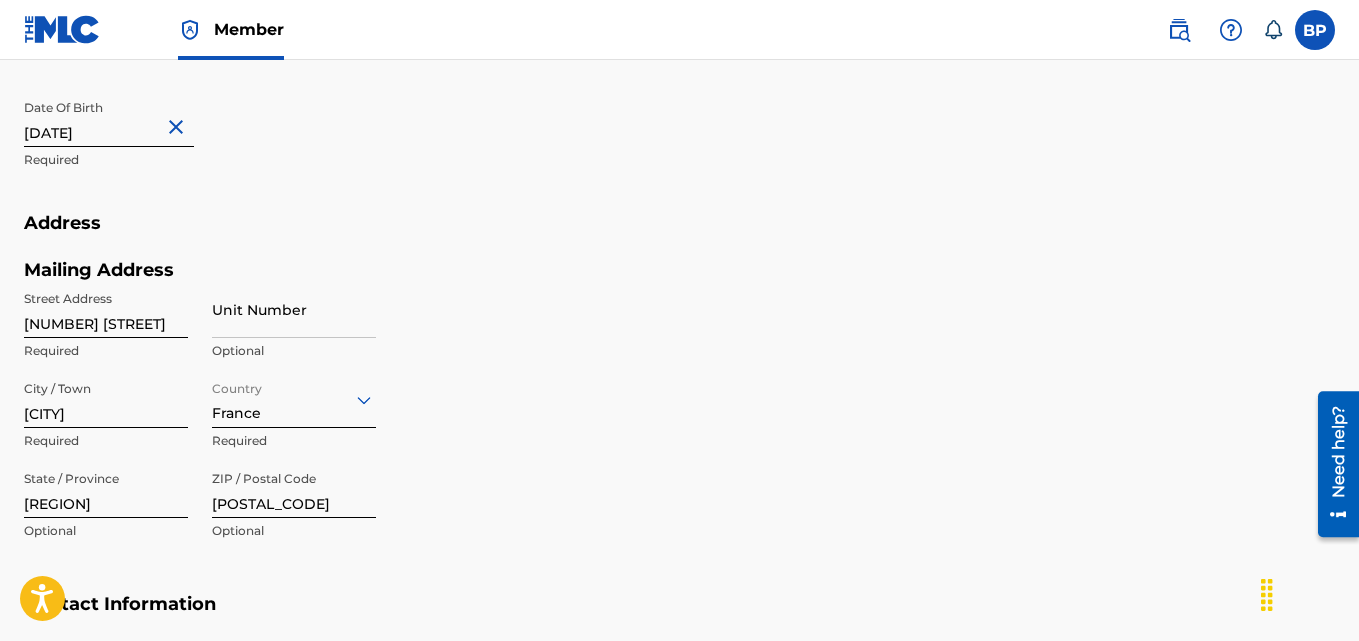scroll, scrollTop: 700, scrollLeft: 0, axis: vertical 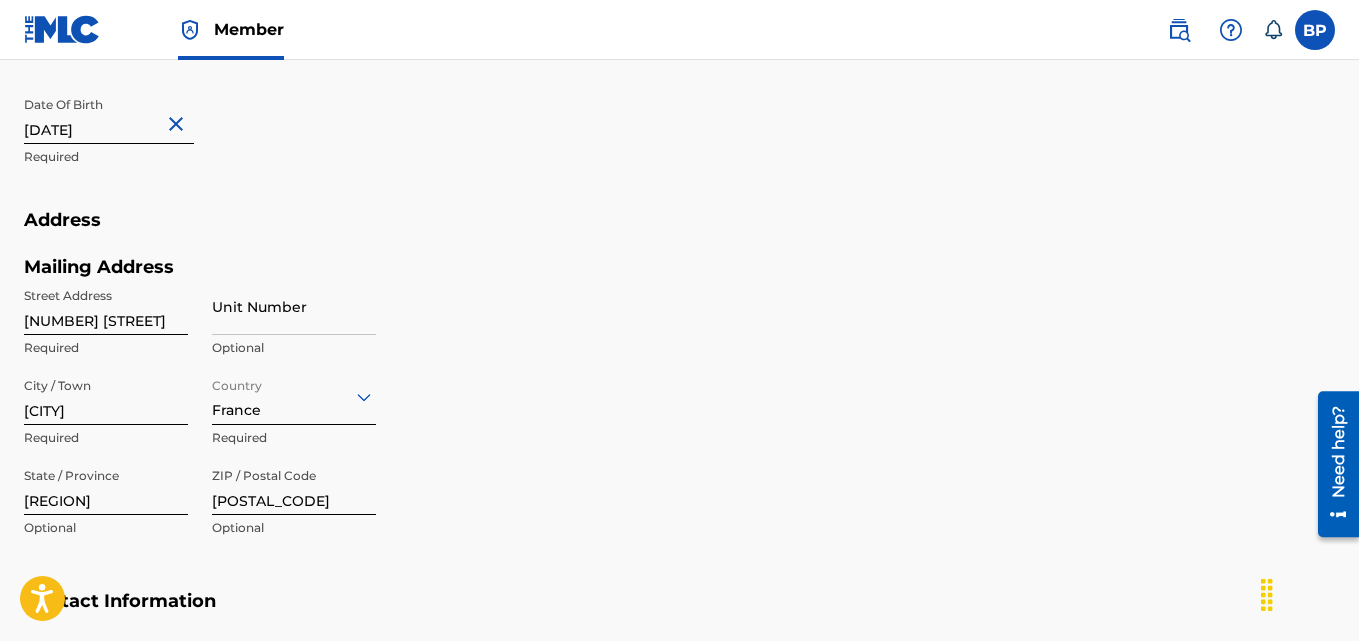 click on "70 Rue du Limas" at bounding box center [106, 306] 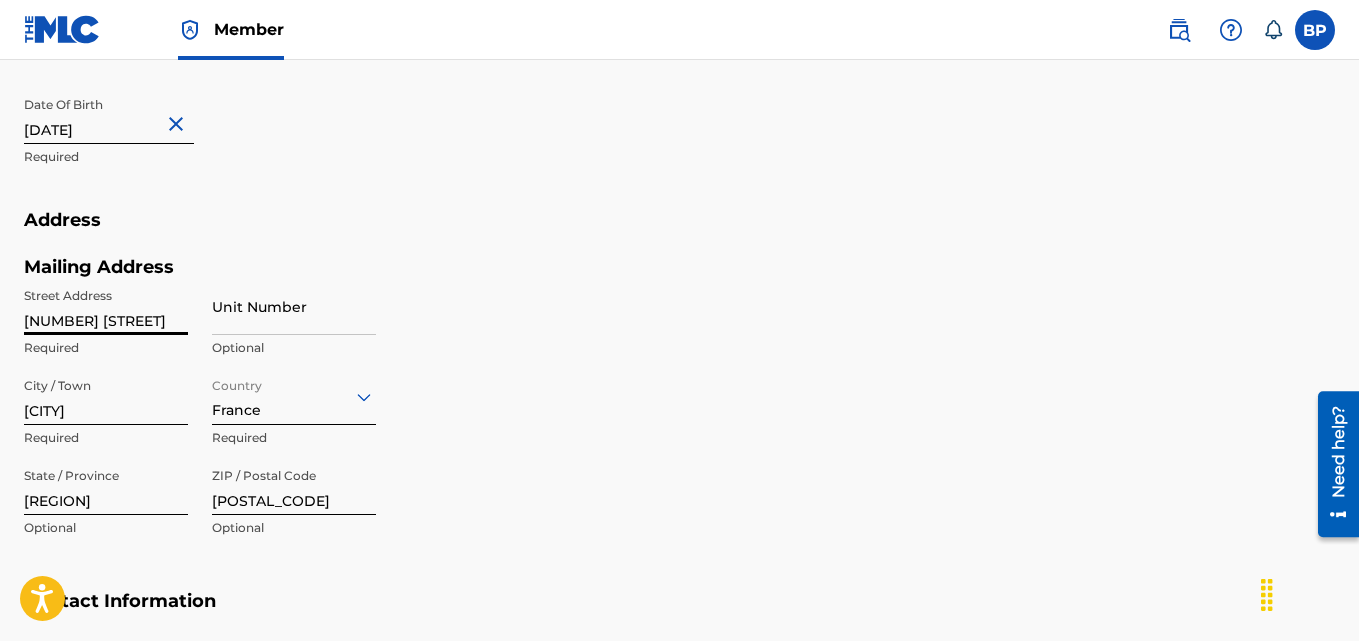 click on "70 Rue du Limas" at bounding box center (106, 306) 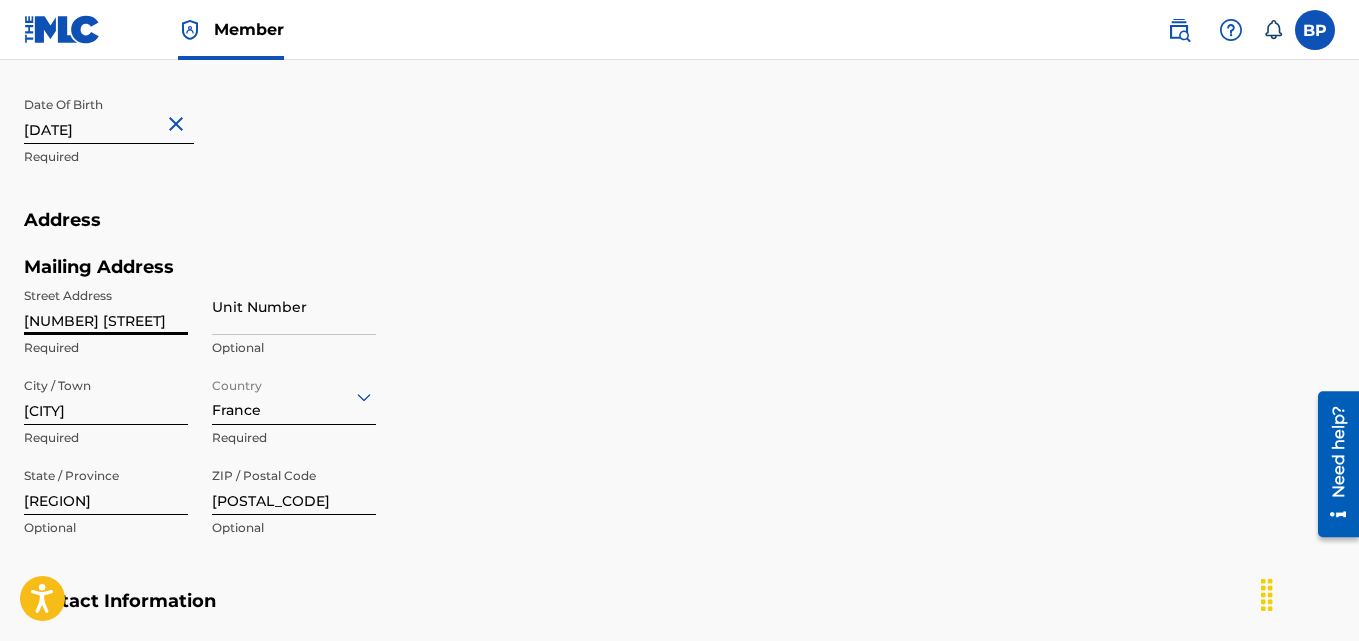 paste on "[NUMBER] [STREET]" 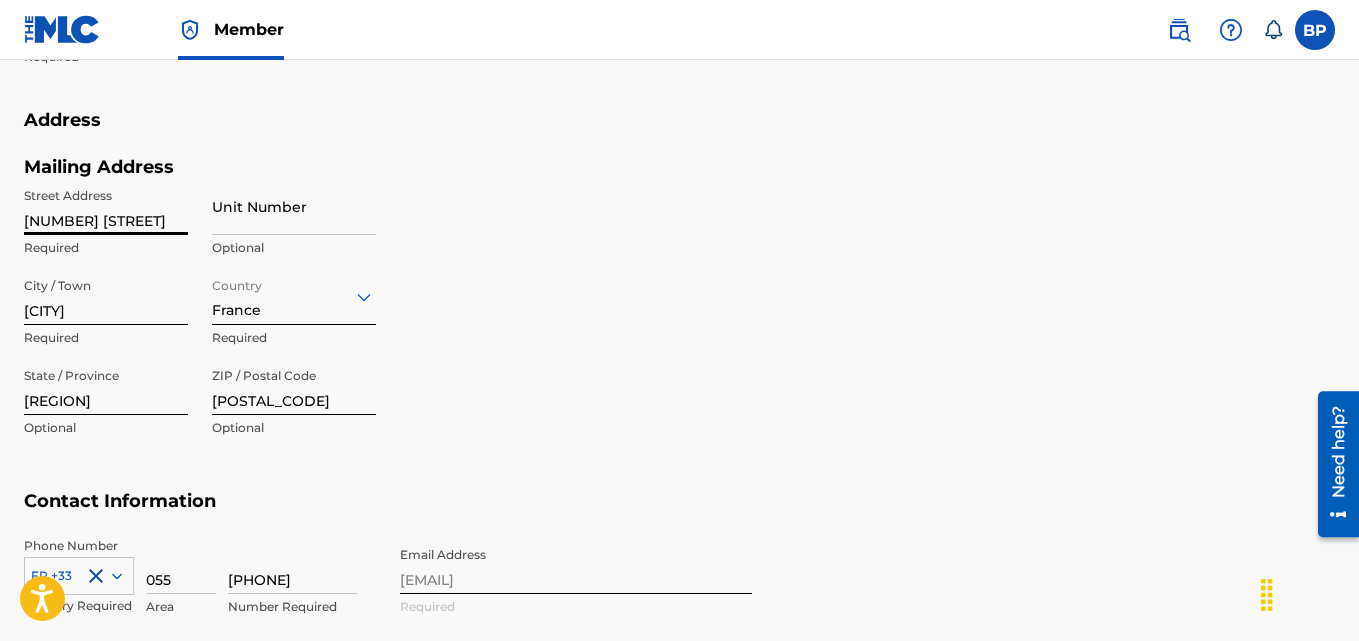 type on "[NUMBER] [STREET]" 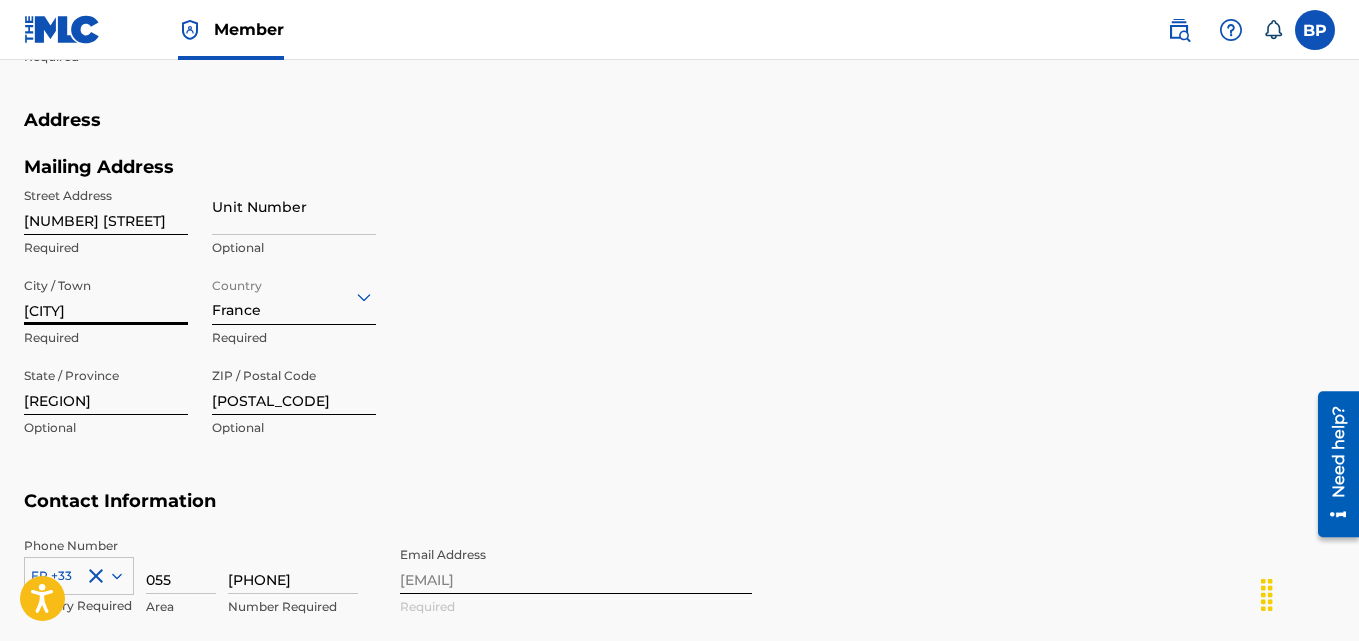 click on "Bayonne" at bounding box center [106, 296] 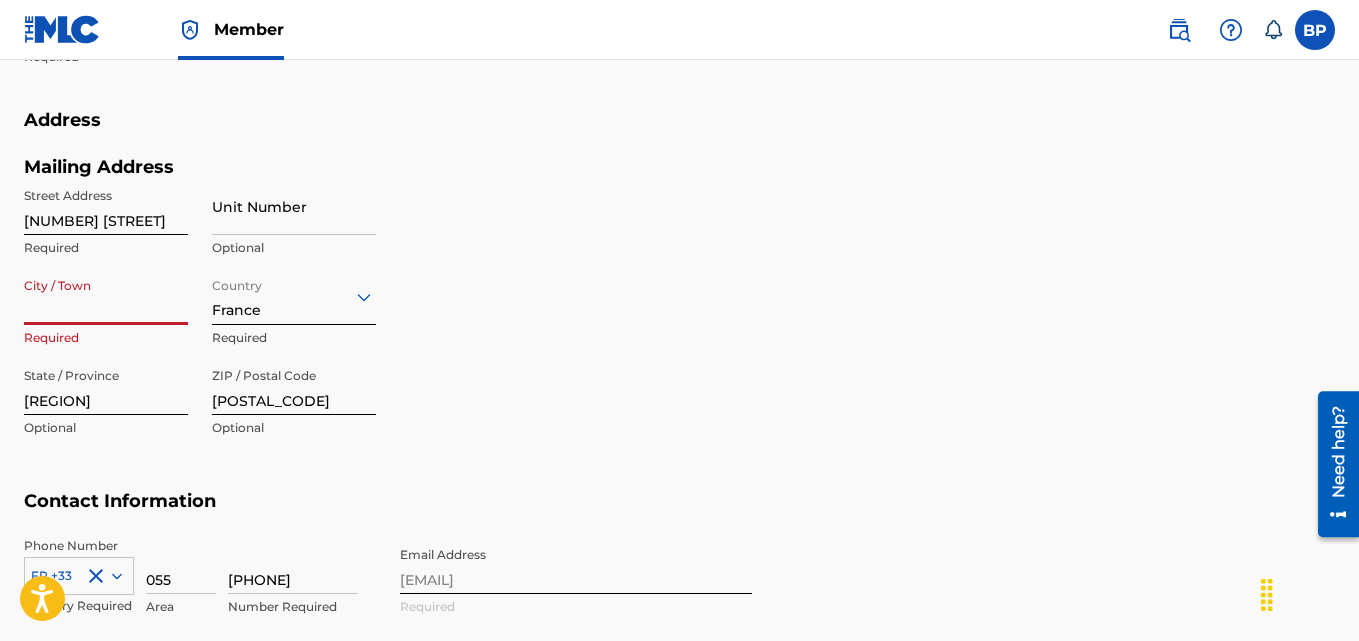 type 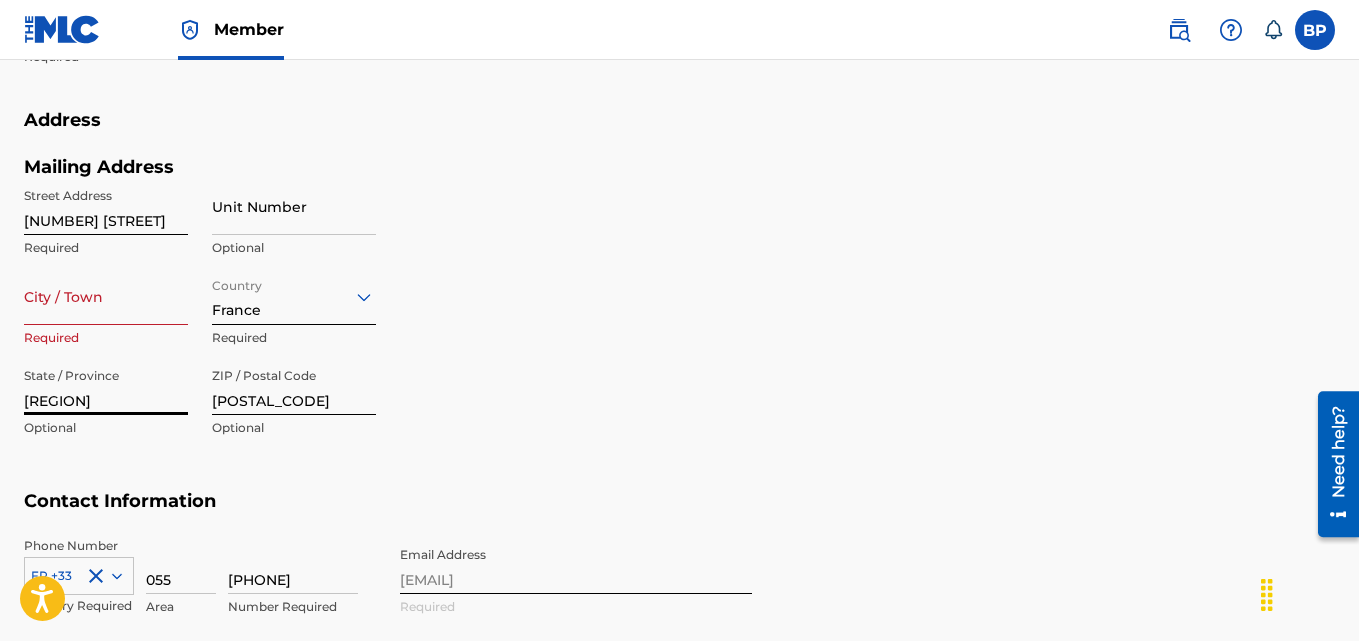 click on "Aquitaine" at bounding box center [106, 386] 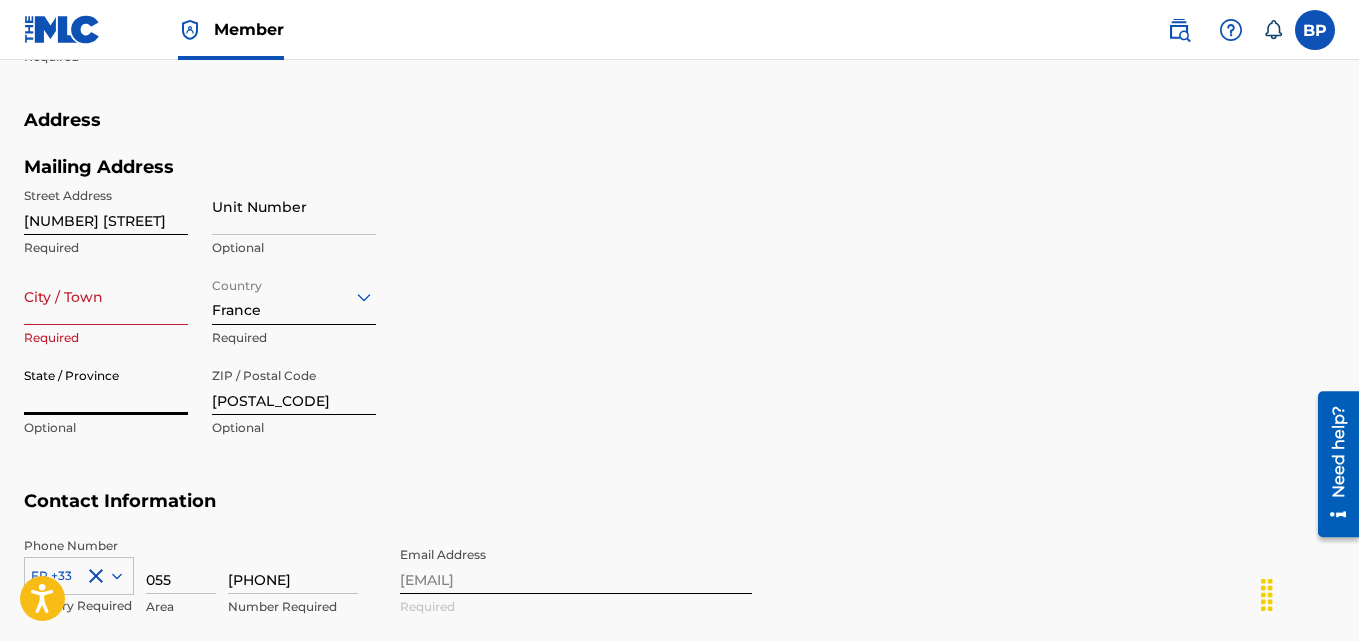 type 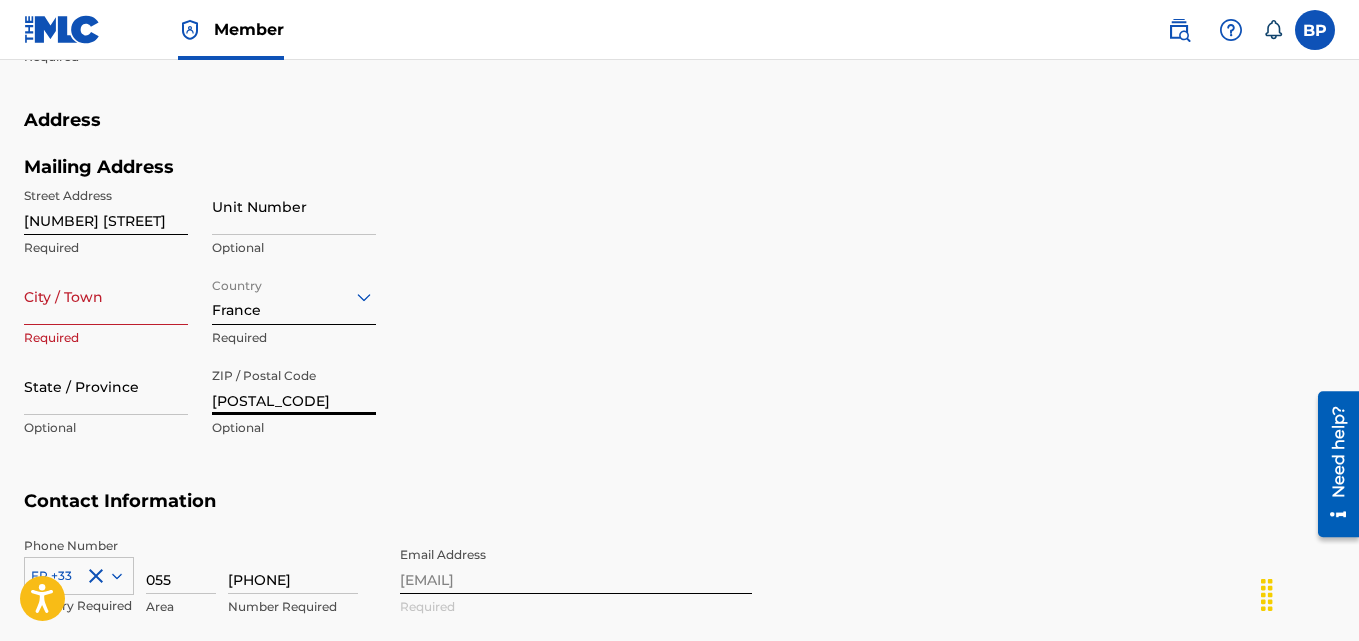 click on "64100" at bounding box center [294, 386] 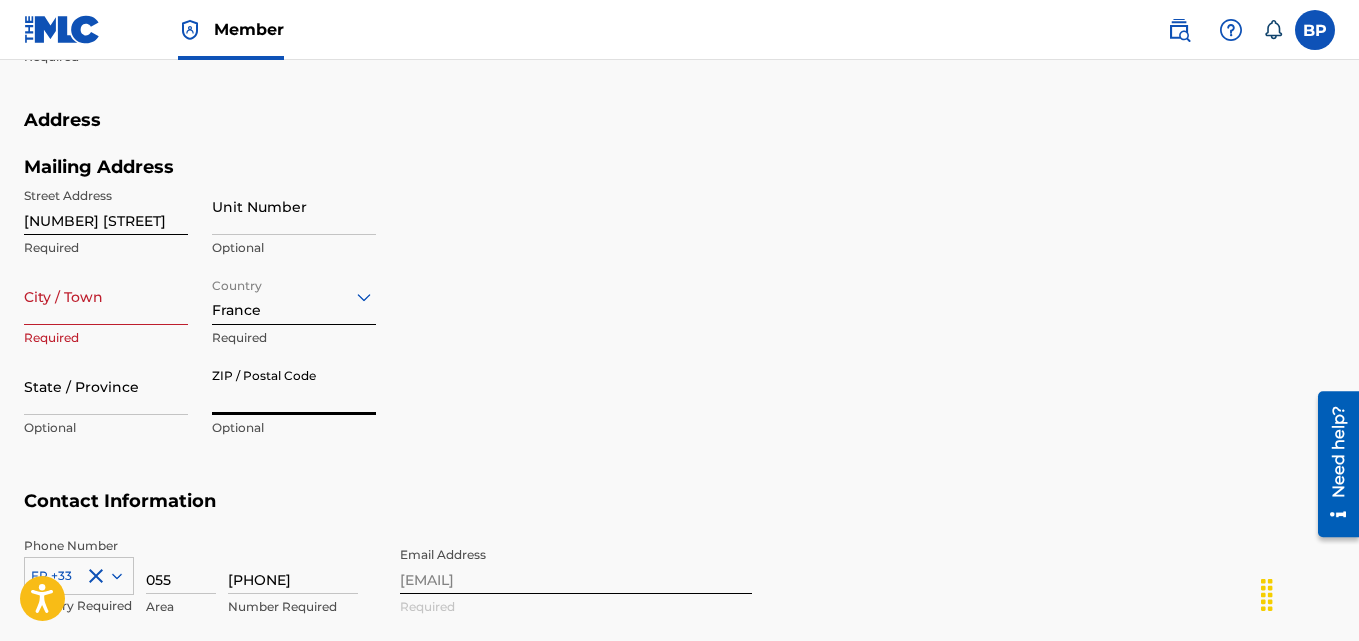 type 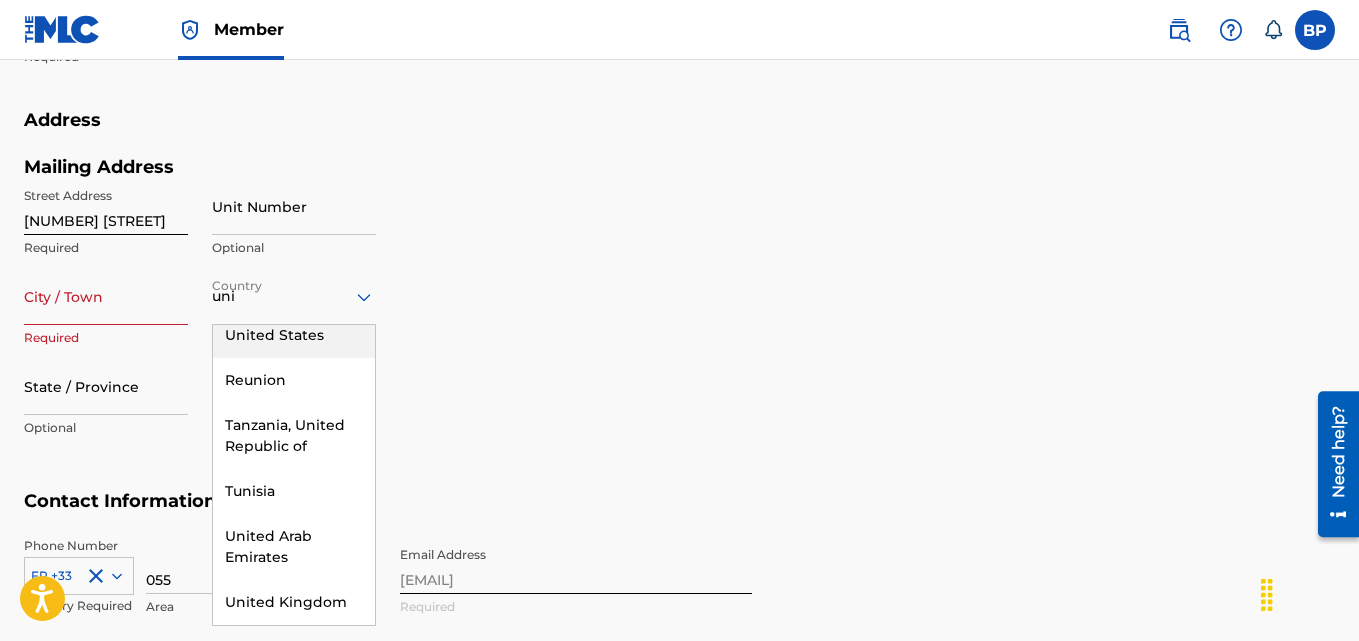scroll, scrollTop: 12, scrollLeft: 0, axis: vertical 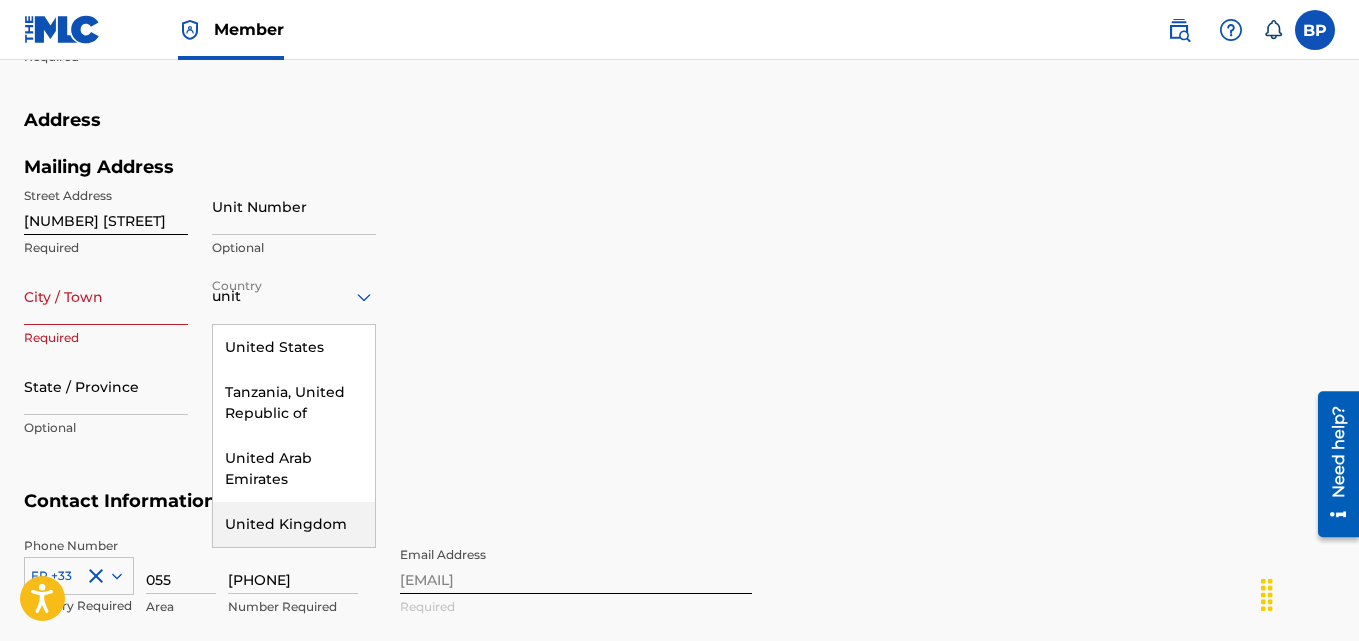 click on "United Kingdom" at bounding box center [294, 524] 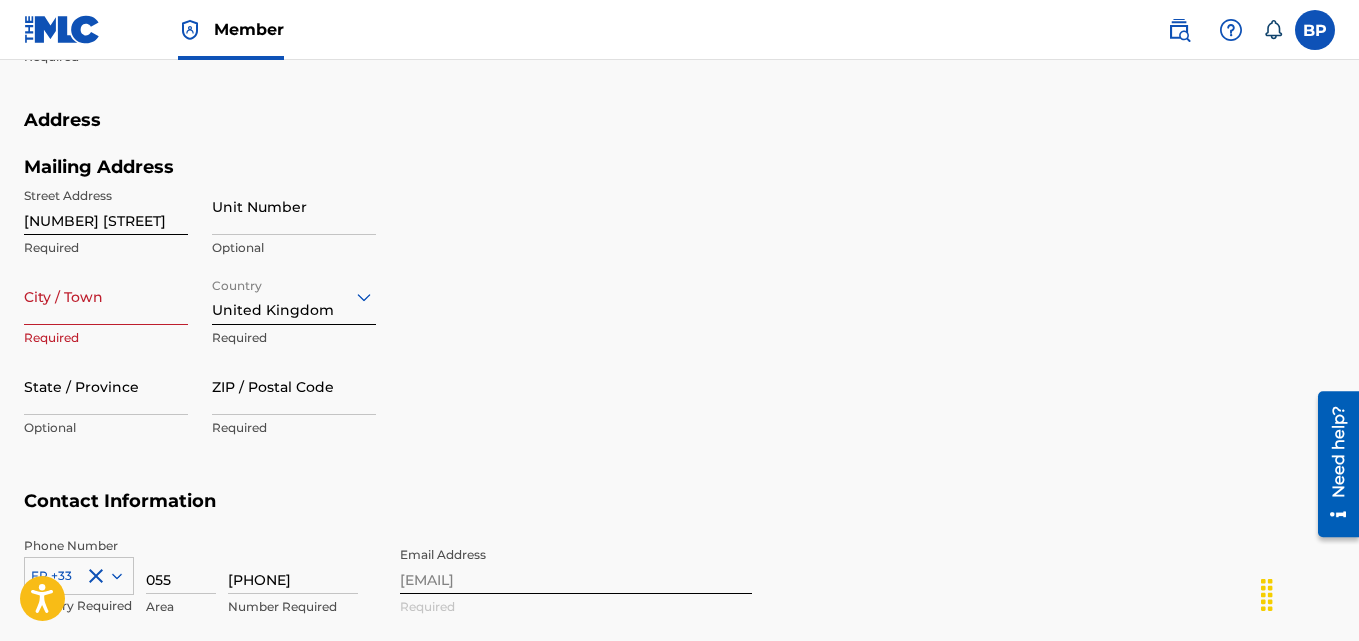 click on "City / Town" at bounding box center (106, 296) 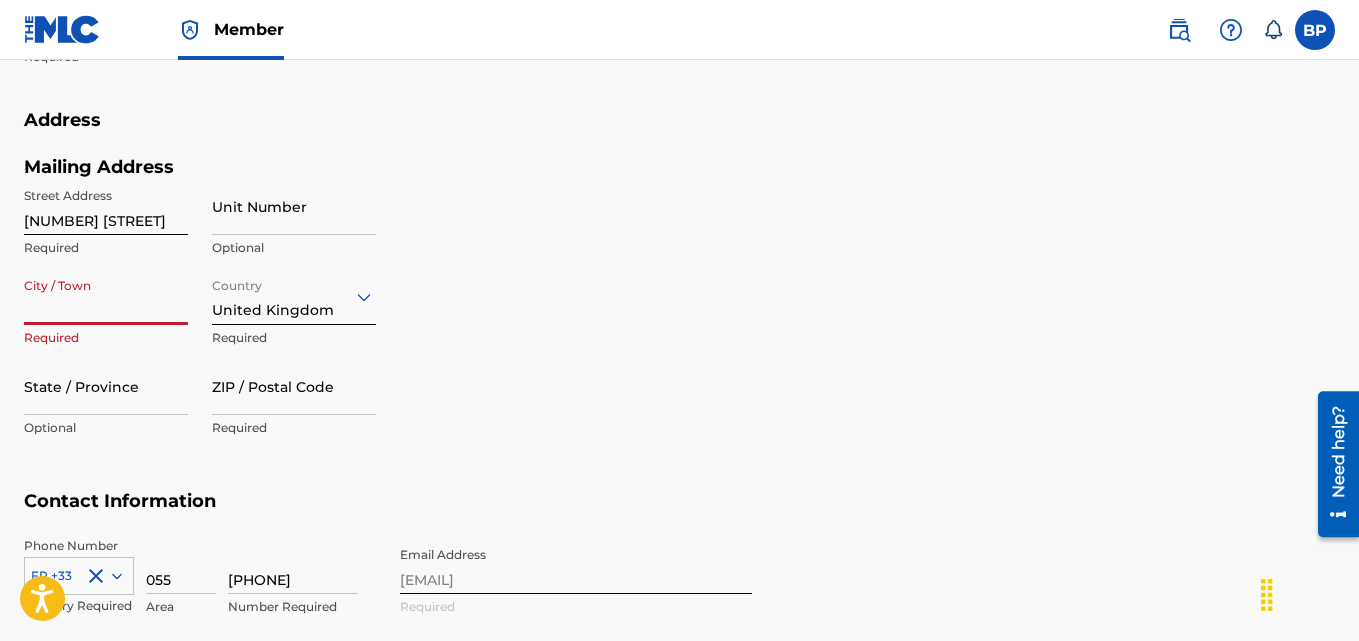 paste on "[CITY]" 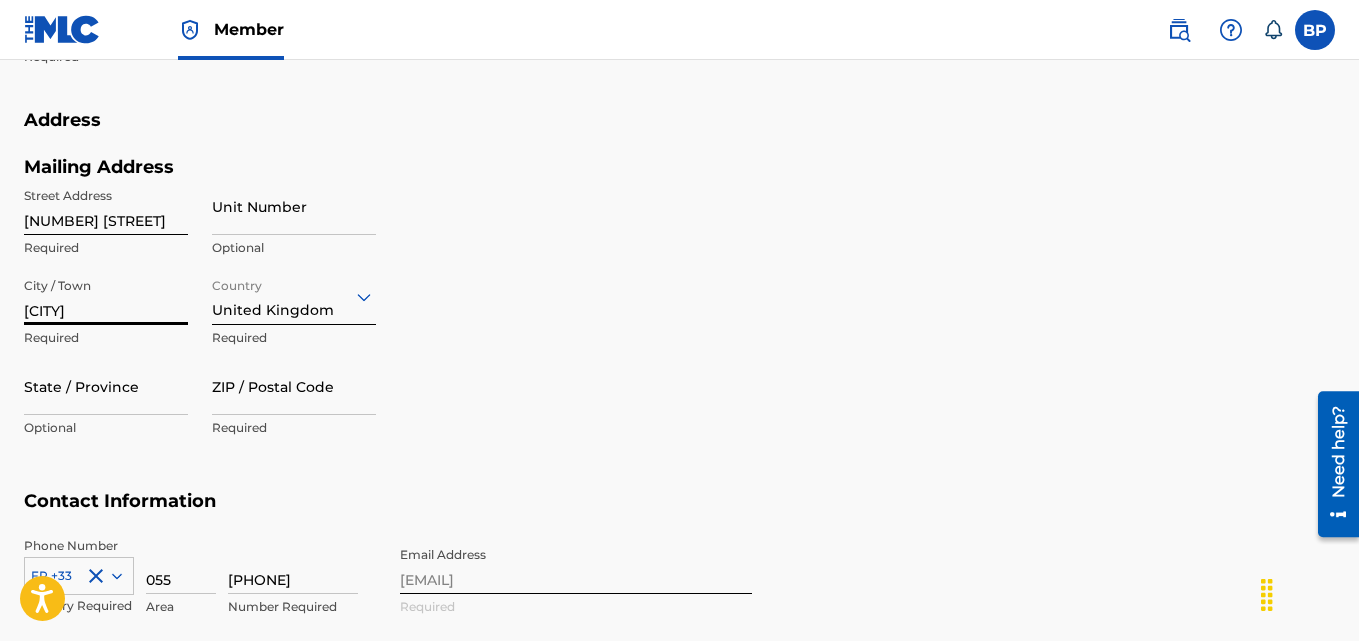 type on "[CITY]" 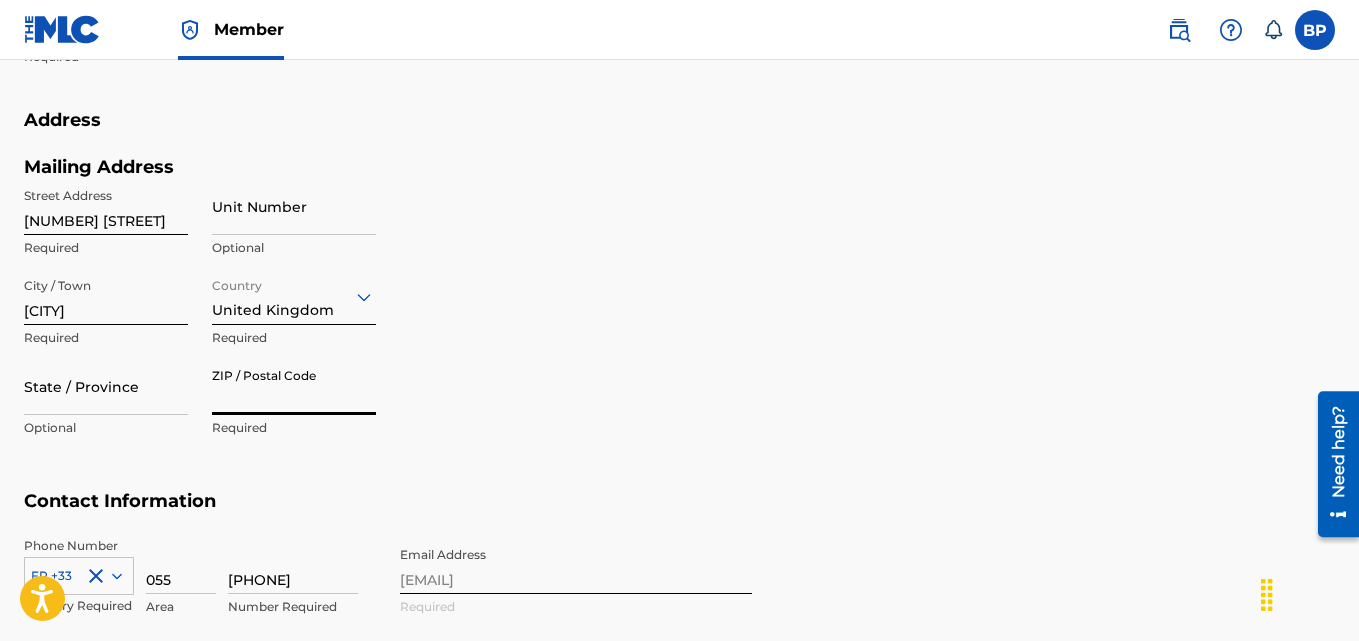 click on "ZIP / Postal Code" at bounding box center [294, 386] 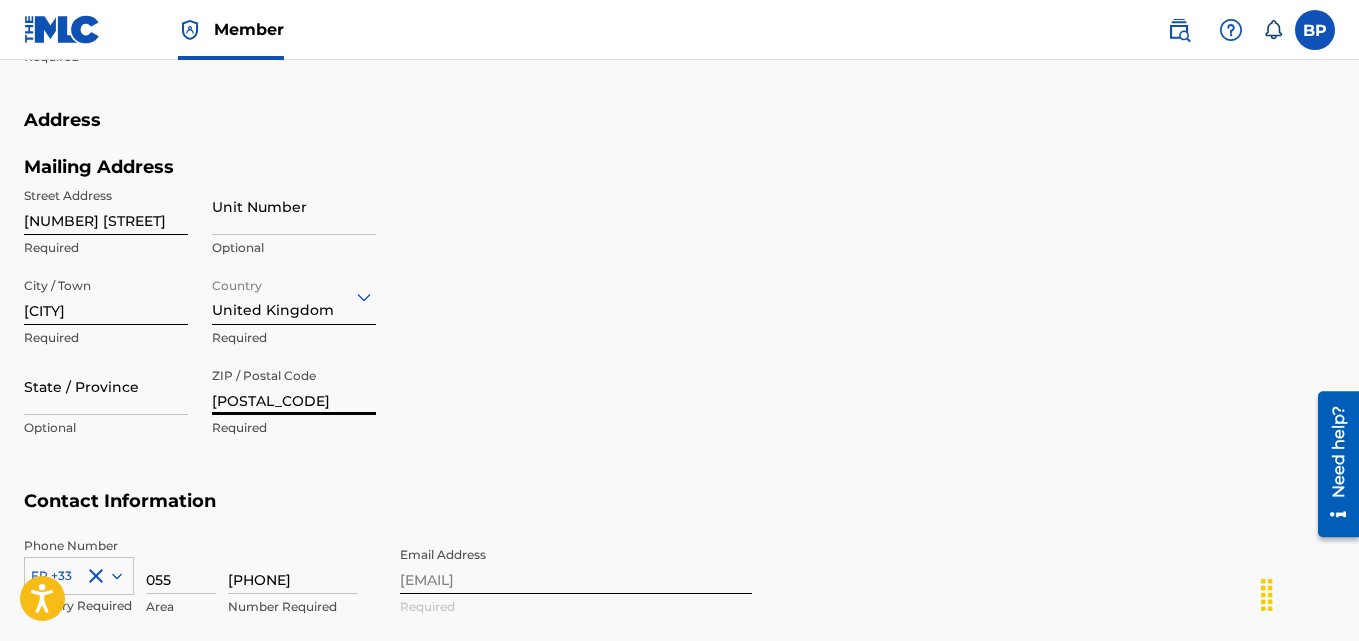 type on "[POSTAL_CODE]" 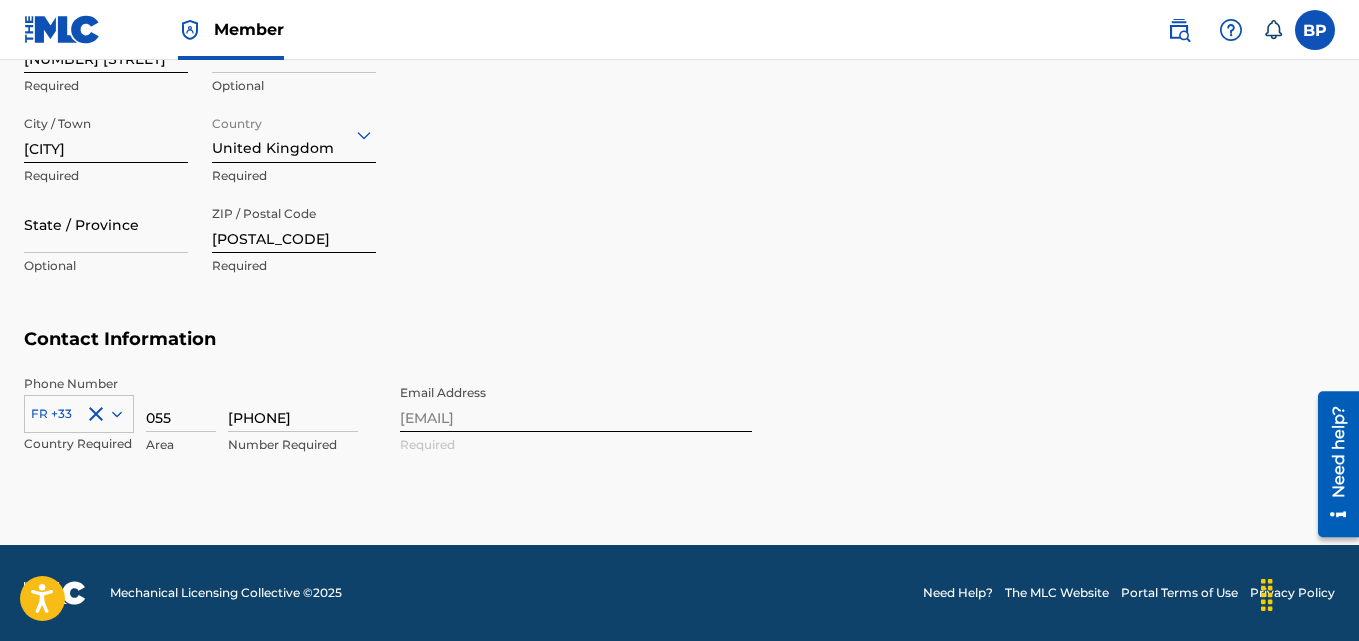 click on "FR +33" at bounding box center [79, 410] 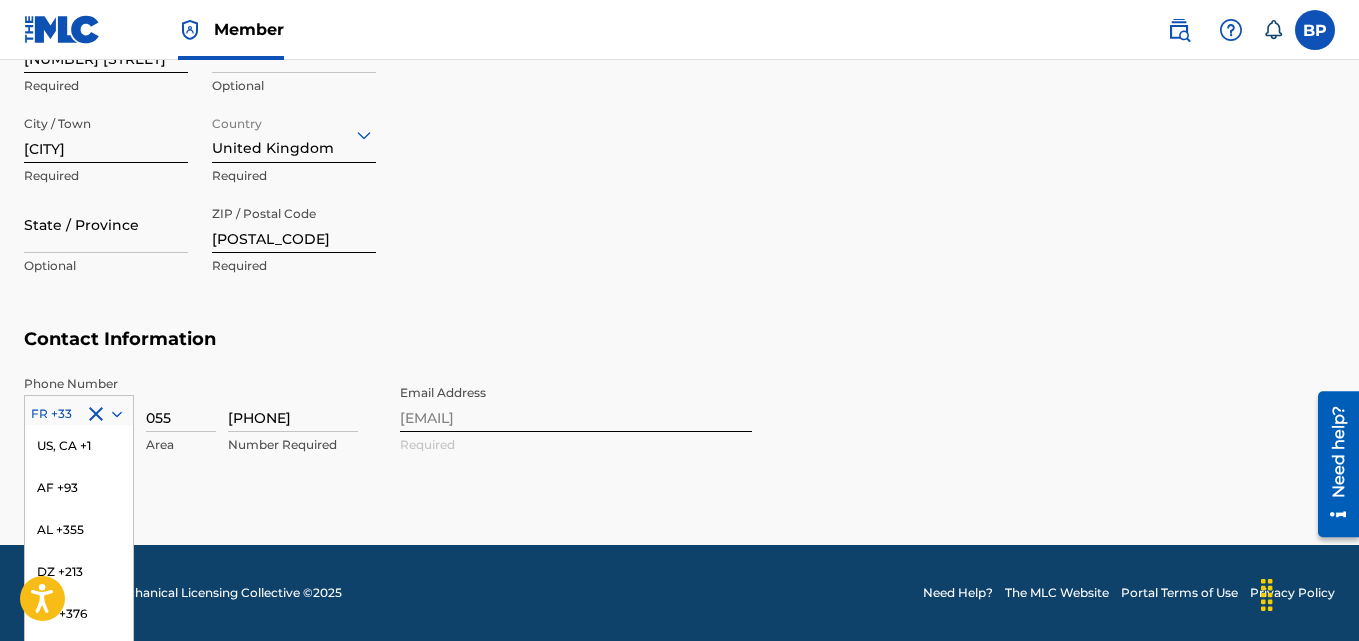 scroll, scrollTop: 1047, scrollLeft: 0, axis: vertical 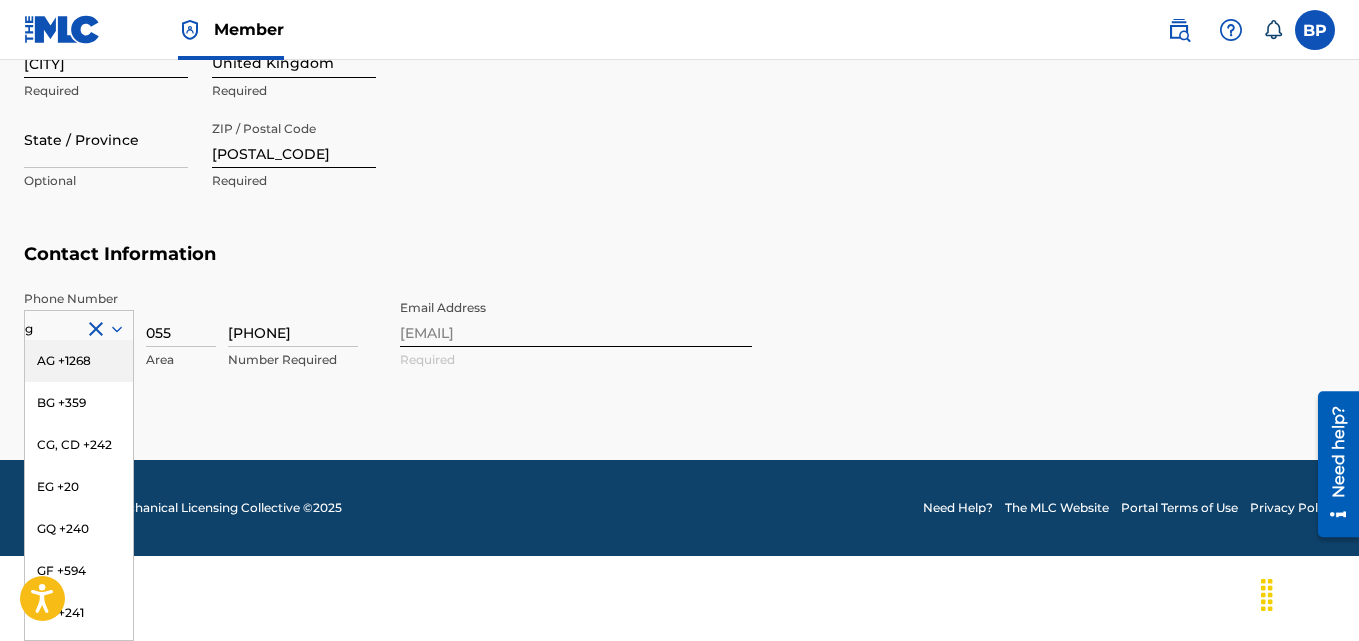 type on "gb" 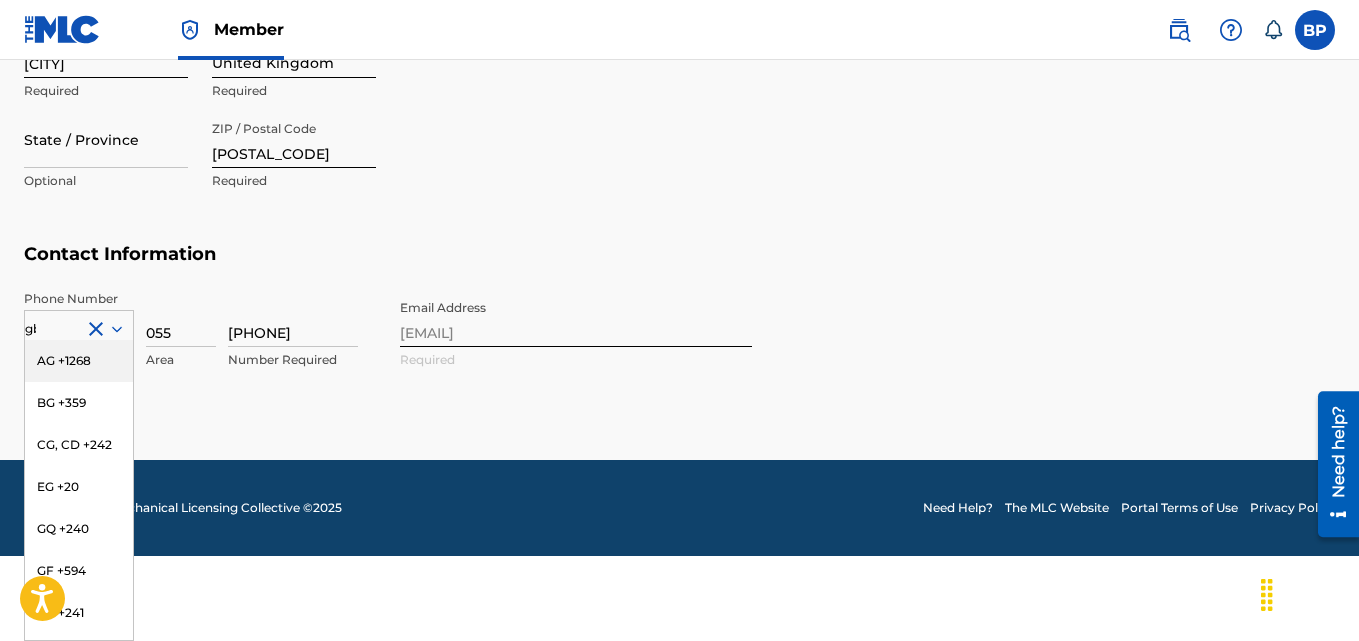 scroll, scrollTop: 962, scrollLeft: 0, axis: vertical 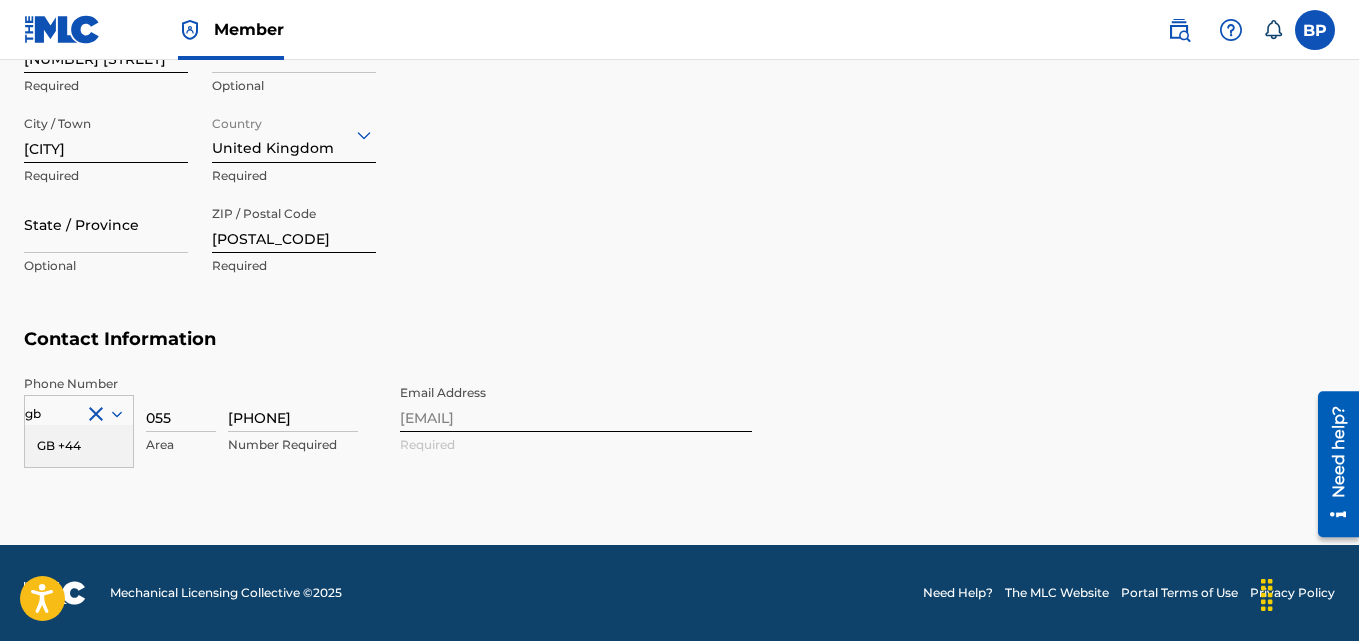 click on "GB +44" at bounding box center [79, 446] 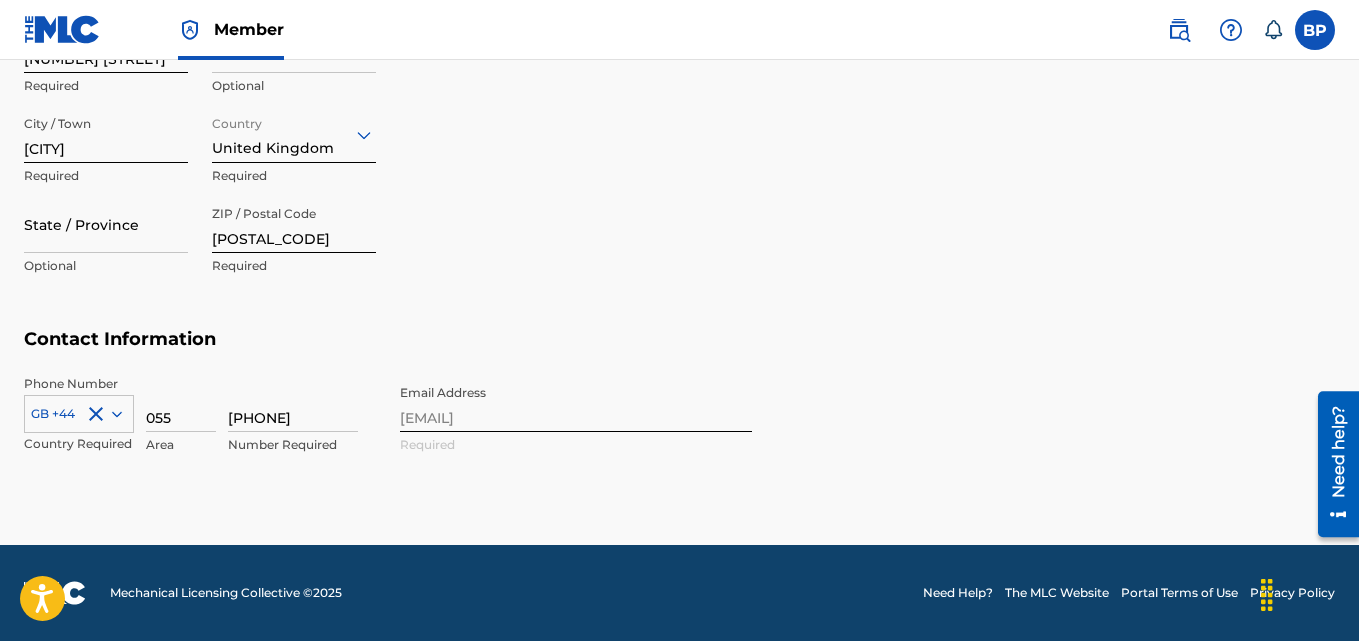 click on "Contact Information" at bounding box center [679, 351] 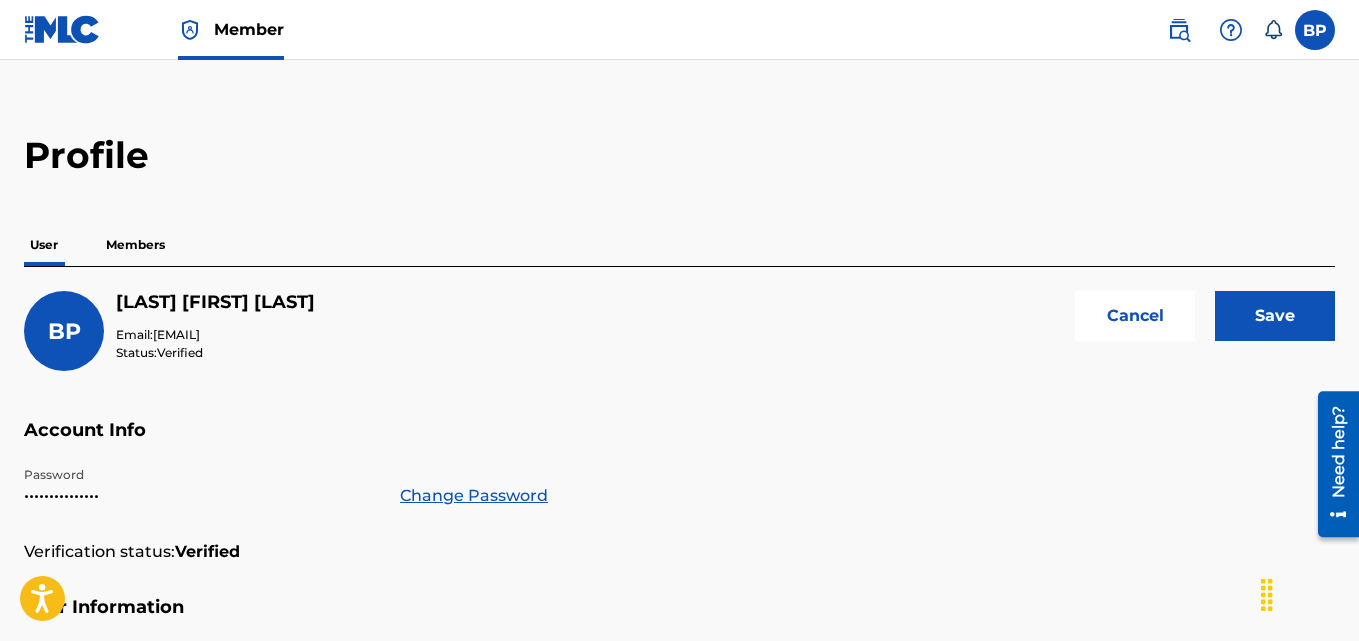 scroll, scrollTop: 0, scrollLeft: 0, axis: both 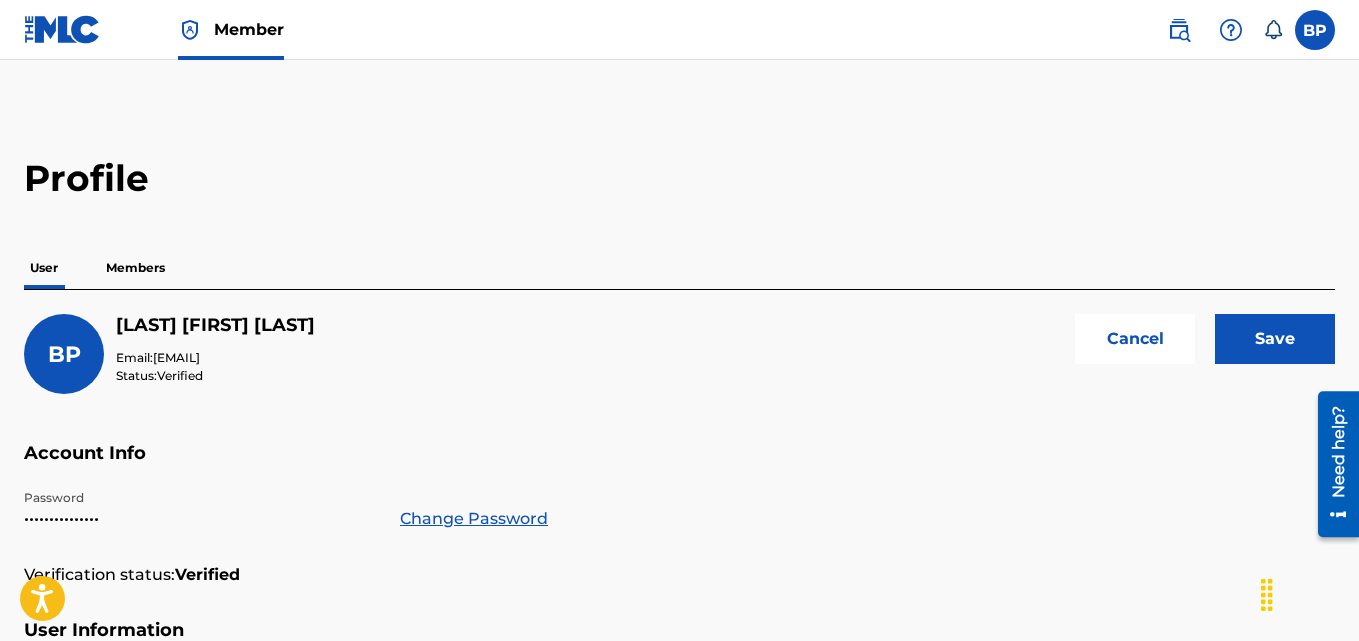 click on "Save" at bounding box center [1275, 339] 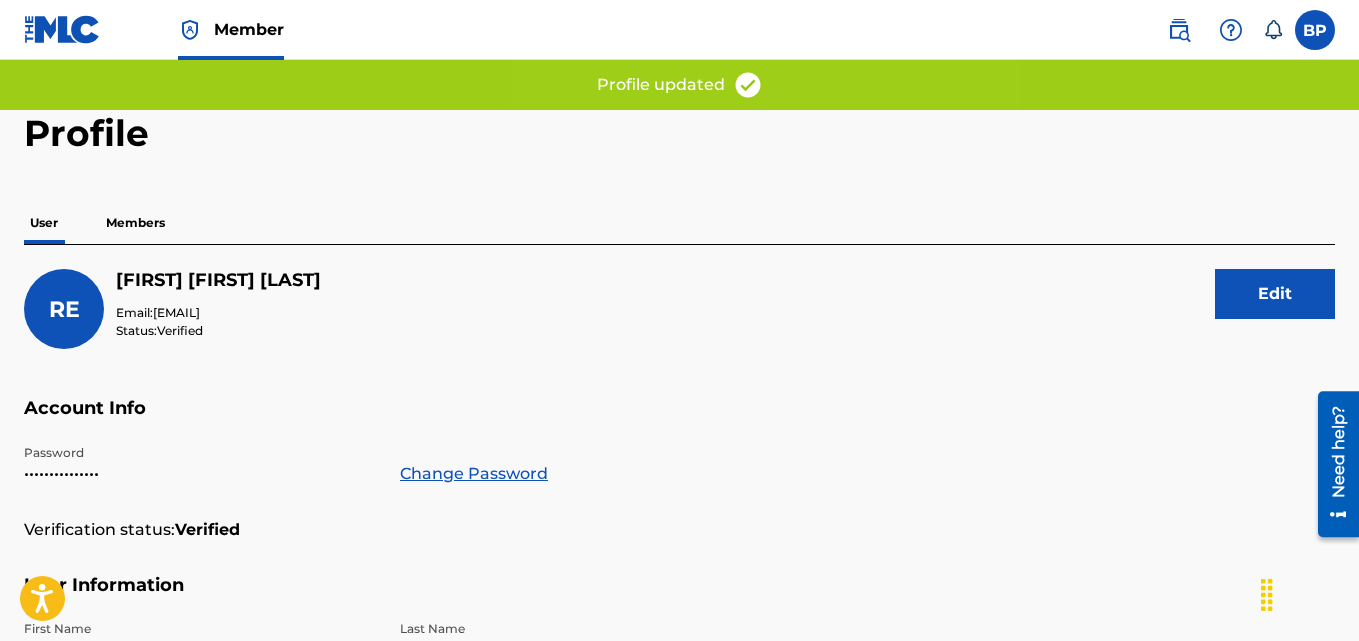 scroll, scrollTop: 0, scrollLeft: 0, axis: both 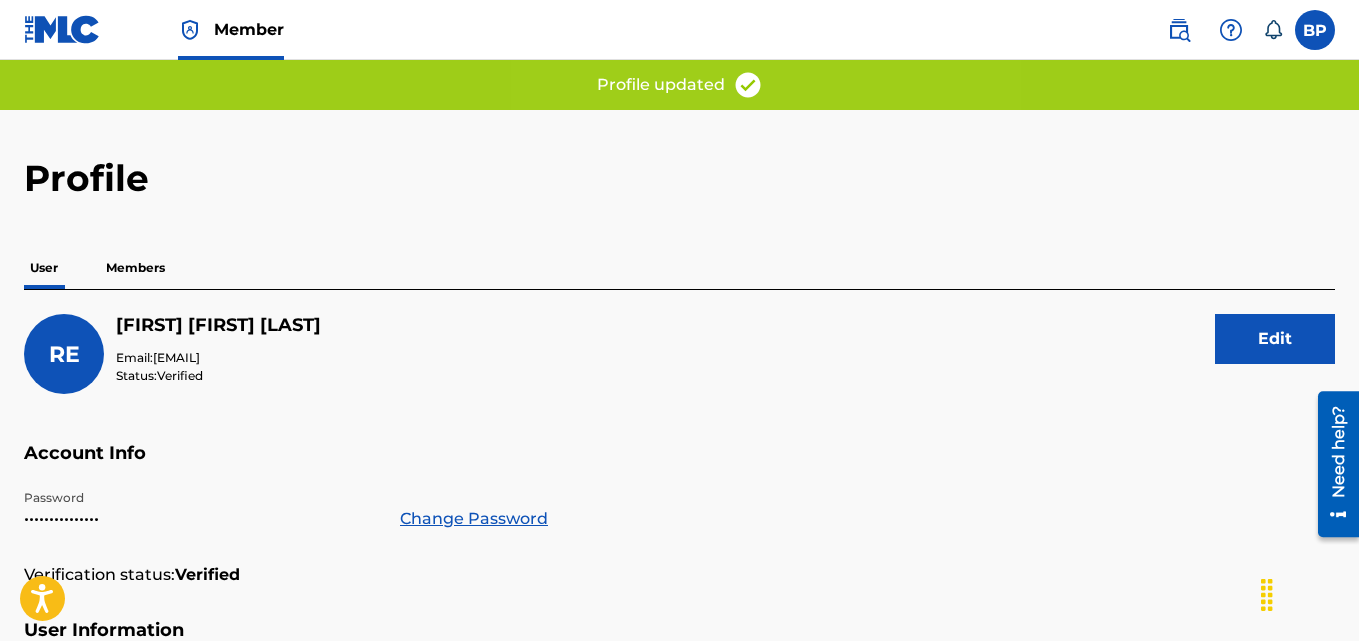 click at bounding box center (1315, 30) 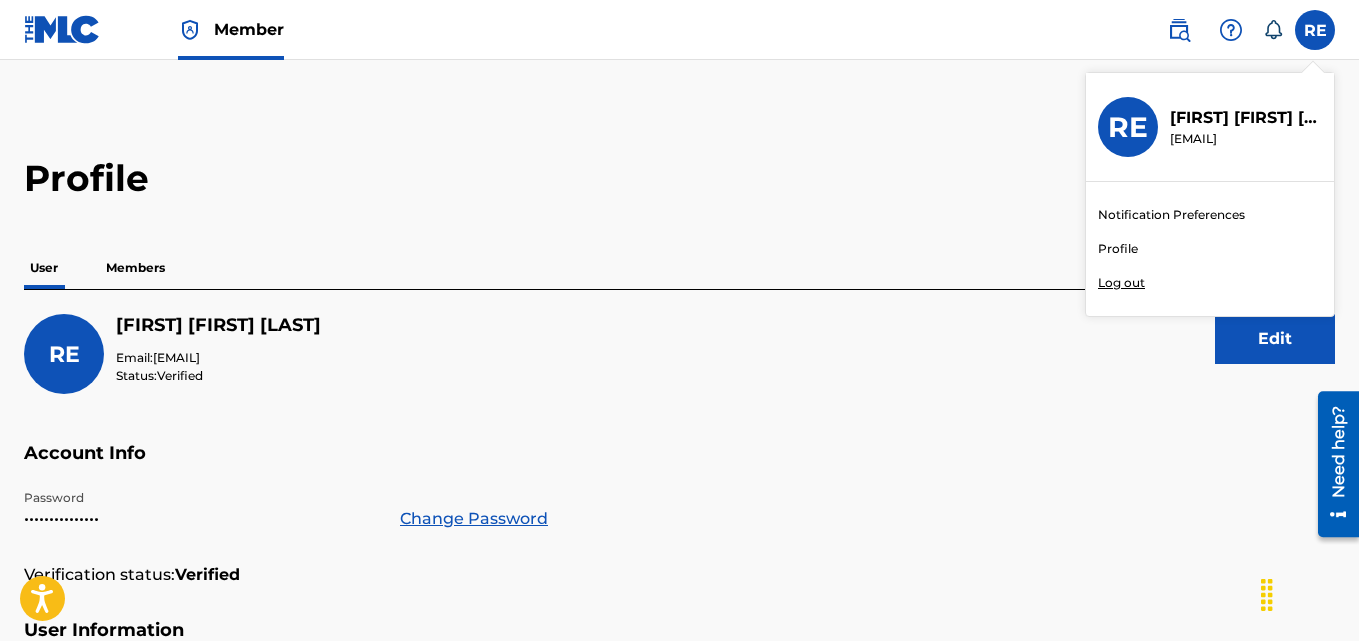 click on "Log out" at bounding box center [1121, 283] 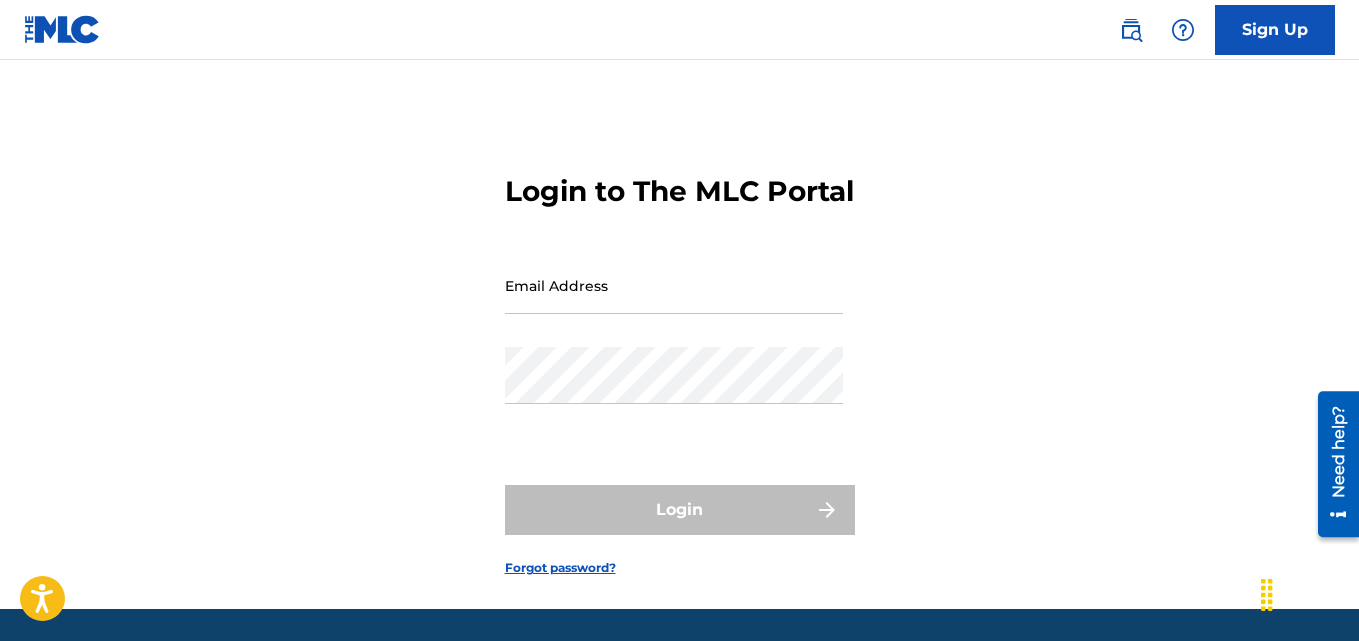 click on "Email Address" at bounding box center (674, 285) 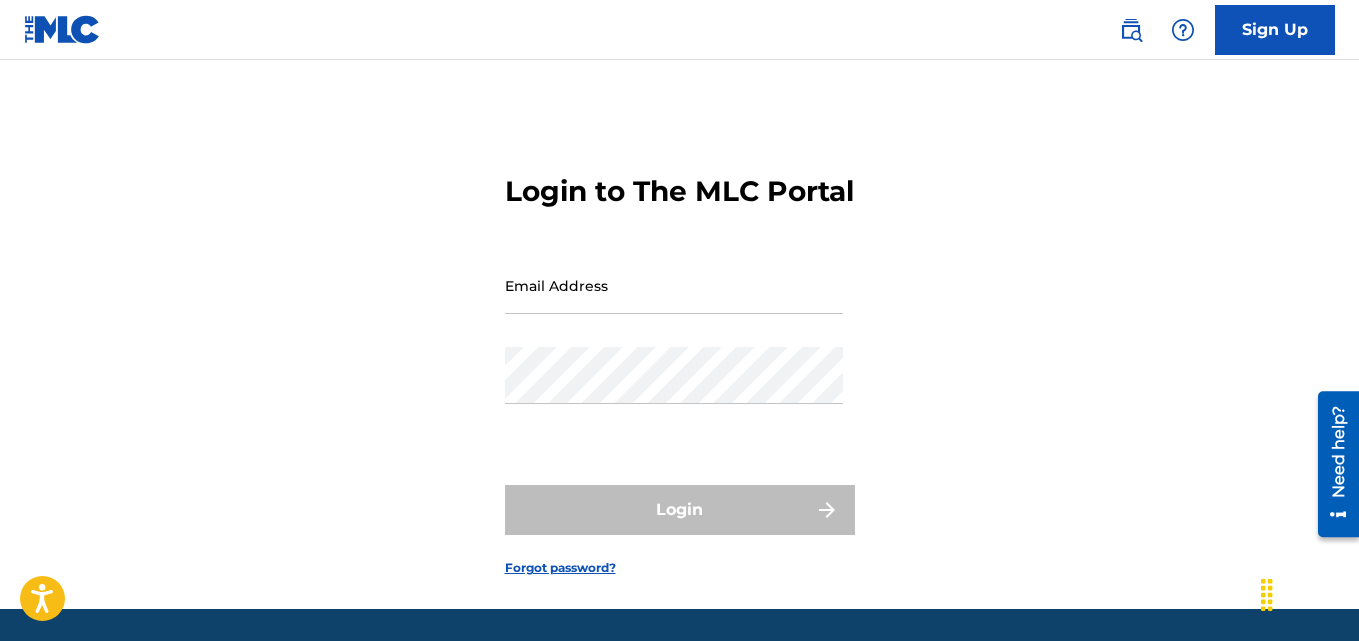 drag, startPoint x: 13, startPoint y: 352, endPoint x: 125, endPoint y: 342, distance: 112.44554 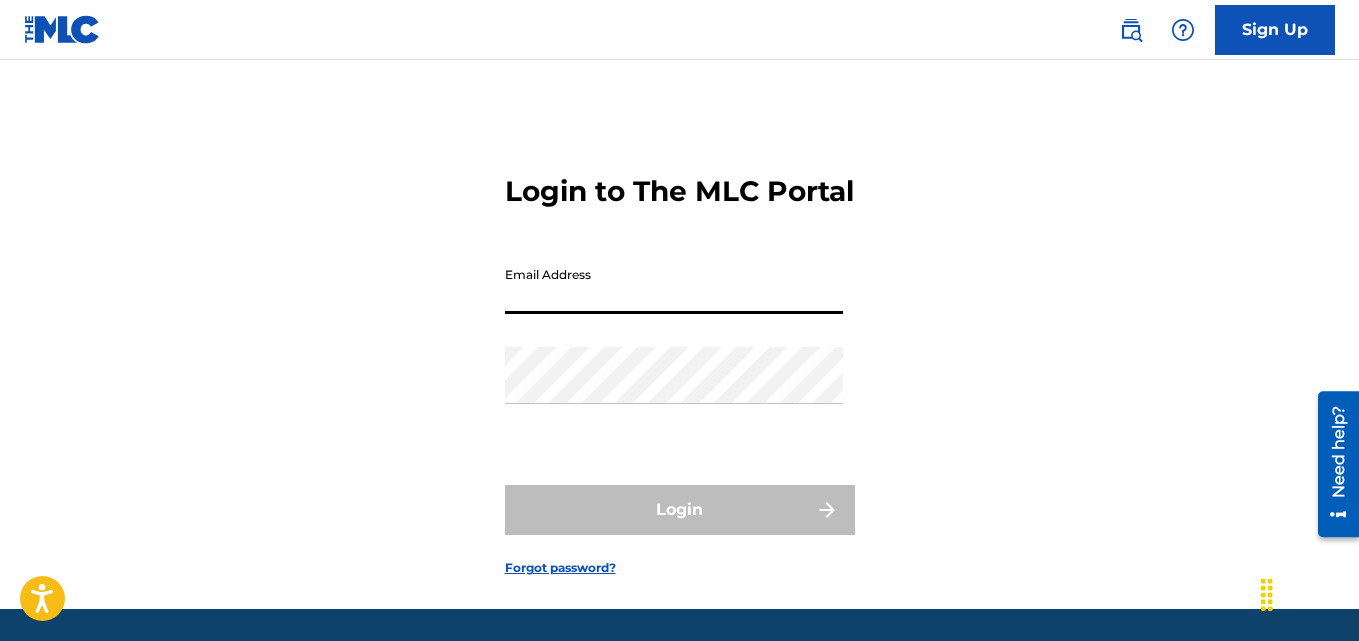 paste on "bazinghazin@gmail.com" 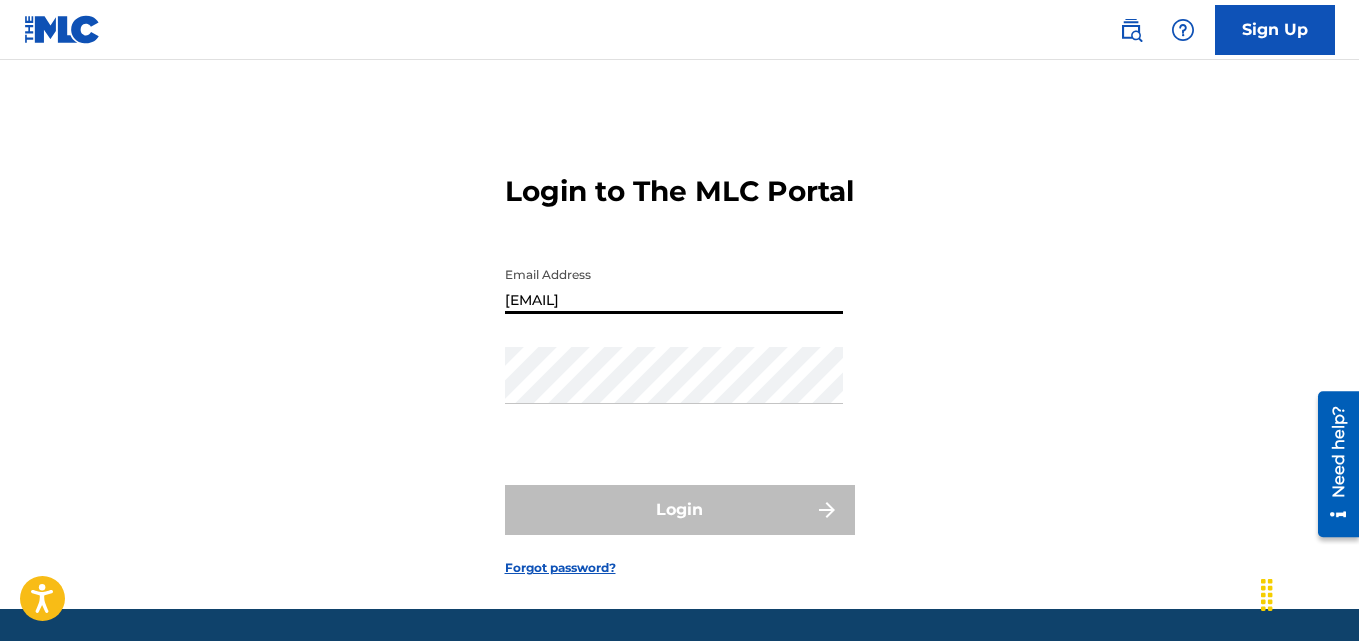 type on "bazinghazin@gmail.com" 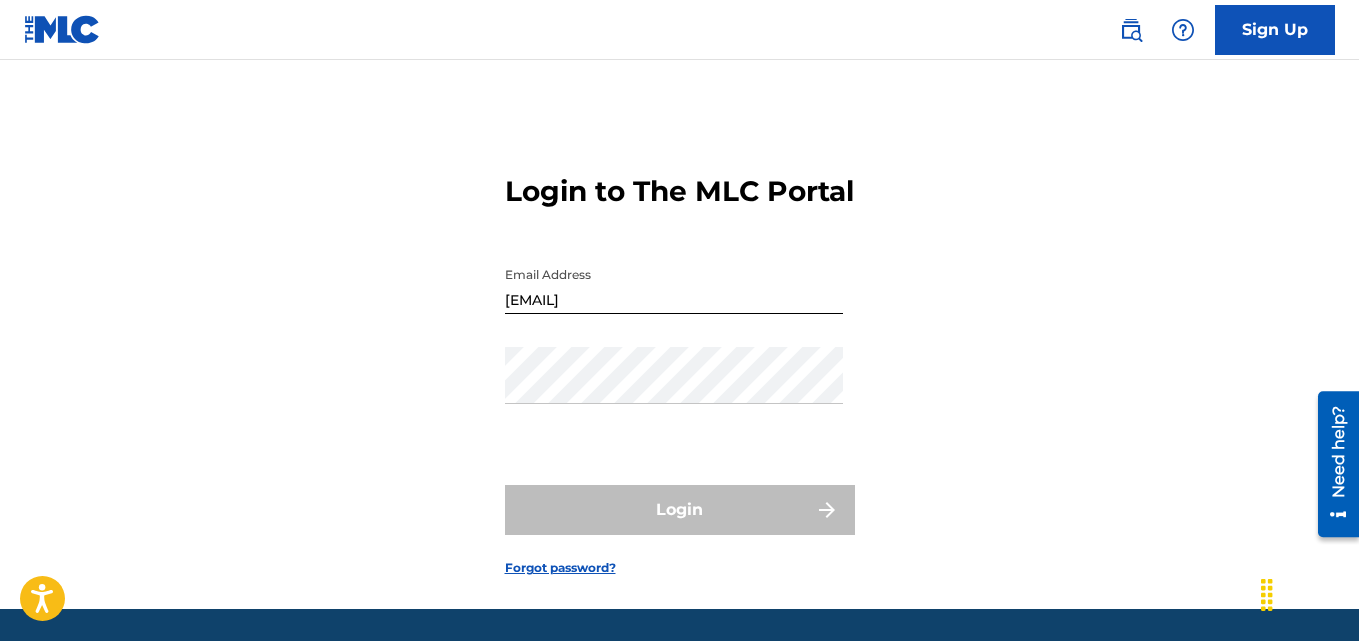 click on "Login to The MLC Portal Email Address bazinghazin@gmail.com Password Login Forgot password?" at bounding box center (679, 359) 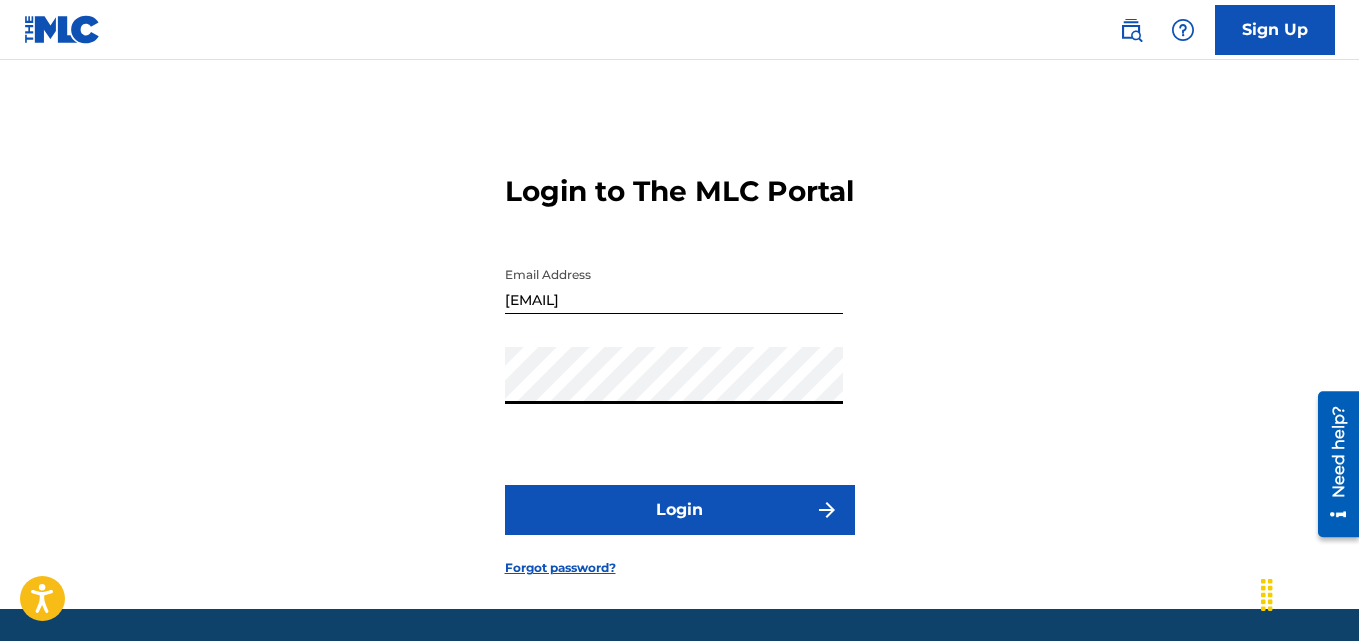 click on "Login" at bounding box center [680, 510] 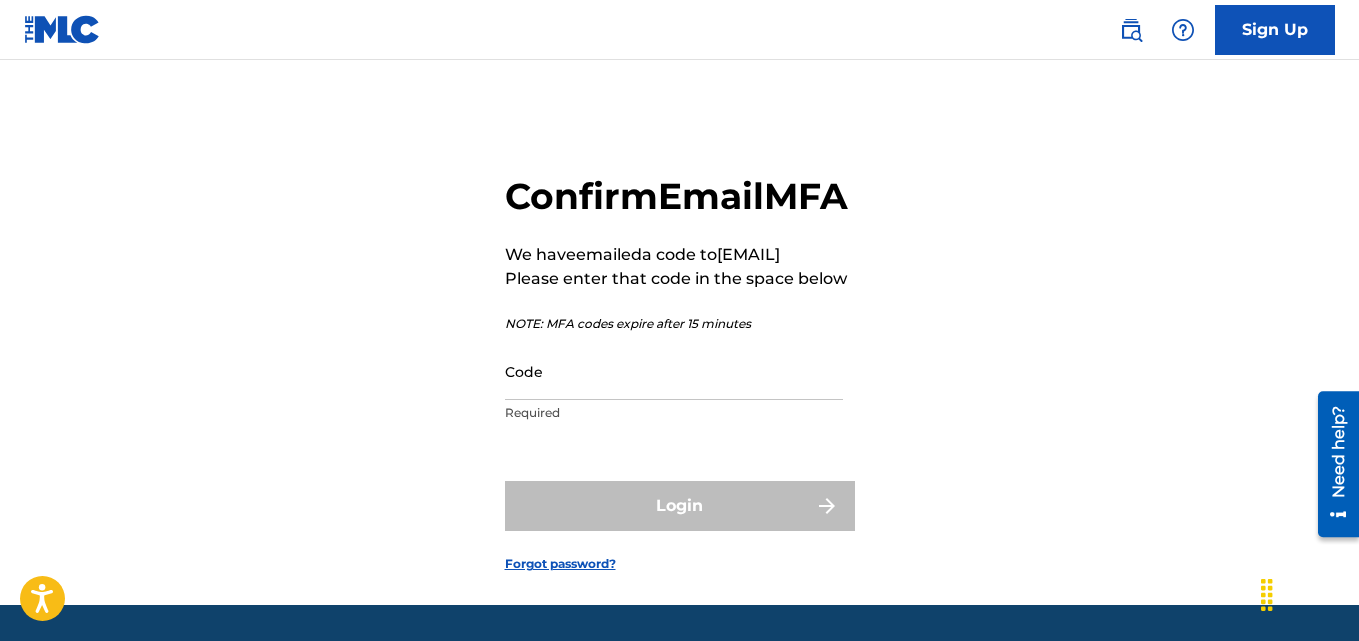 click on "Confirm  Email   MFA We have  emailed   a code to  bazi*******@gmai***** Please enter that code in the space below NOTE: MFA codes expire after 15 minutes Code Required" at bounding box center [676, 303] 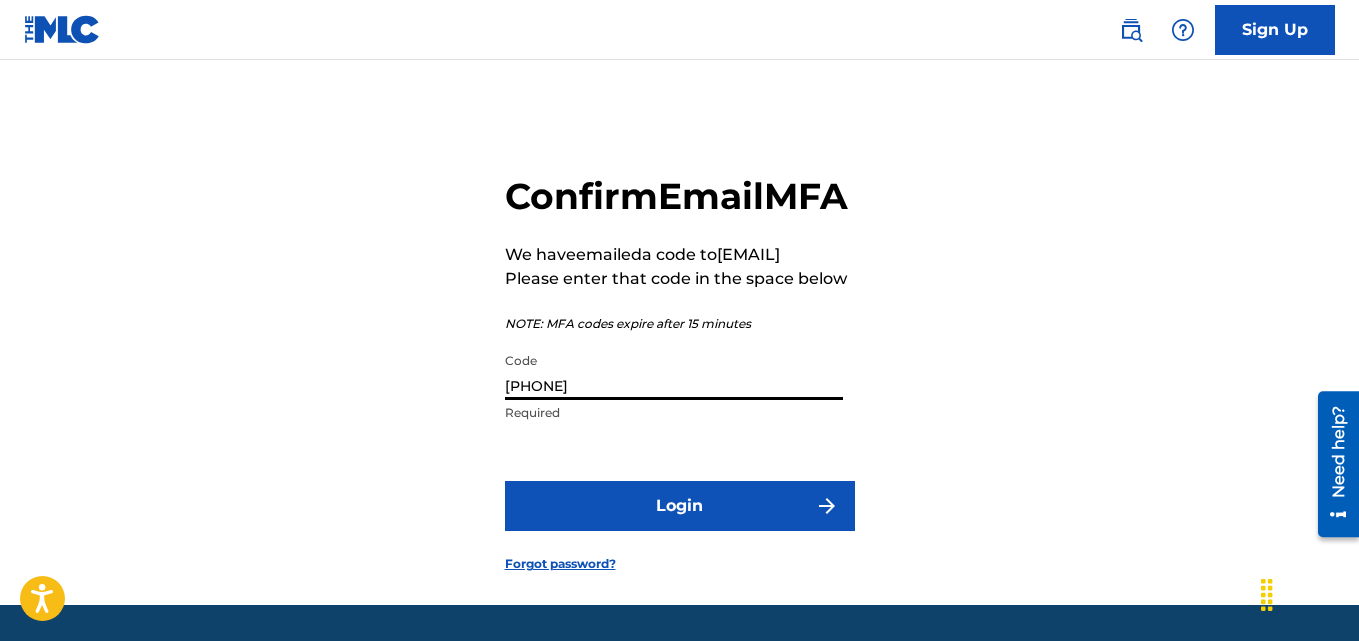 type on "465681" 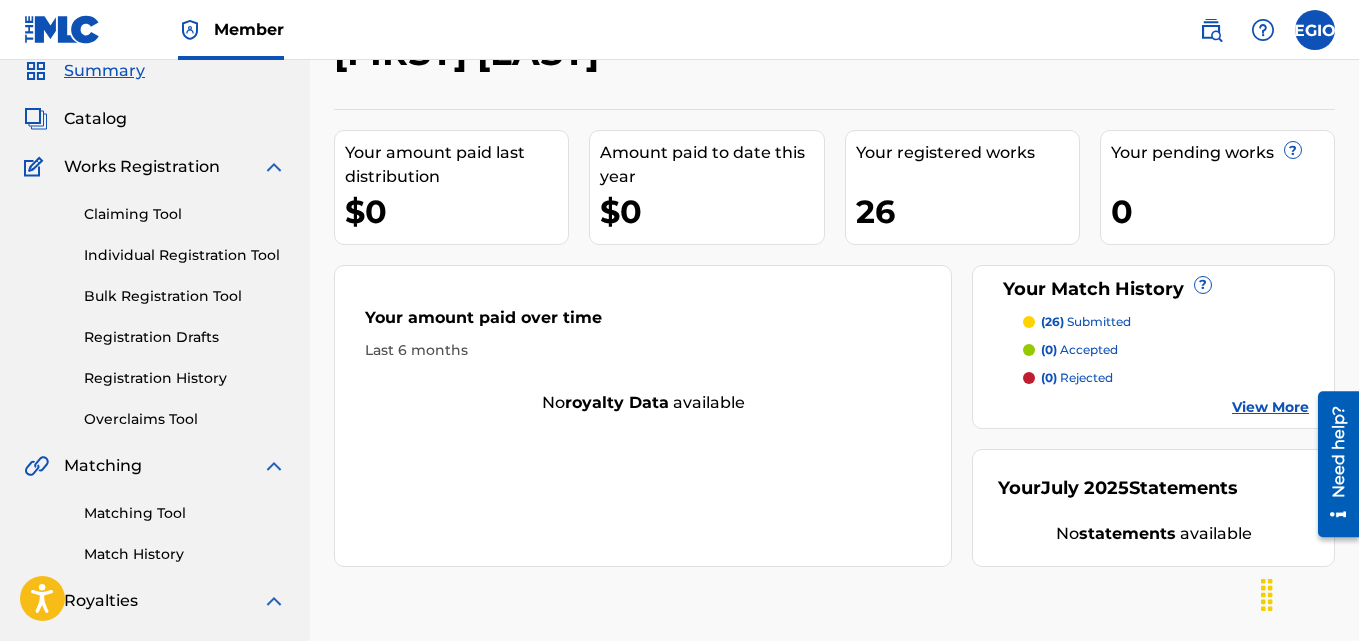 scroll, scrollTop: 200, scrollLeft: 0, axis: vertical 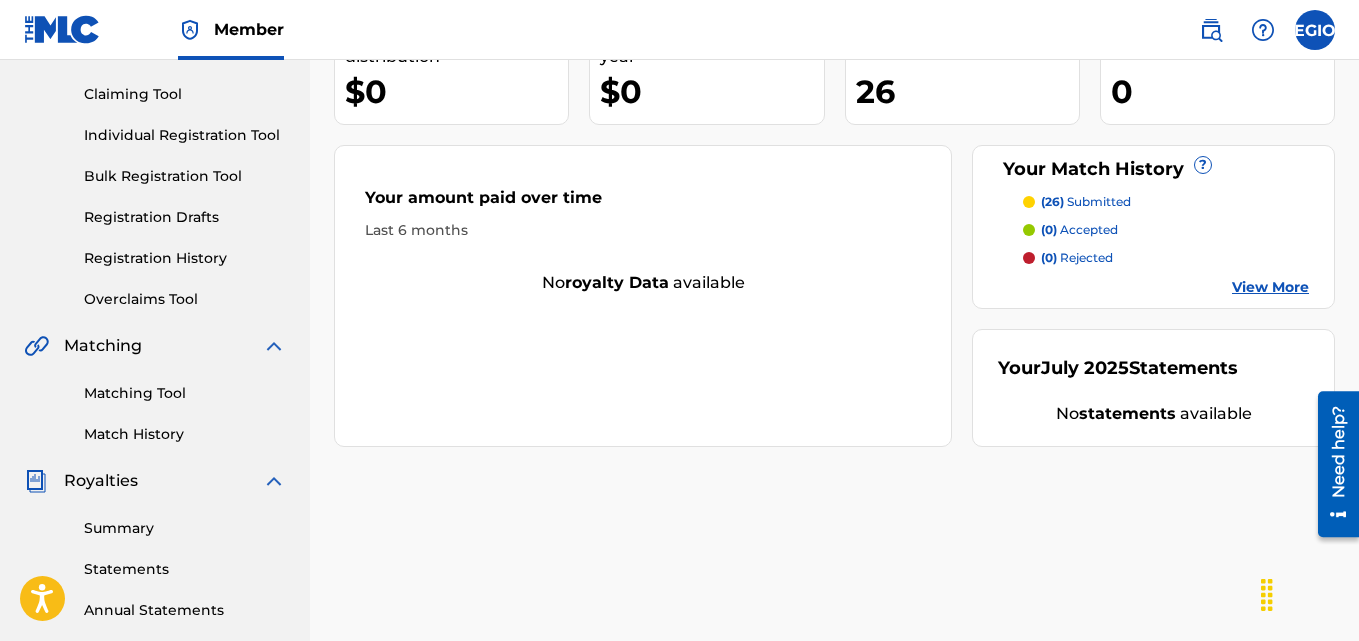 click on "Match History" at bounding box center (185, 434) 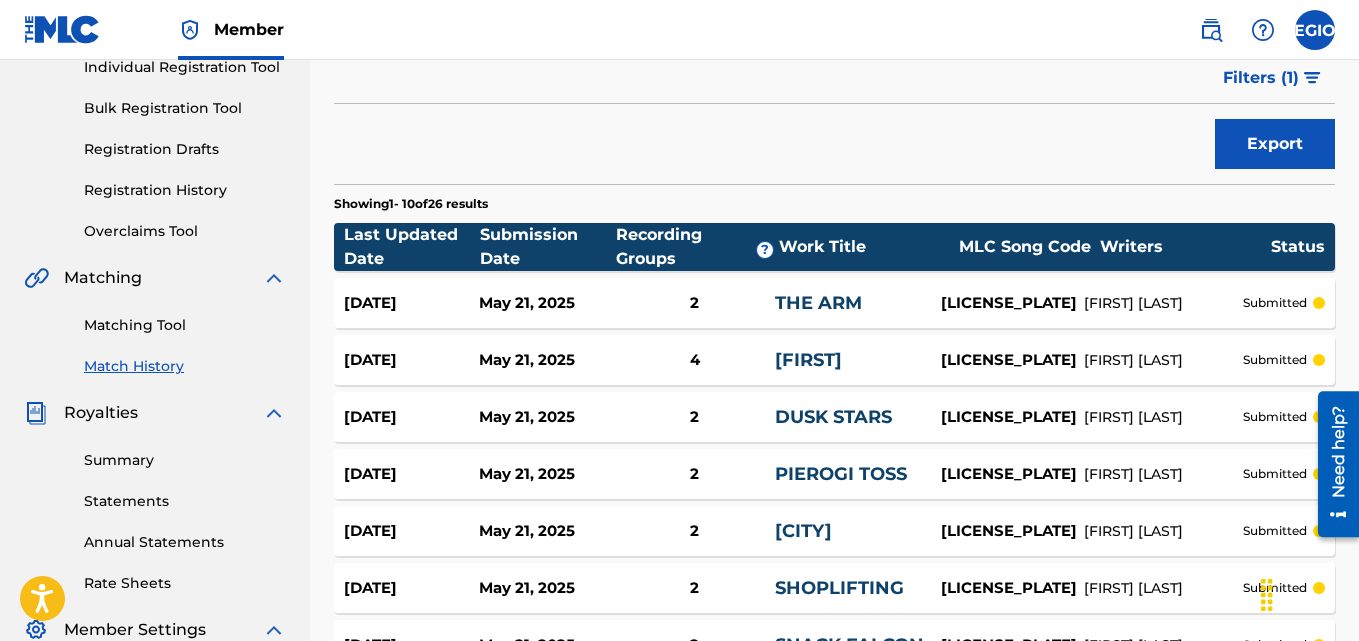 scroll, scrollTop: 100, scrollLeft: 0, axis: vertical 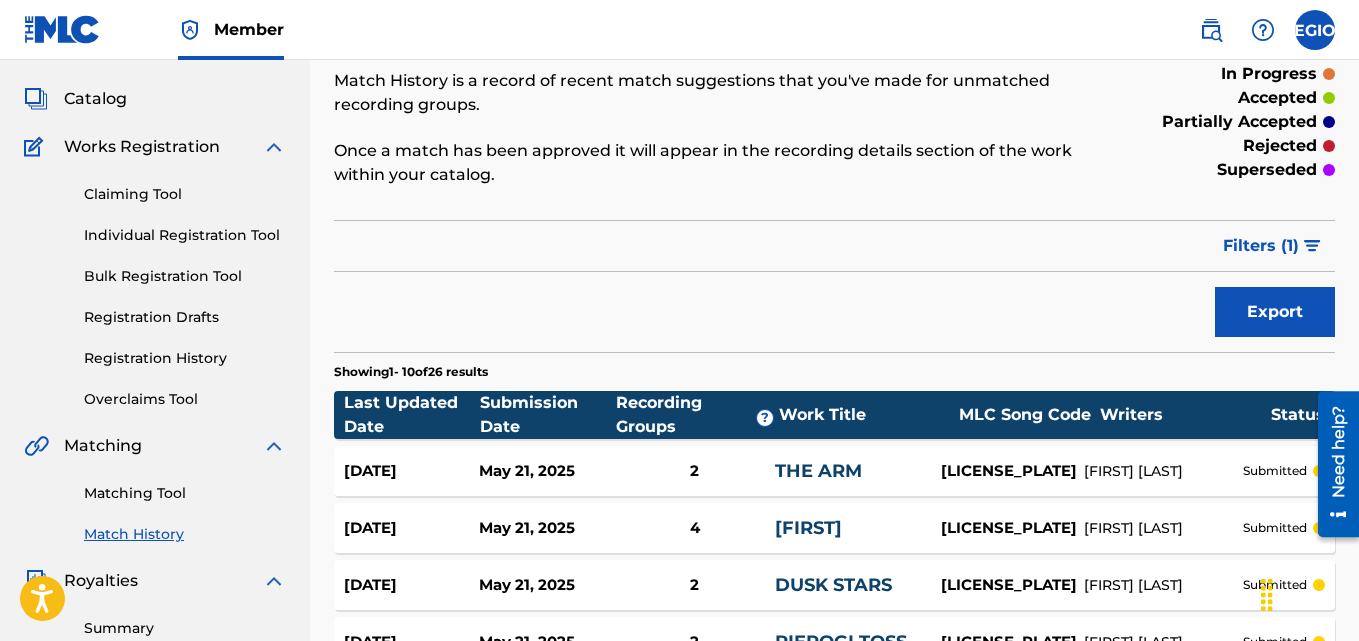click on "Registration History" at bounding box center [185, 358] 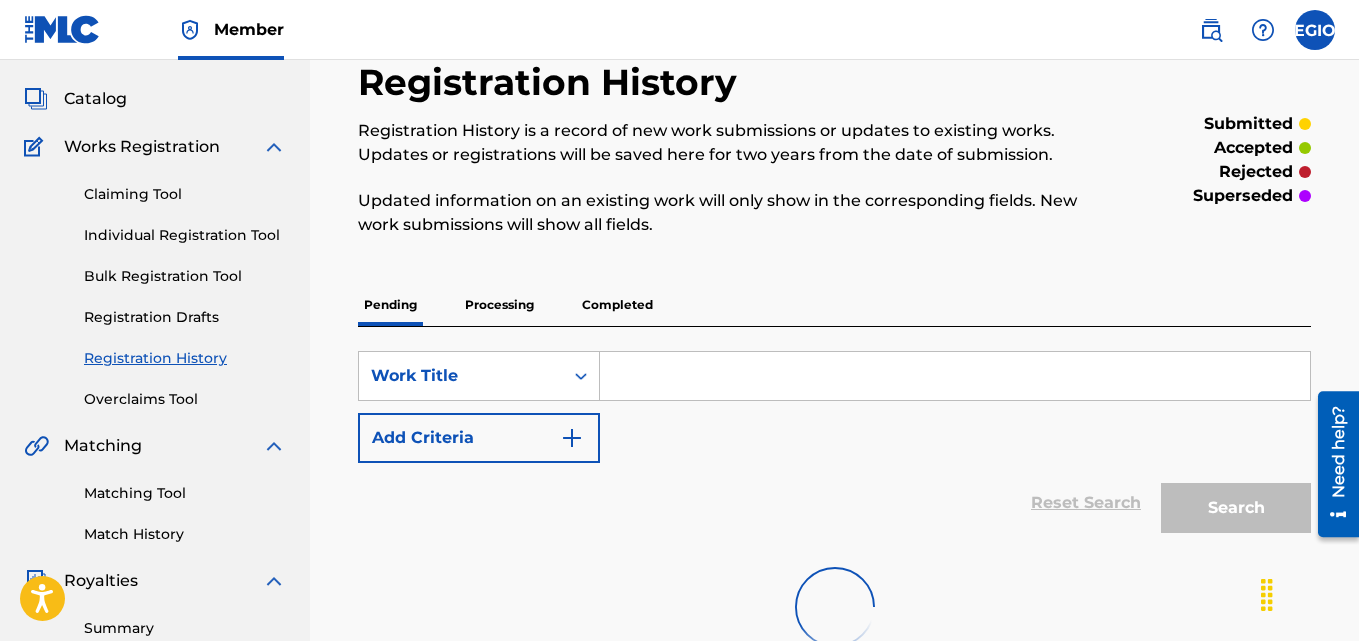 scroll, scrollTop: 0, scrollLeft: 0, axis: both 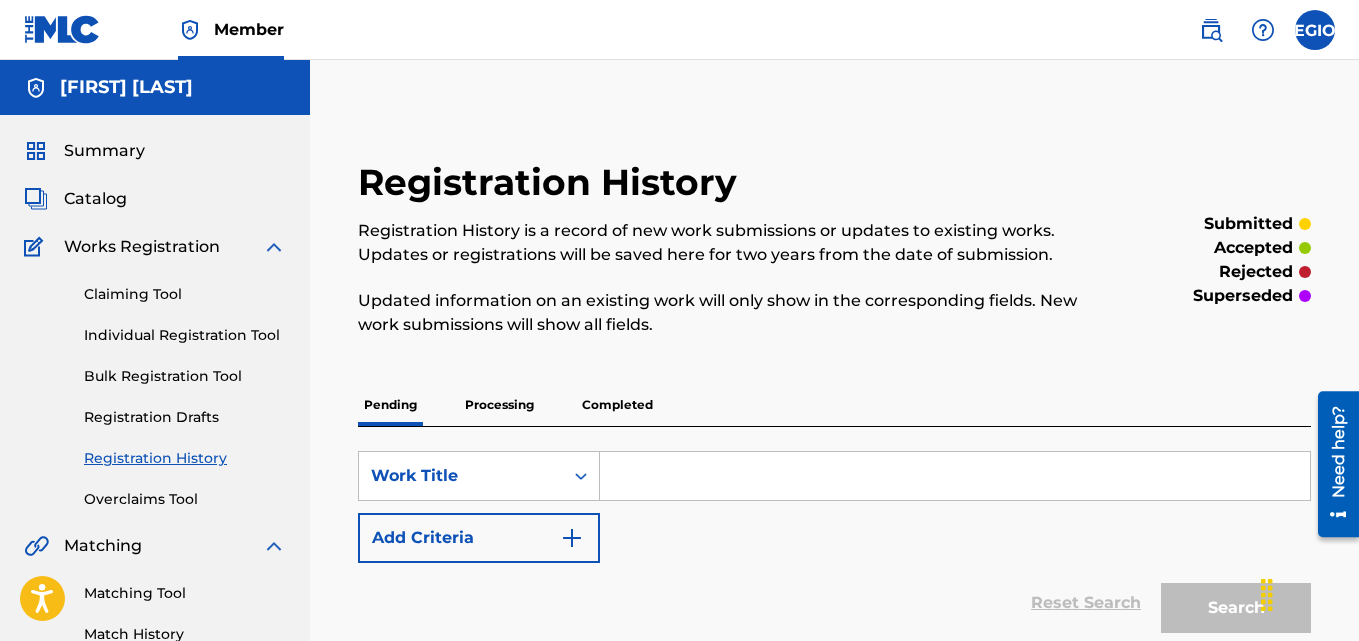 click on "Completed" at bounding box center [617, 405] 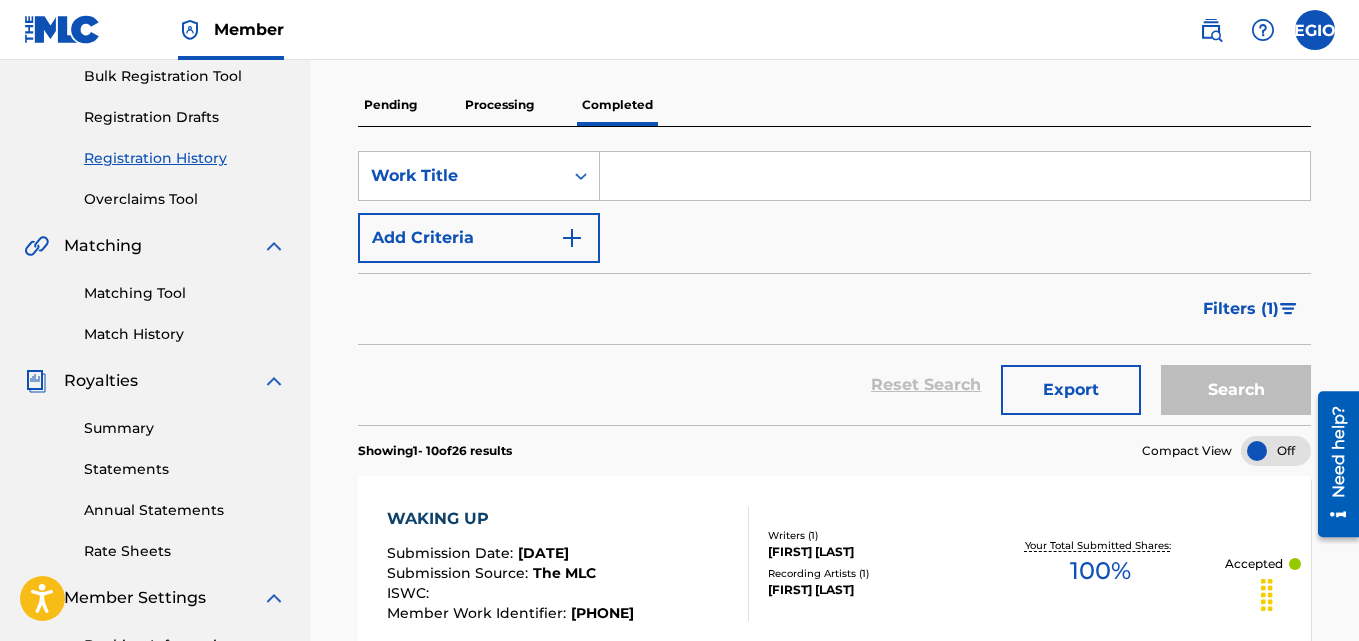 scroll, scrollTop: 400, scrollLeft: 0, axis: vertical 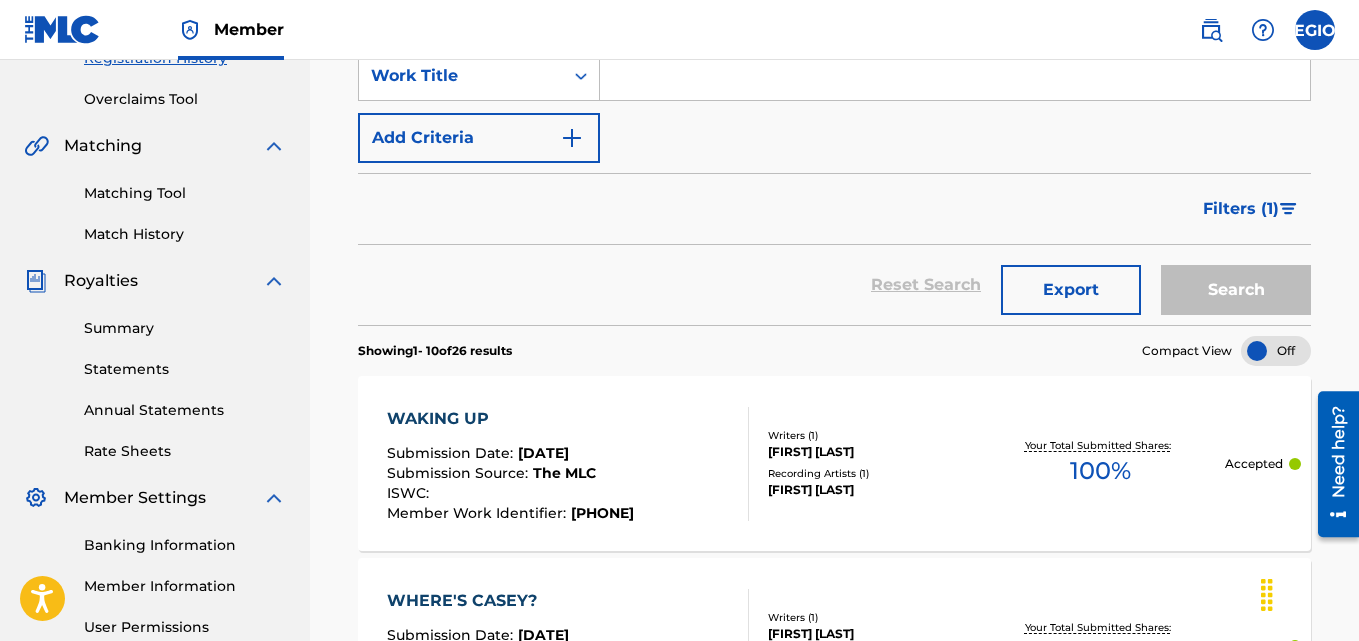 click on "WAKING UP Submission Date : May 14, 2025 Submission Source : The MLC ISWC : Member Work Identifier : 930130901" at bounding box center (568, 464) 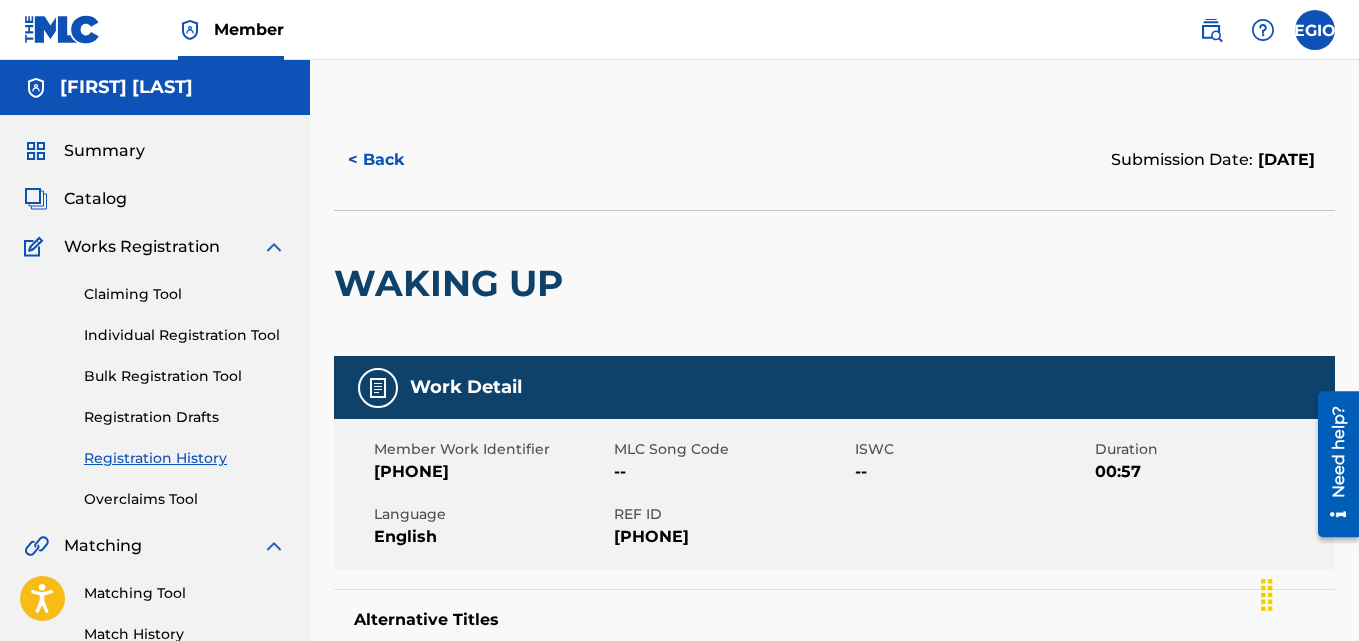 click on "< Back" at bounding box center (394, 160) 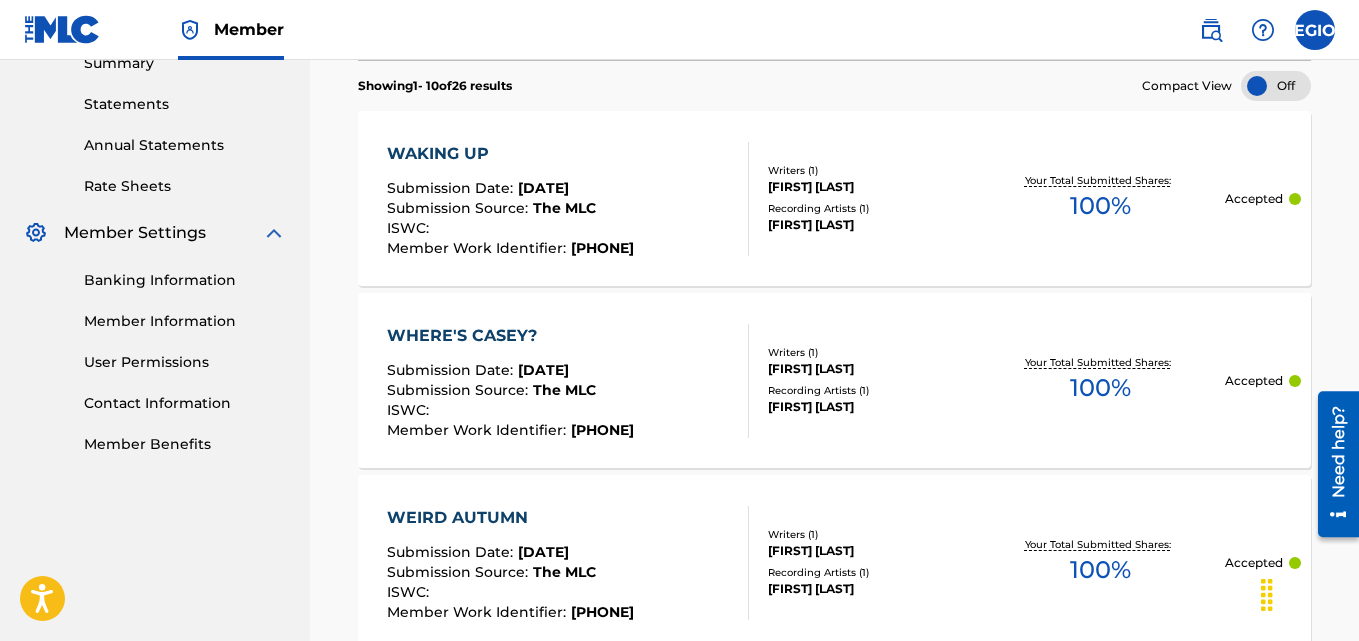 scroll, scrollTop: 600, scrollLeft: 0, axis: vertical 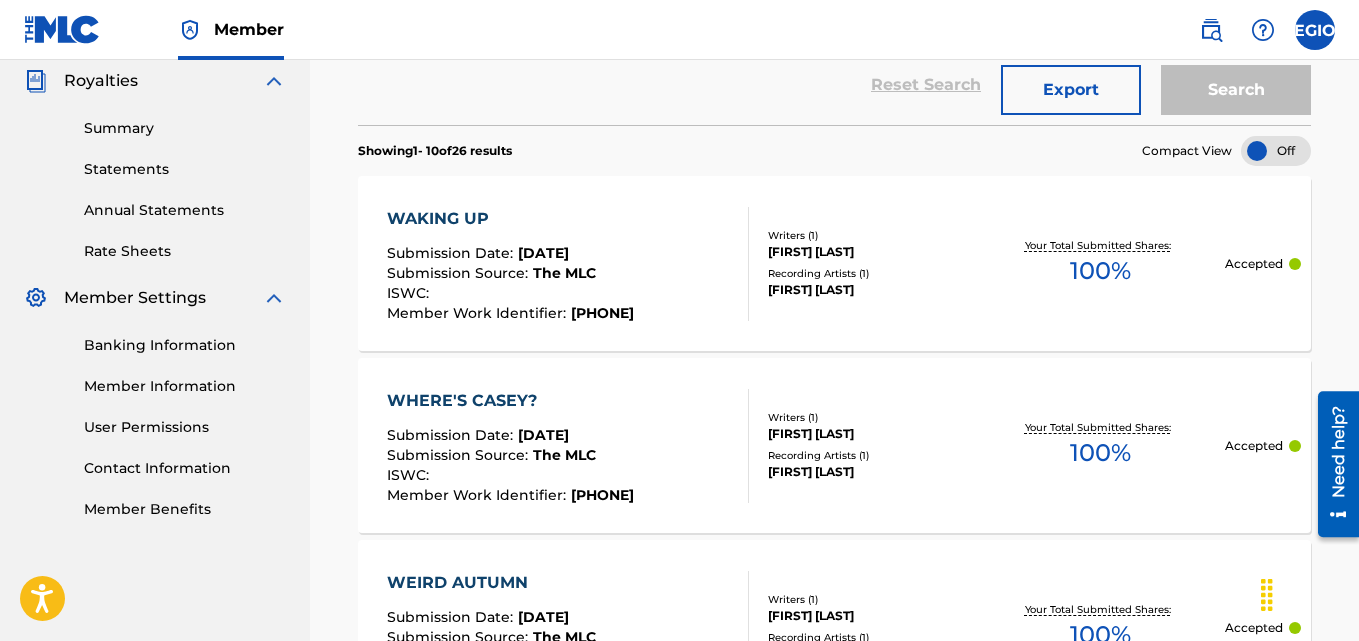 click on "Banking Information" at bounding box center [185, 345] 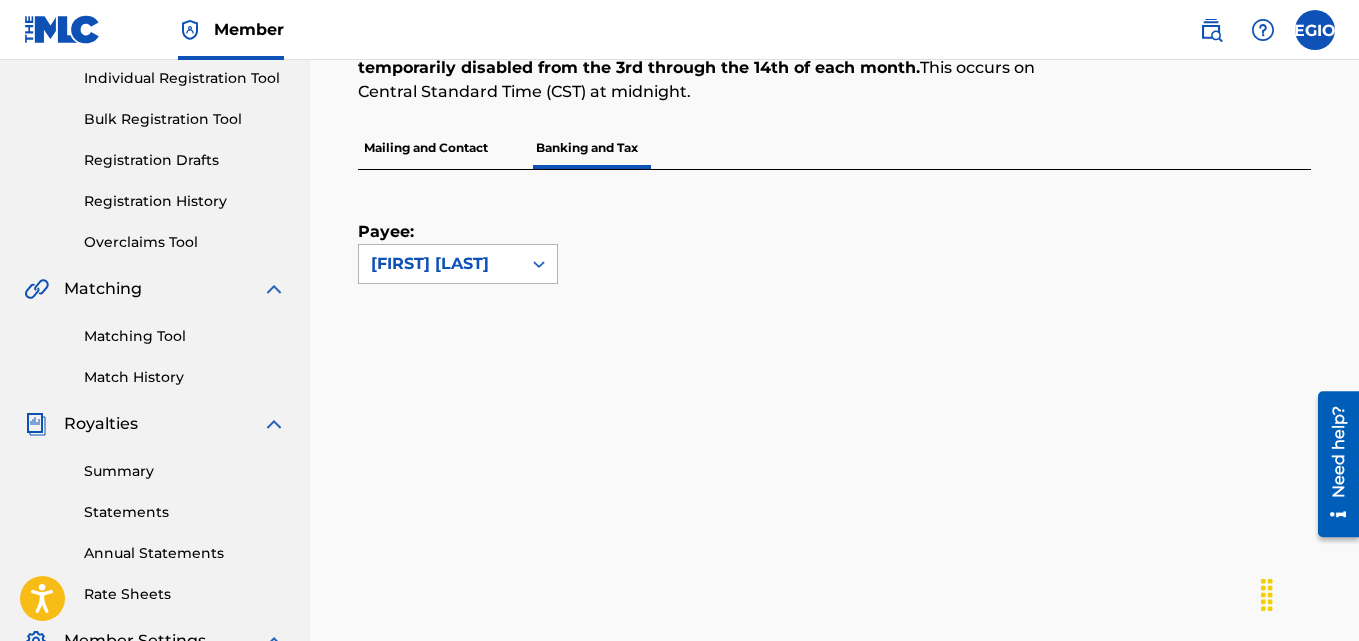 scroll, scrollTop: 200, scrollLeft: 0, axis: vertical 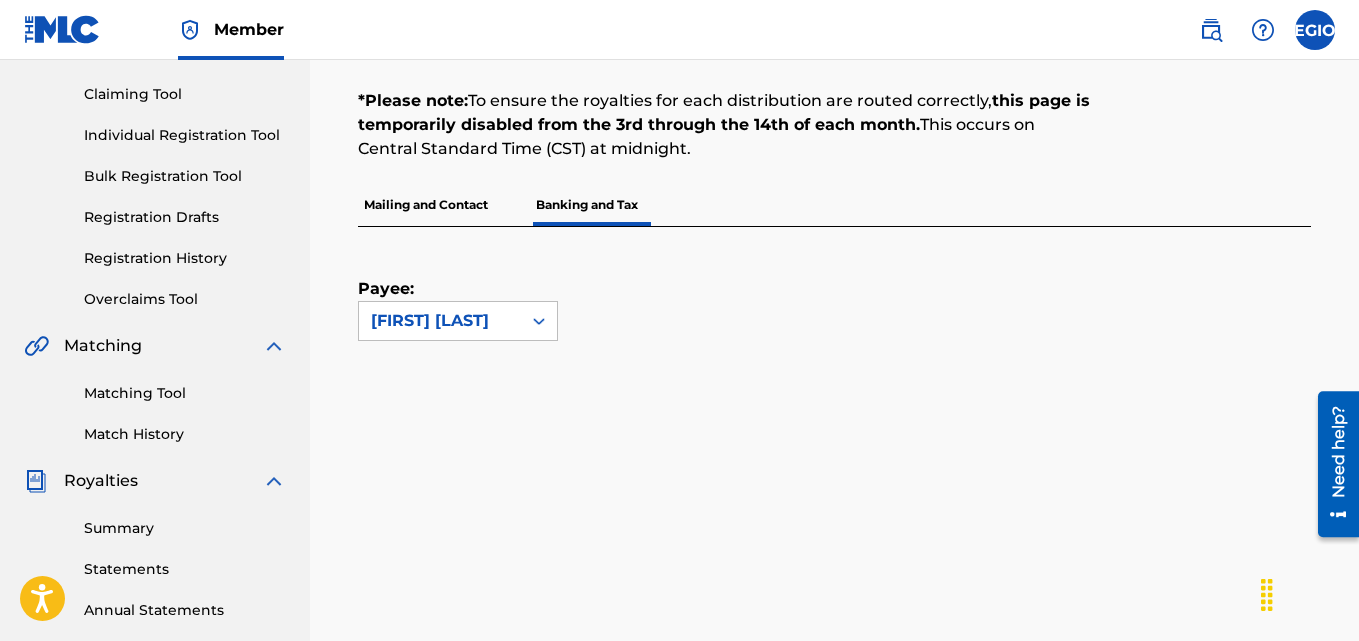 click on "Mailing and Contact" at bounding box center [426, 205] 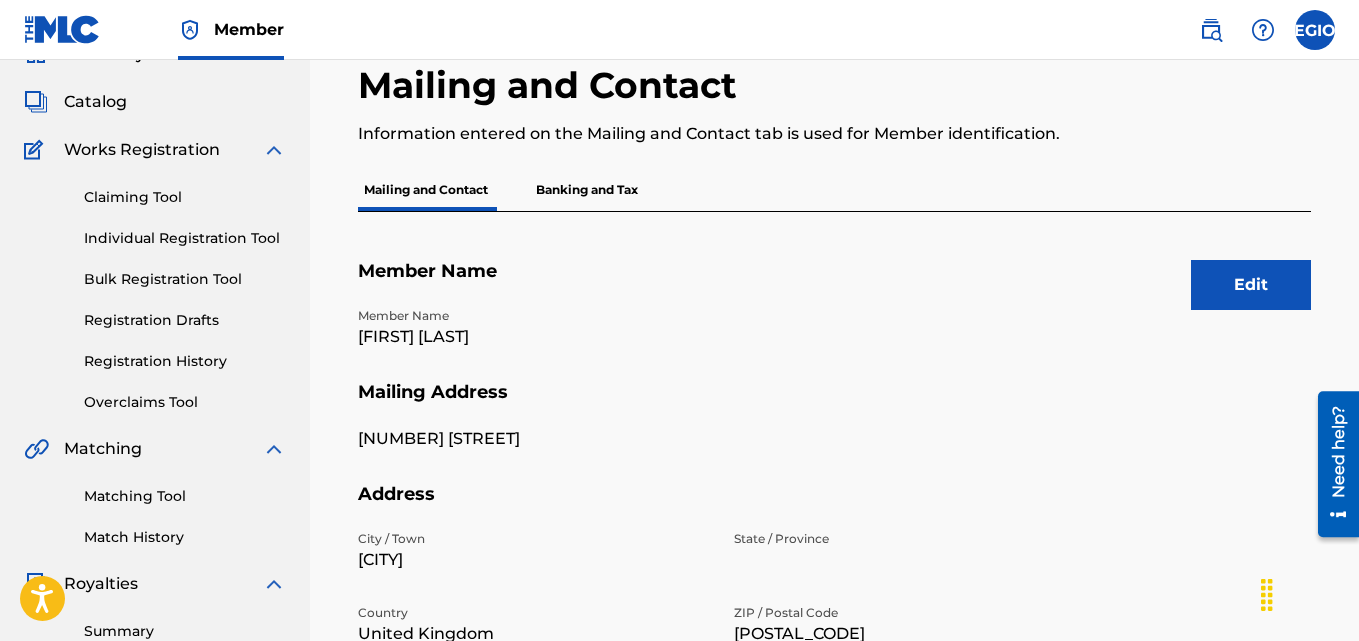 scroll, scrollTop: 0, scrollLeft: 0, axis: both 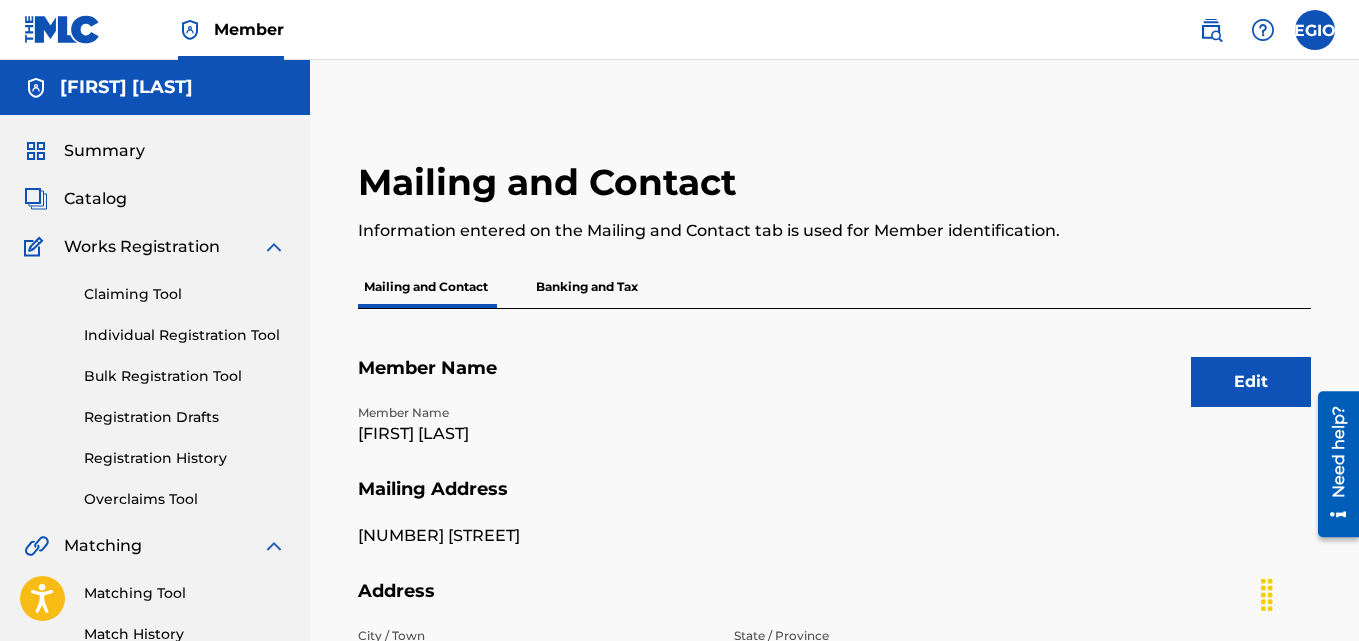 click on "Banking and Tax" at bounding box center (587, 287) 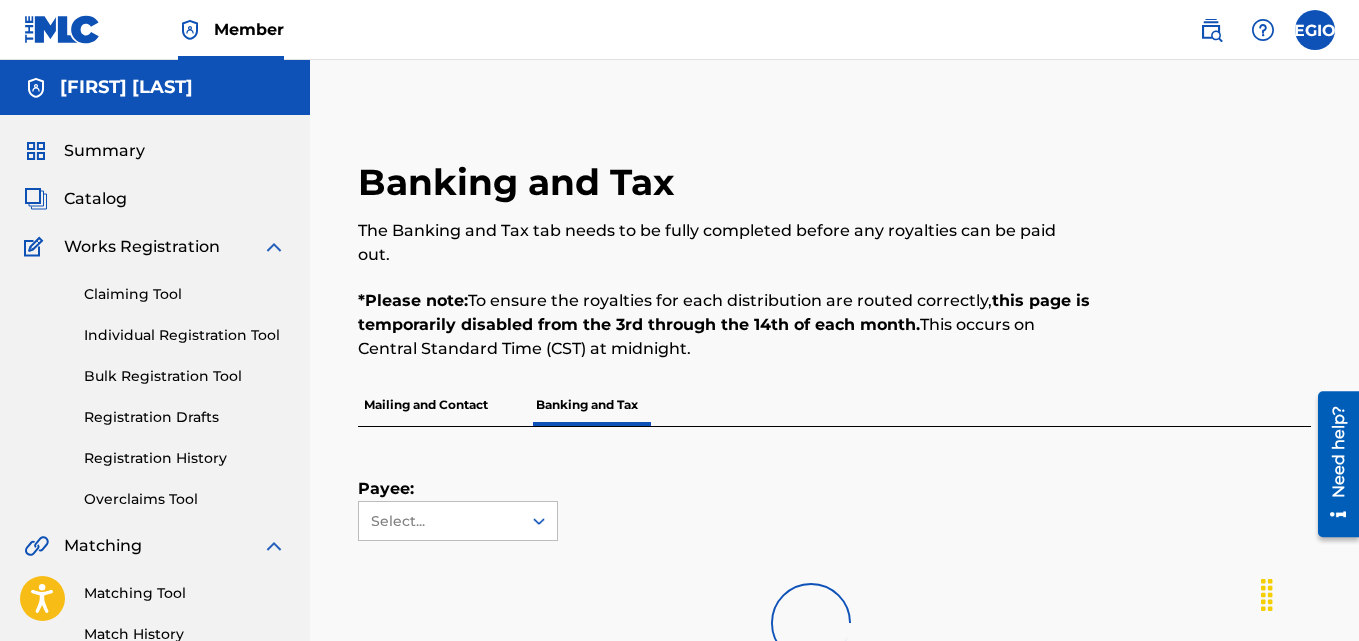 click at bounding box center [1315, 30] 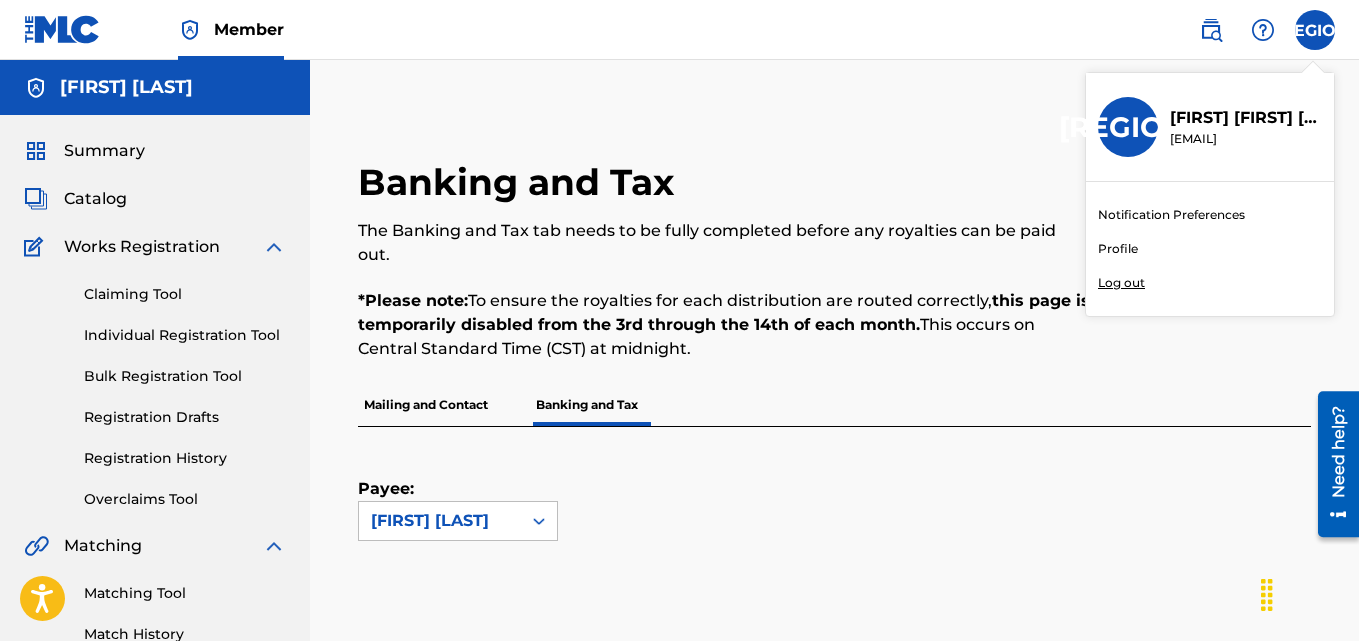 click on "Profile" at bounding box center (1118, 249) 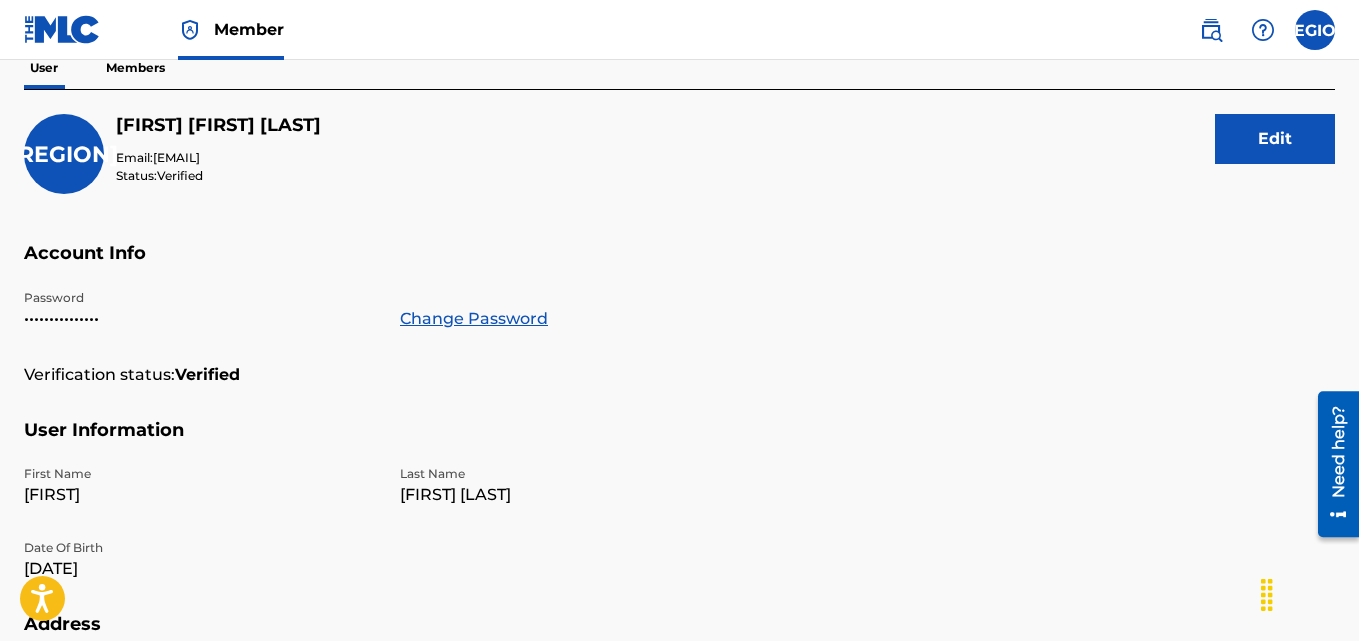 scroll, scrollTop: 0, scrollLeft: 0, axis: both 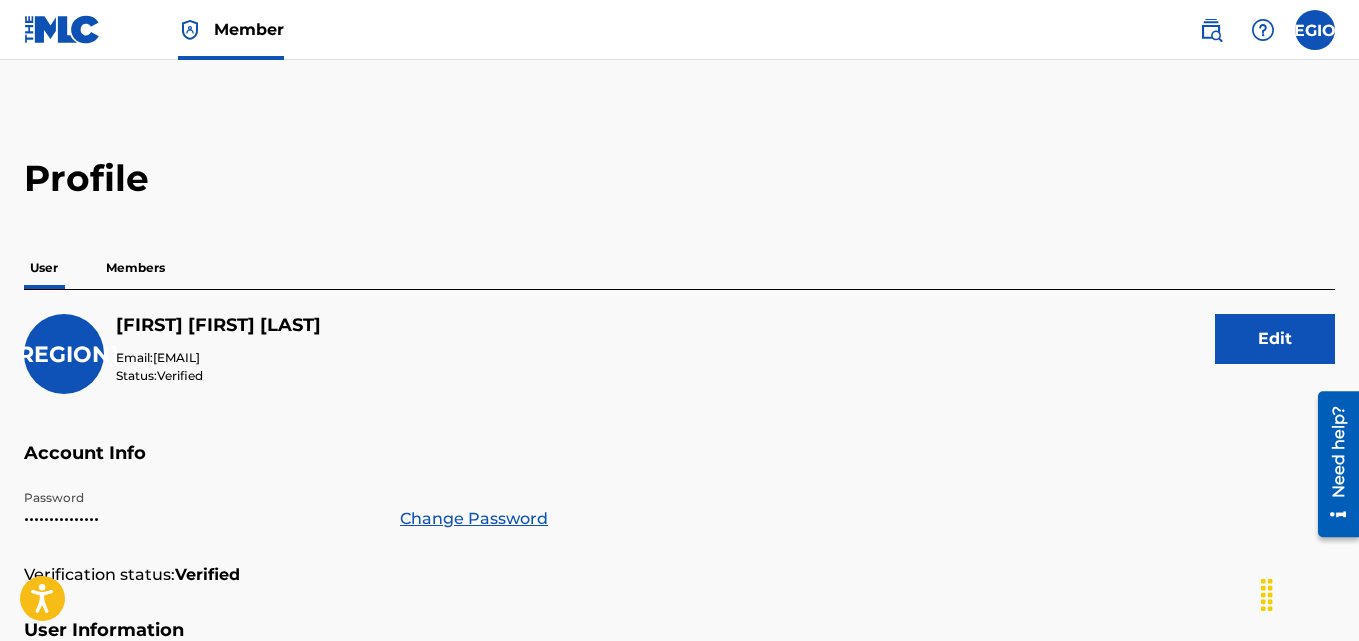 click at bounding box center [1315, 30] 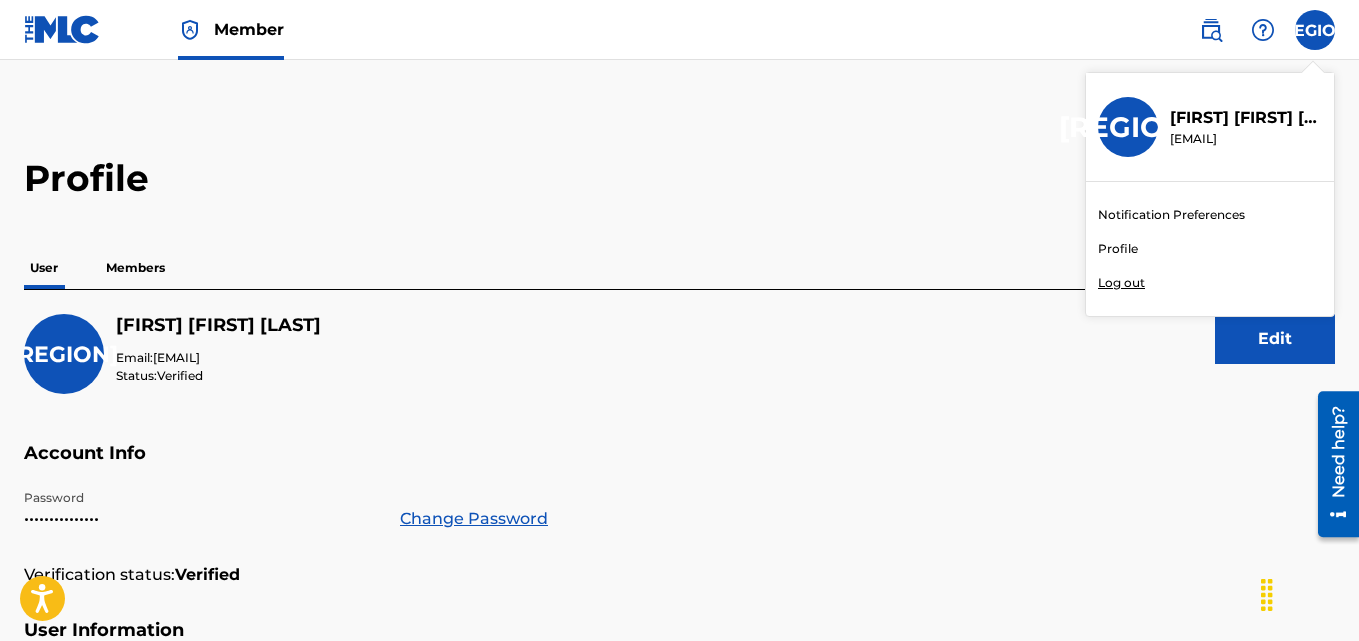 click on "Log out" at bounding box center [1121, 283] 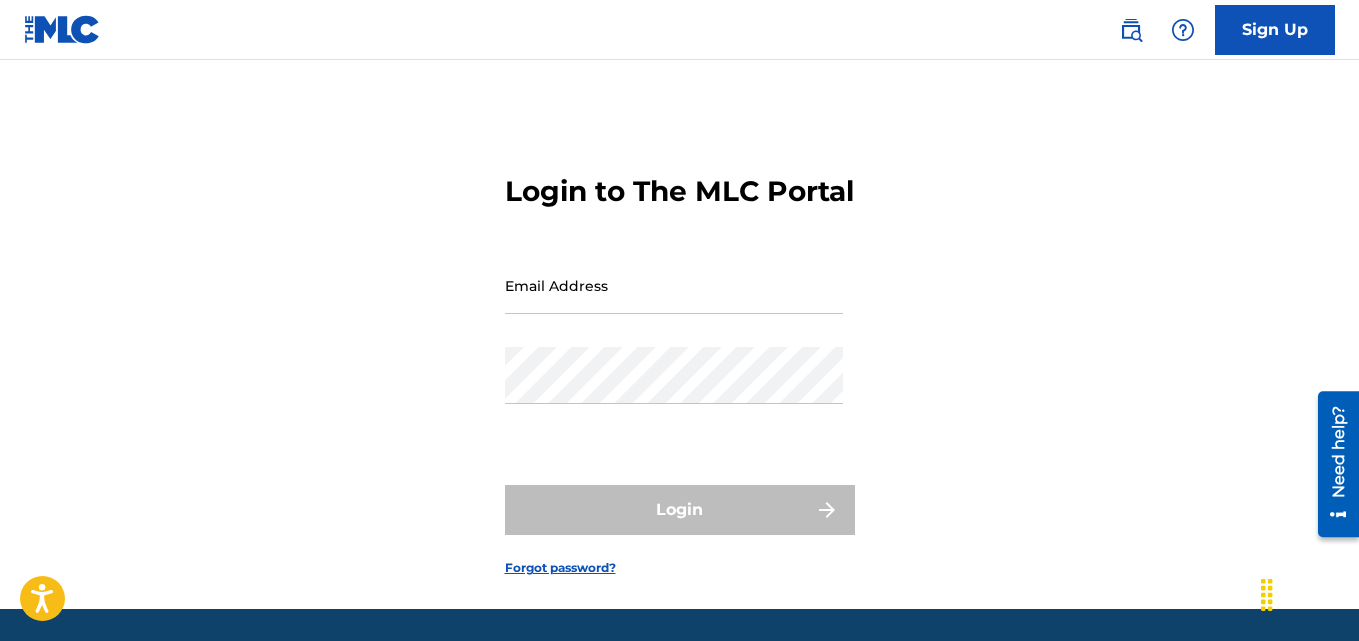 click on "Login to The MLC Portal Email Address Password Login Forgot password?" at bounding box center (679, 359) 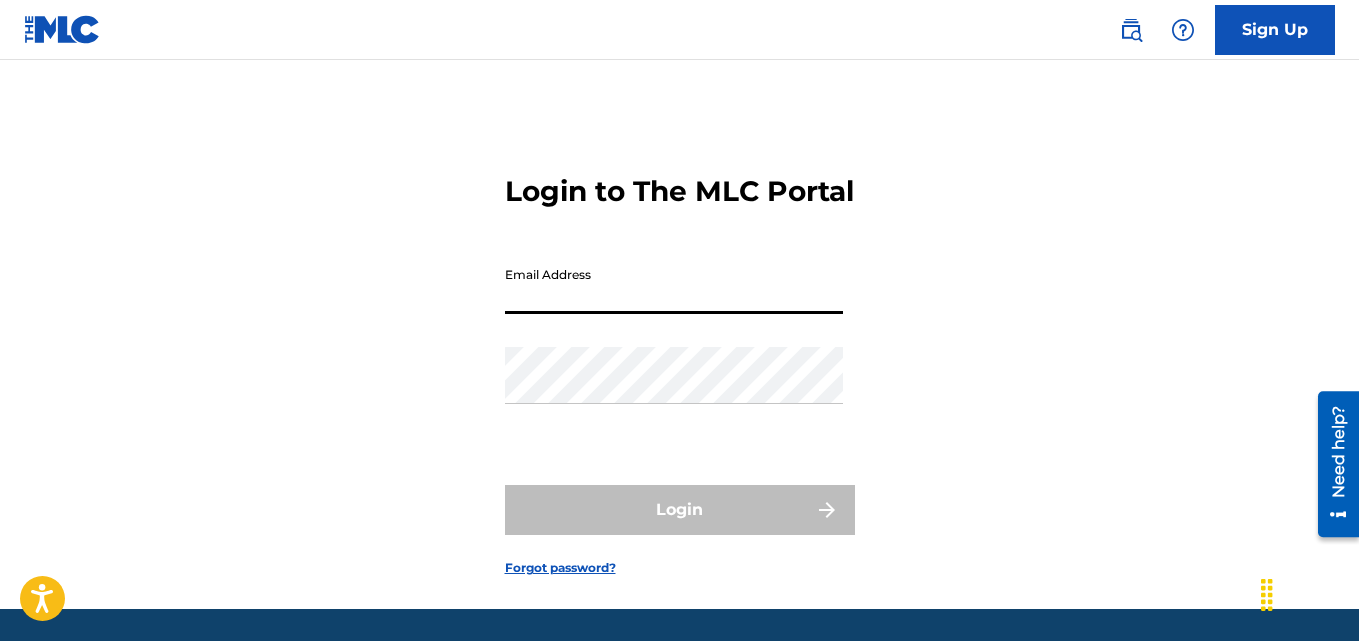 paste on "maninytanny@gmail.com" 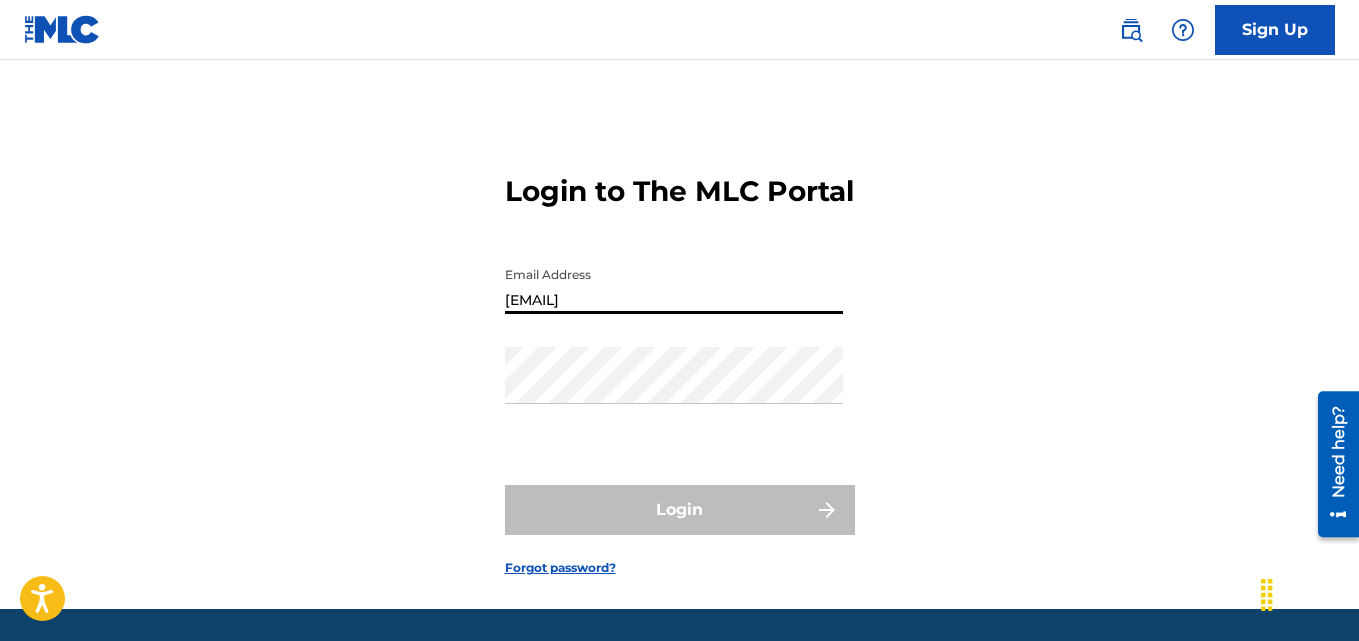type on "maninytanny@gmail.com" 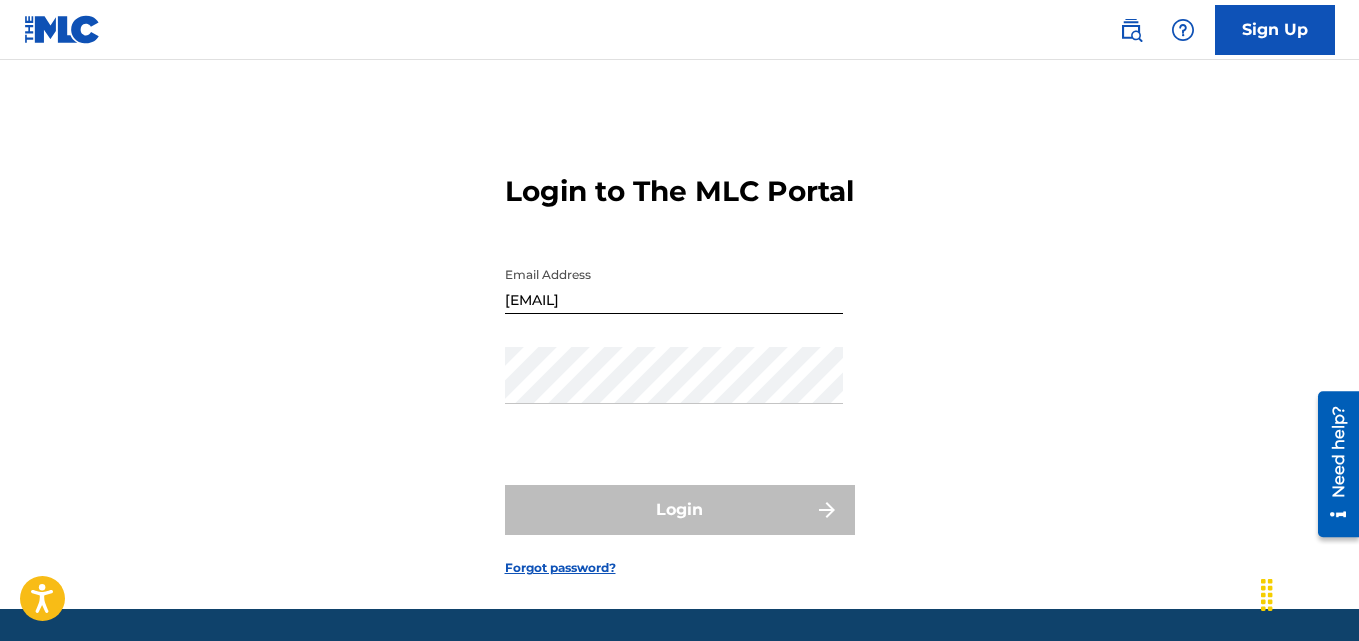 click on "Login to The MLC Portal Email Address maninytanny@gmail.com Password Login Forgot password?" at bounding box center (679, 359) 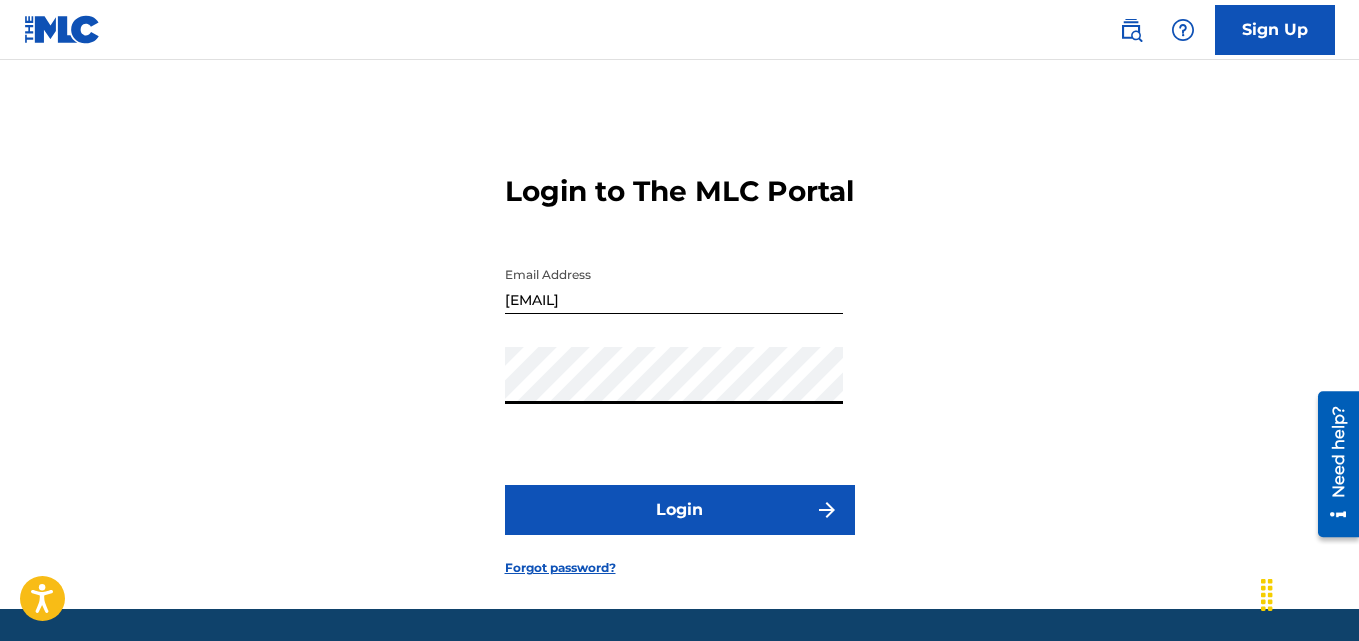 click on "Login" at bounding box center (680, 510) 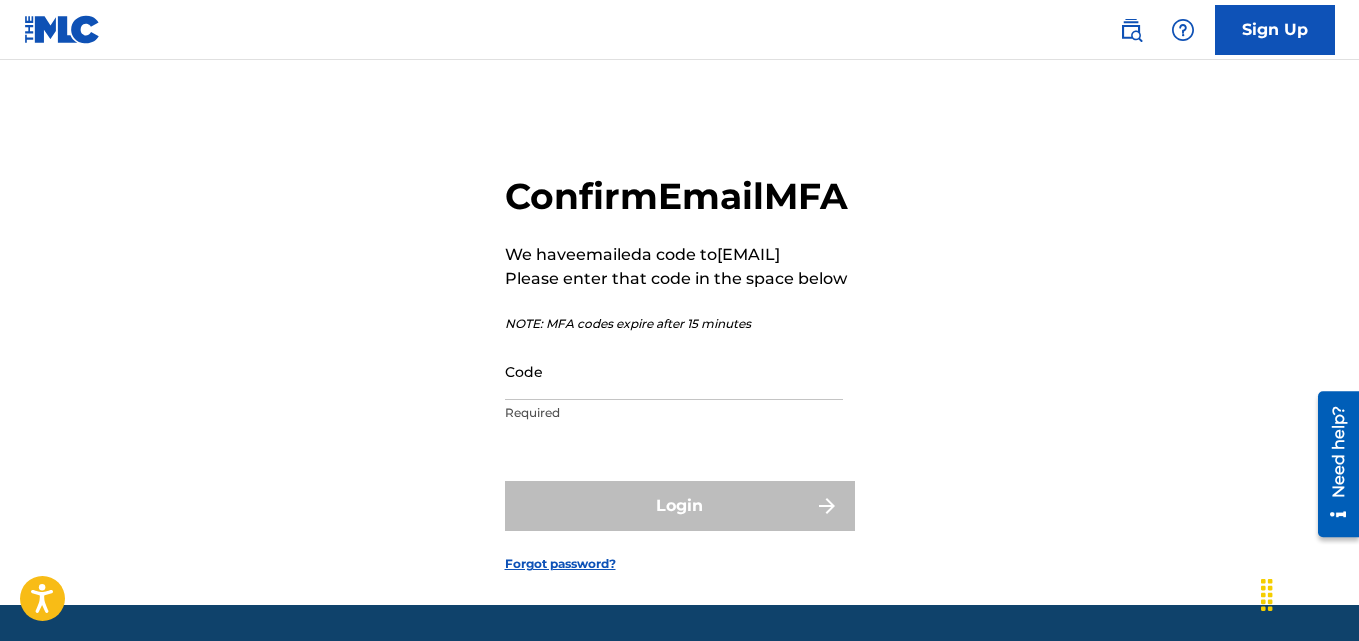 click on "Confirm  Email   MFA We have  emailed   a code to  mani*******@gmai***** Please enter that code in the space below NOTE: MFA codes expire after 15 minutes Code Required Login Forgot password?" at bounding box center [679, 357] 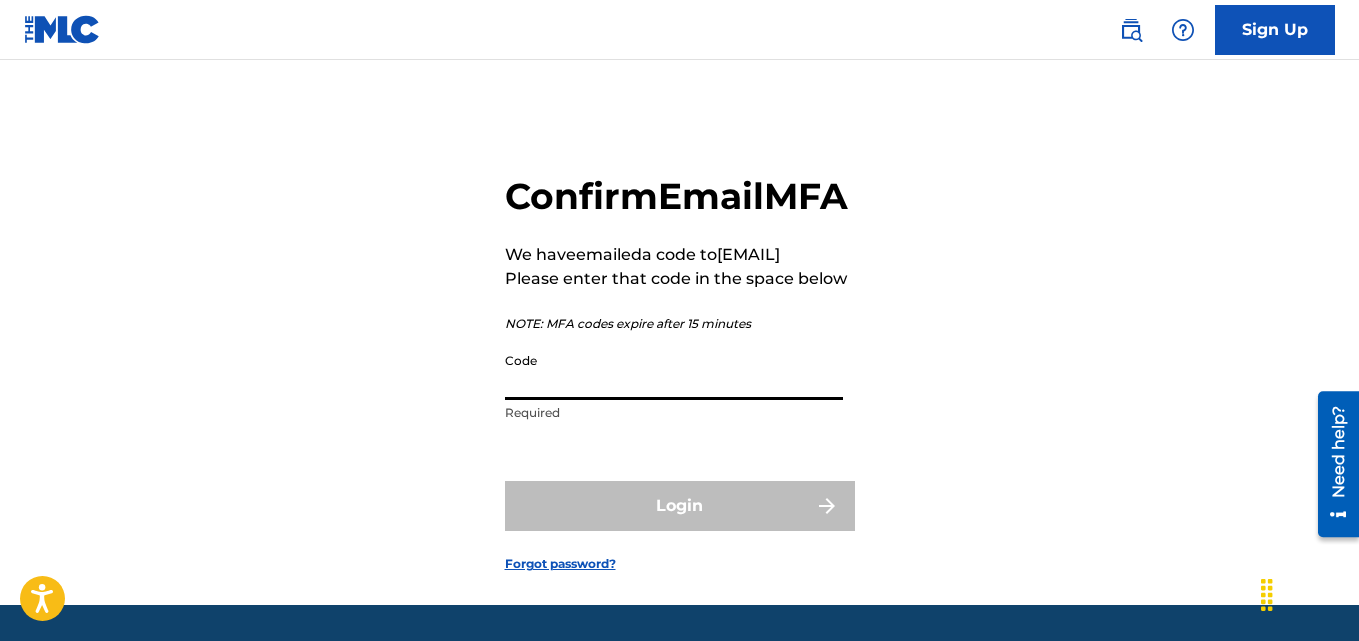 click on "Code" at bounding box center [674, 371] 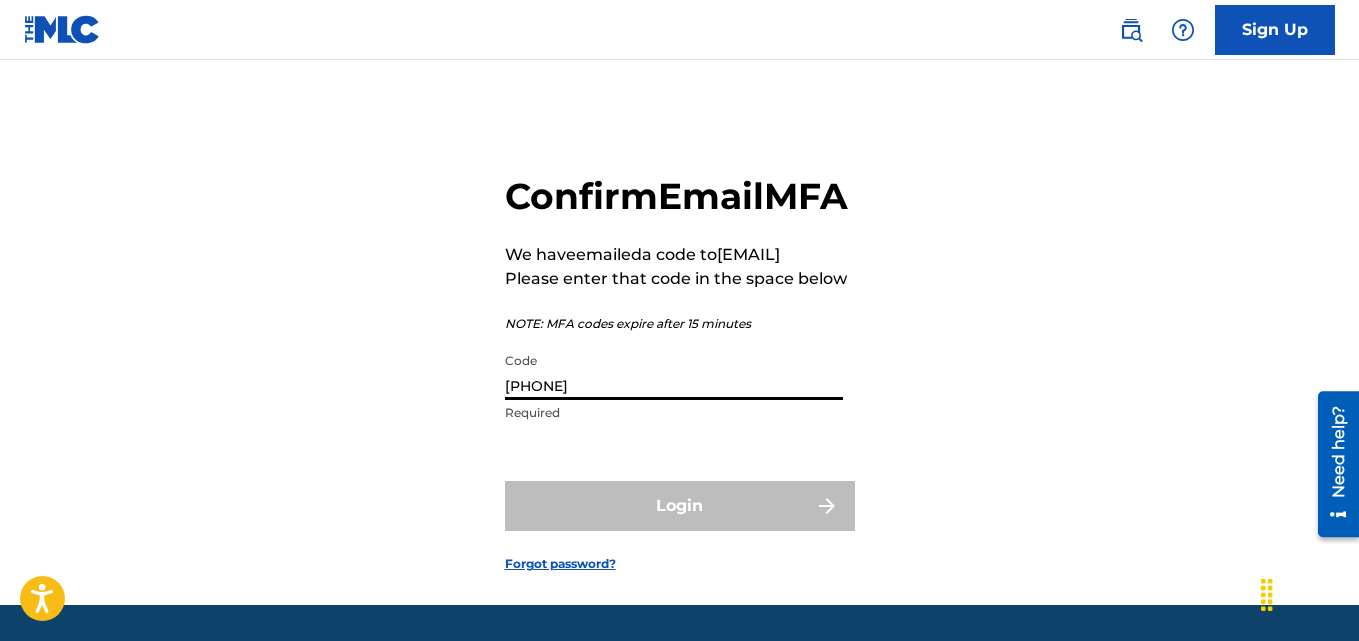 type on "4102209" 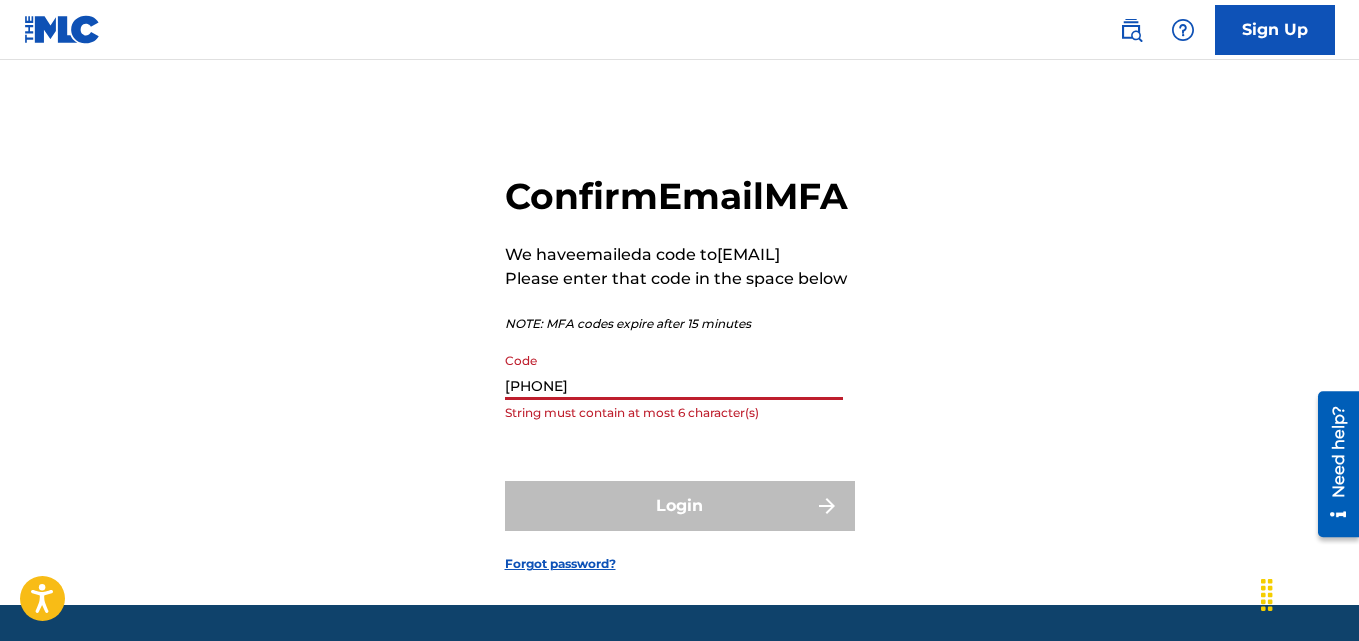 click on "4102209" at bounding box center [674, 371] 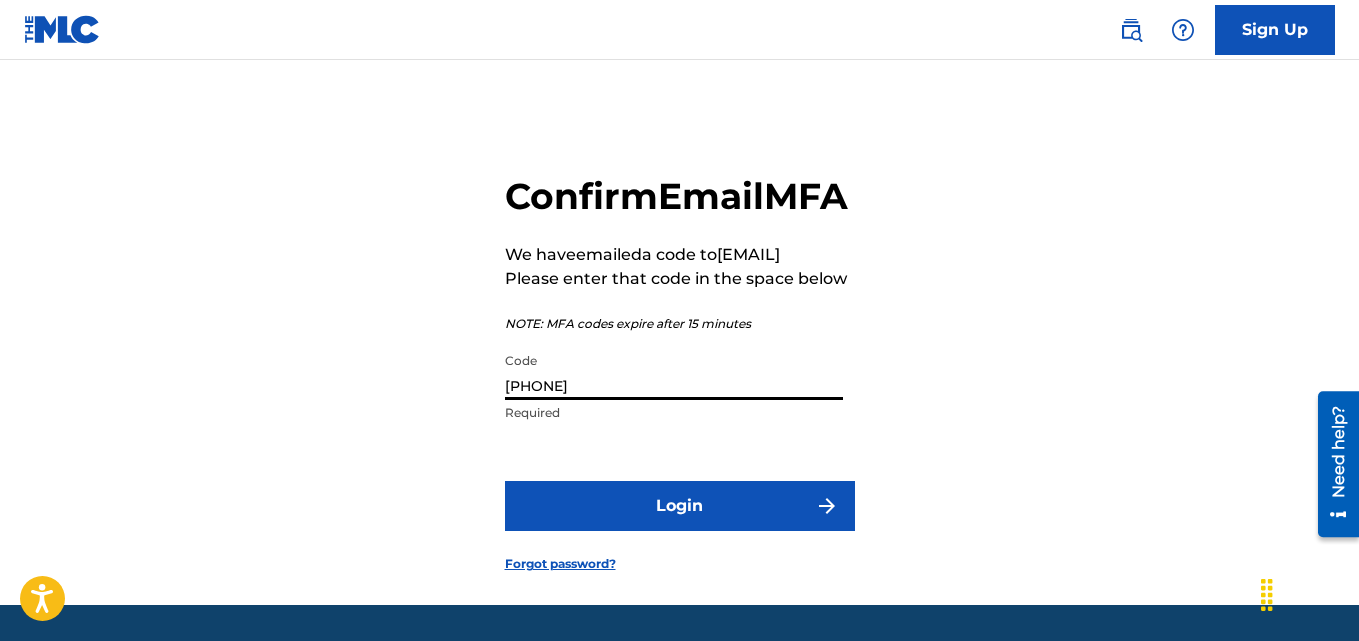 type on "410209" 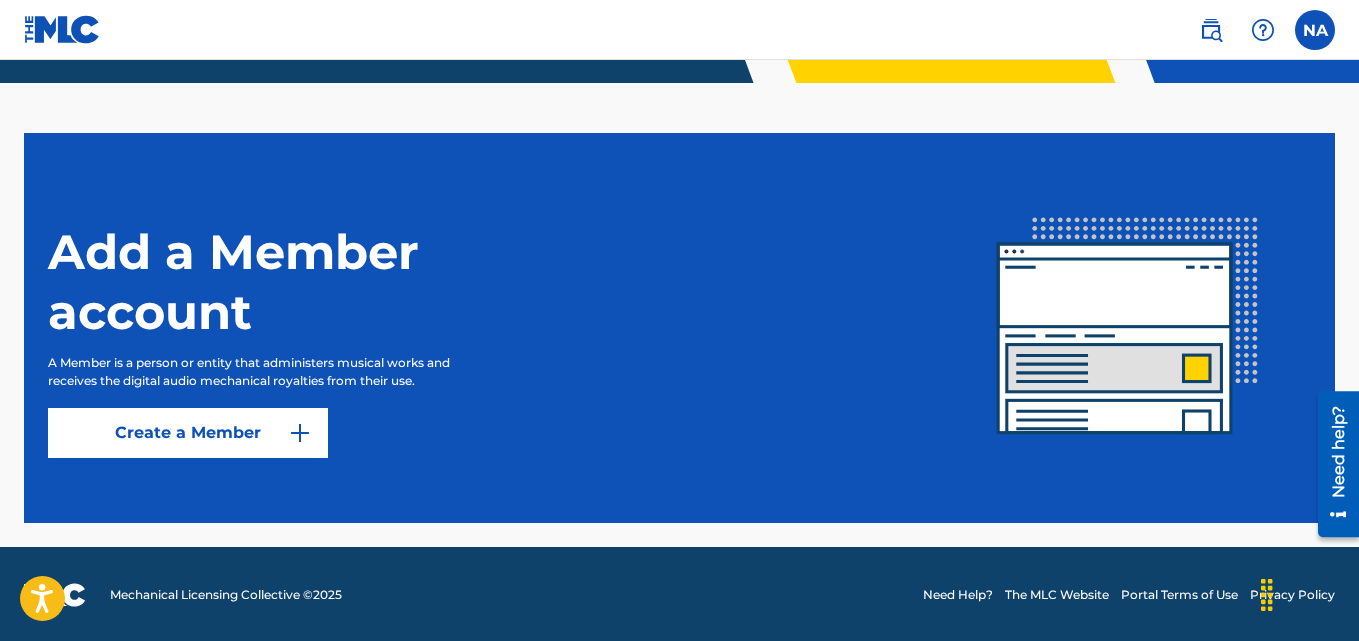 scroll, scrollTop: 505, scrollLeft: 0, axis: vertical 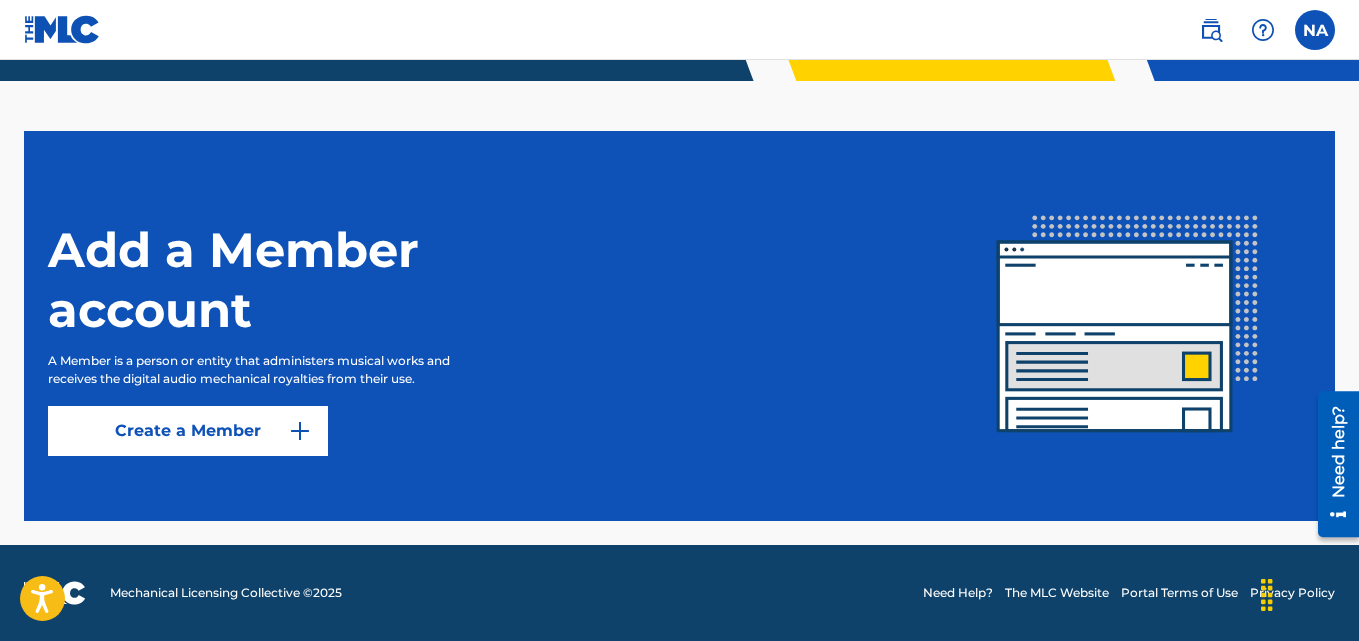 click at bounding box center (1315, 30) 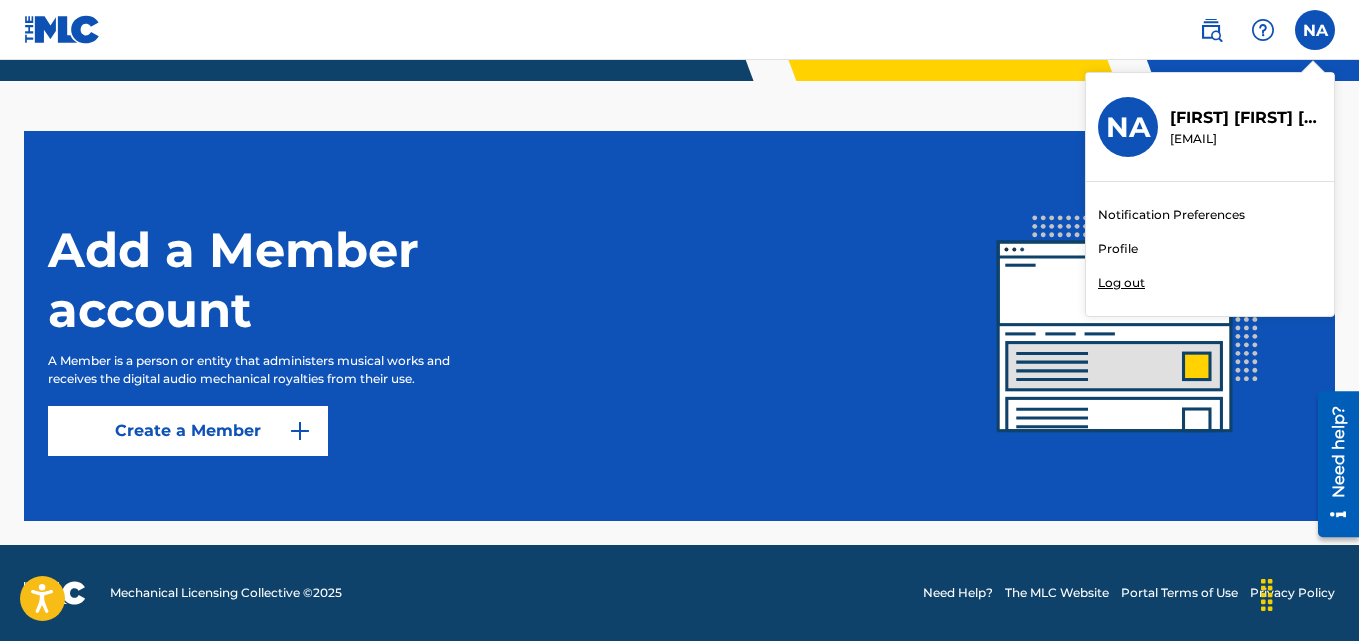 click on "Add a Member account A Member is a person or entity that administers musical works and receives the digital audio mechanical royalties from their use. Create a Member" at bounding box center (496, 326) 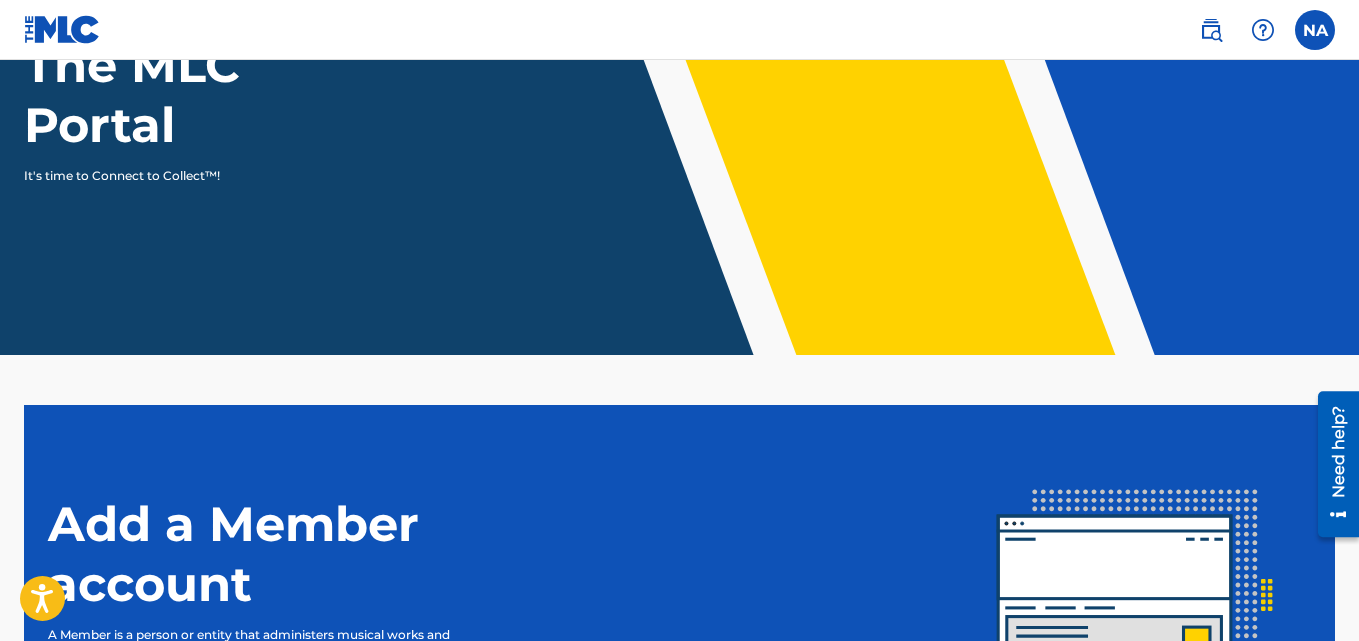 scroll, scrollTop: 505, scrollLeft: 0, axis: vertical 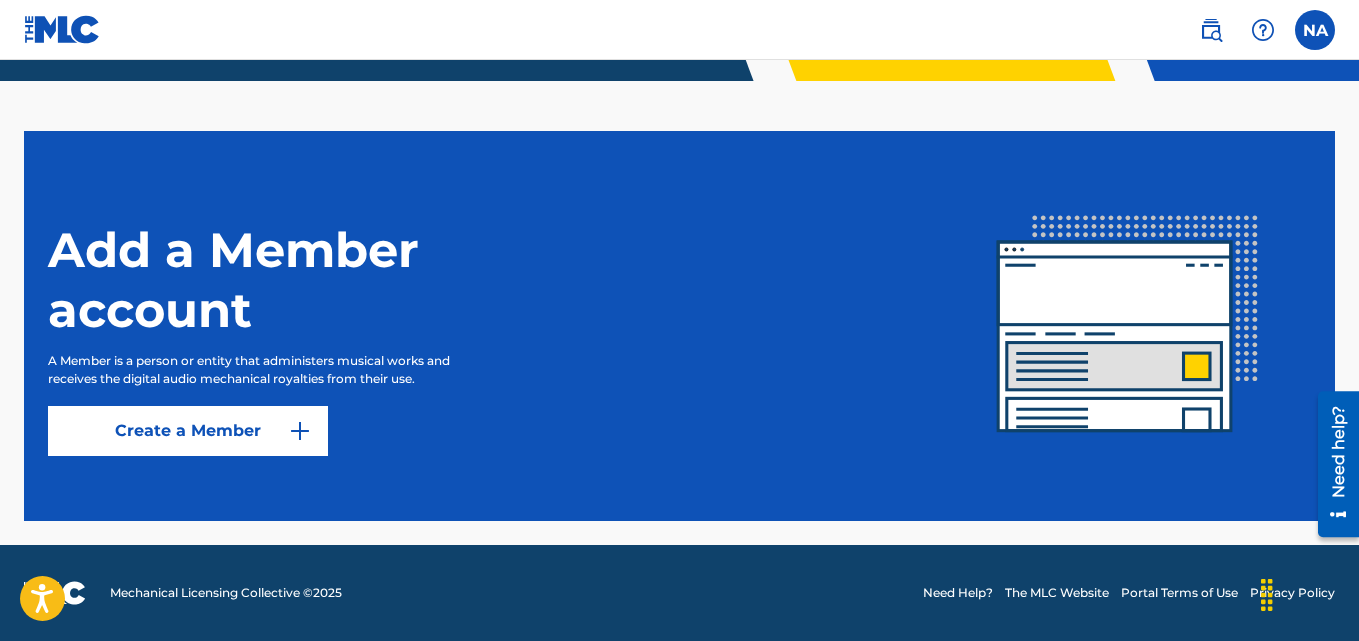 click at bounding box center [1315, 30] 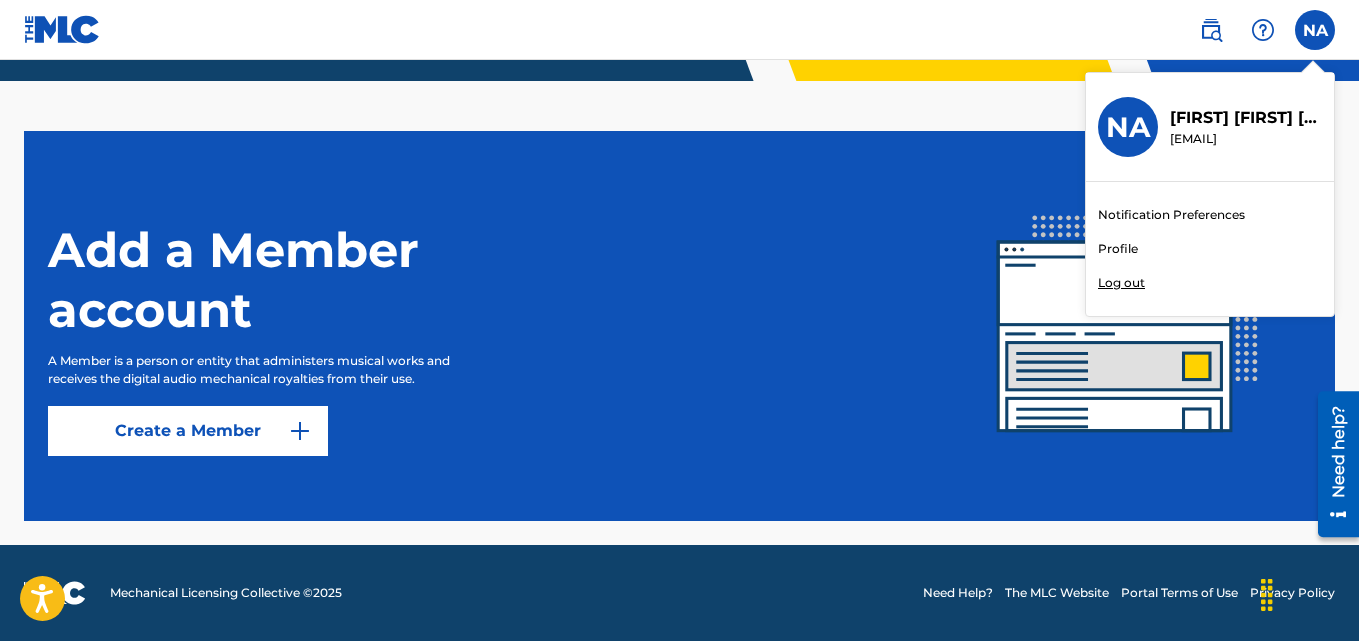 click on "Profile" at bounding box center (1118, 249) 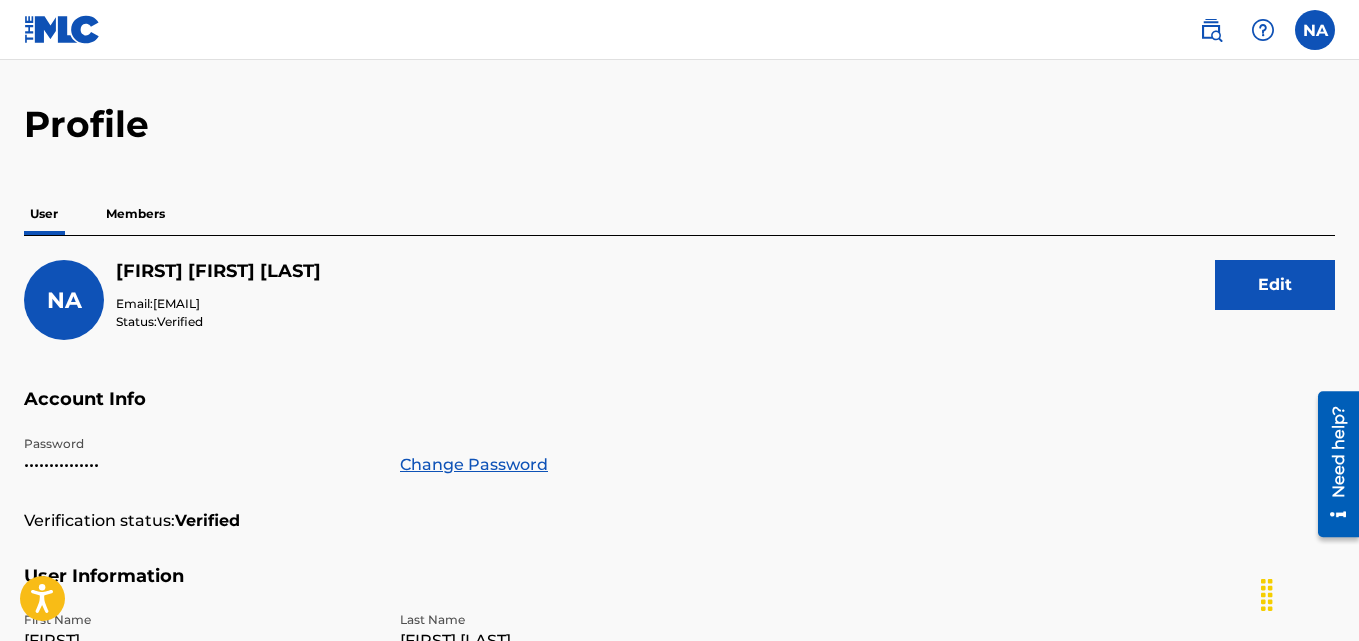 scroll, scrollTop: 0, scrollLeft: 0, axis: both 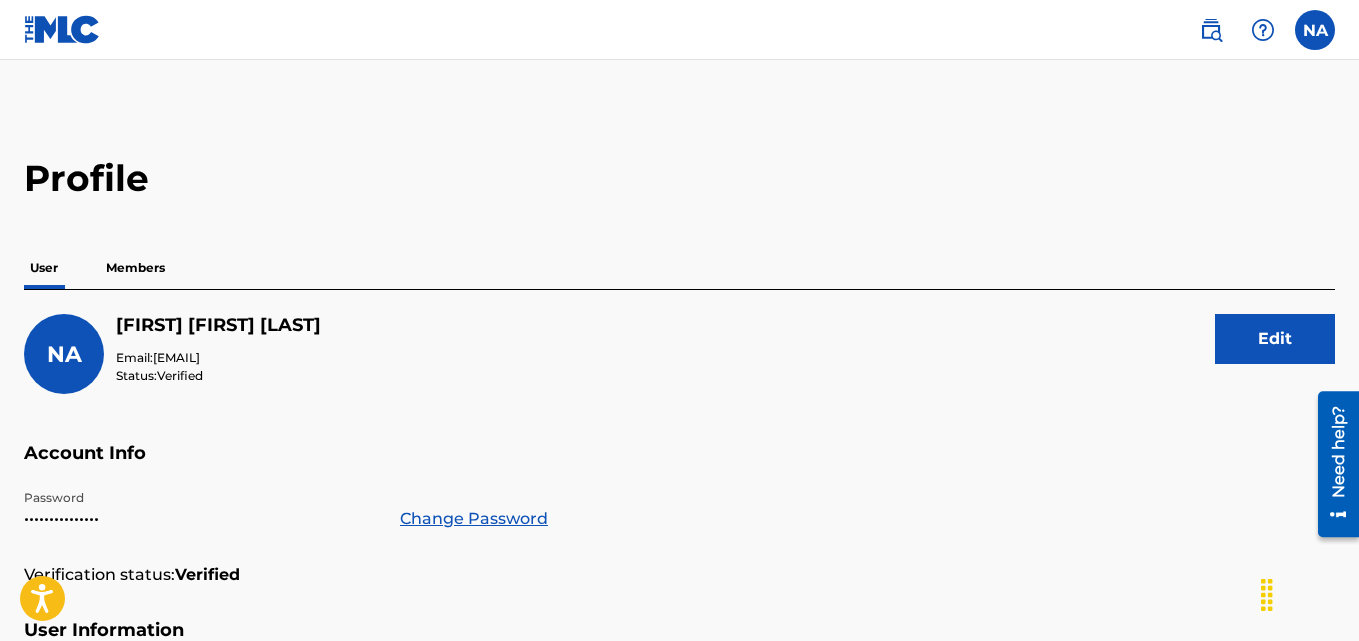 click on "NA NA Naomi    Aitebi Inetanbor maninytanny@gmail.com Notification Preferences Profile Log out" at bounding box center (679, 30) 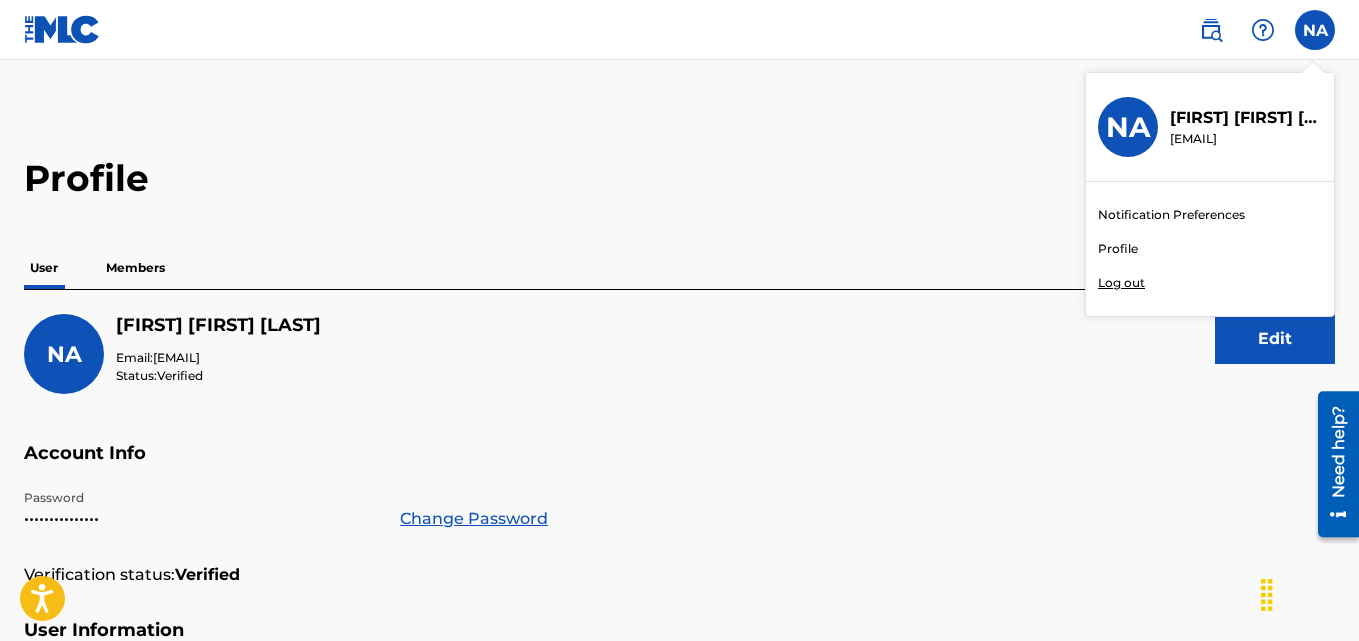 click on "Log out" at bounding box center (1121, 283) 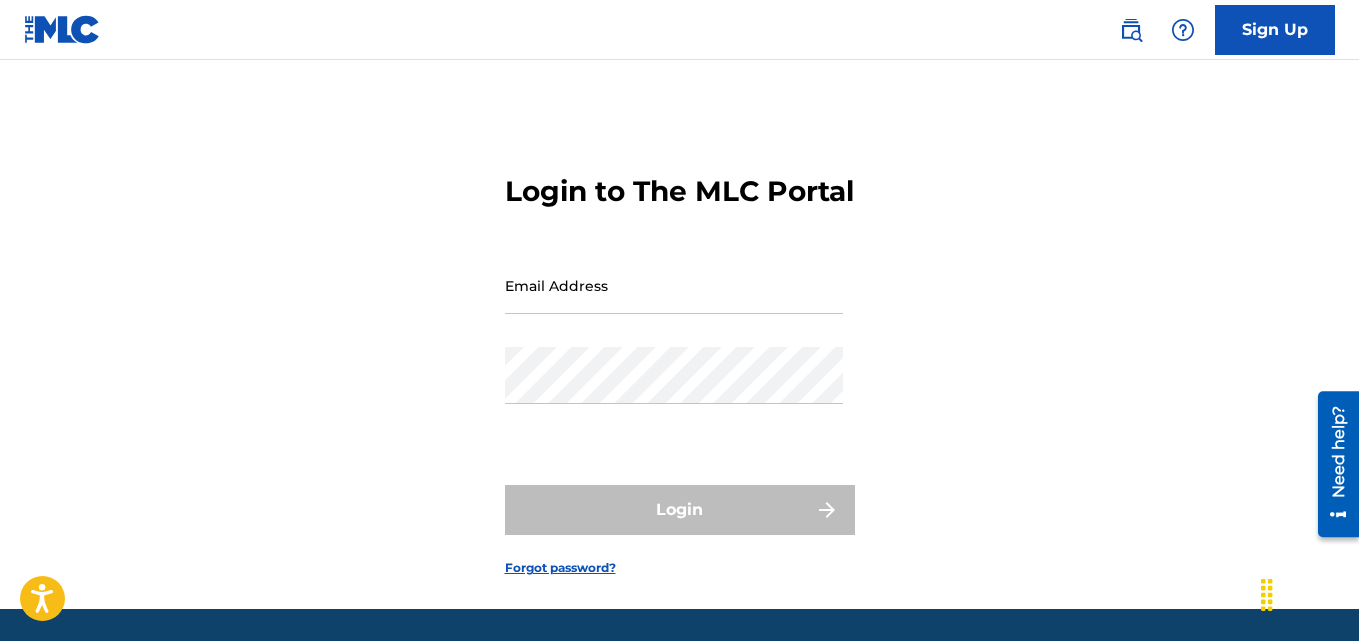 click on "Email Address" at bounding box center (674, 285) 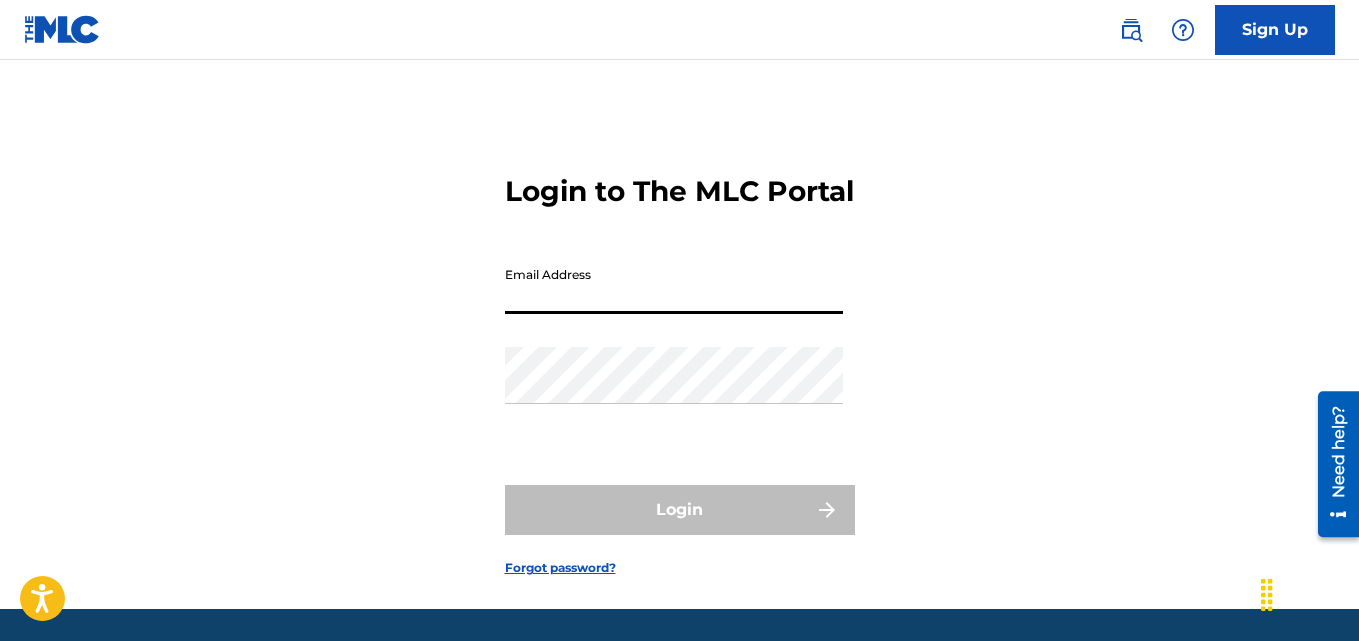 paste on "jastunghasing@gmail.com" 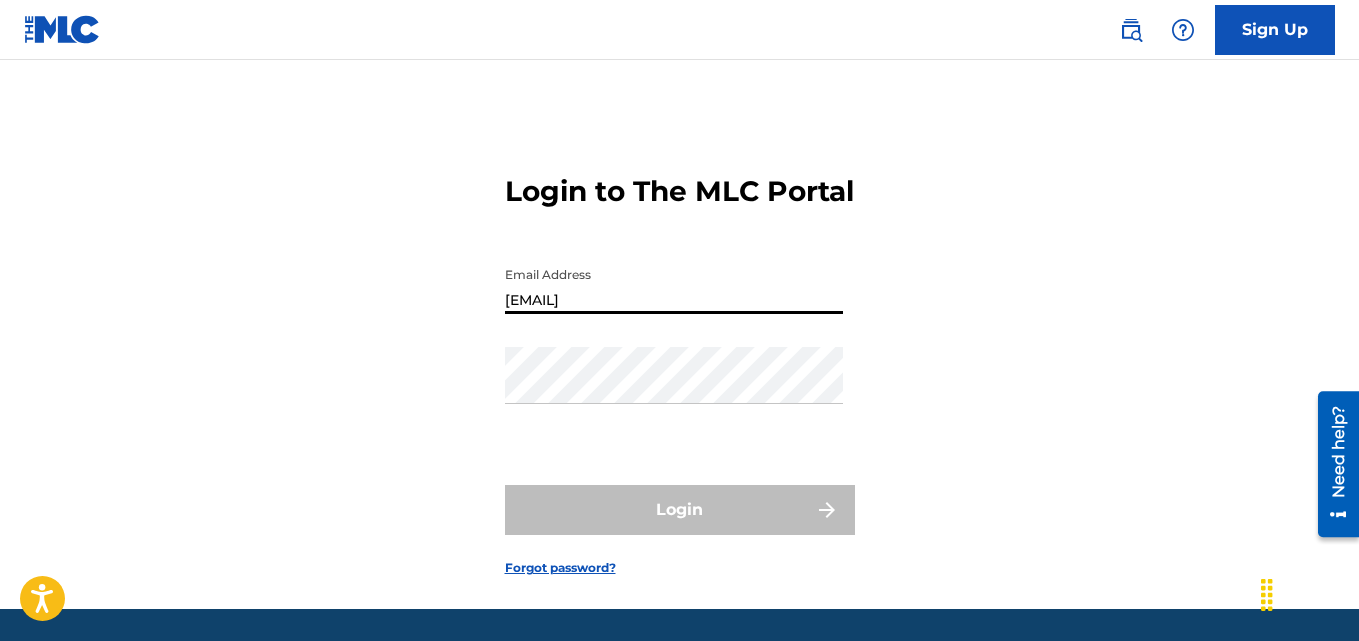 type on "jastunghasing@gmail.com" 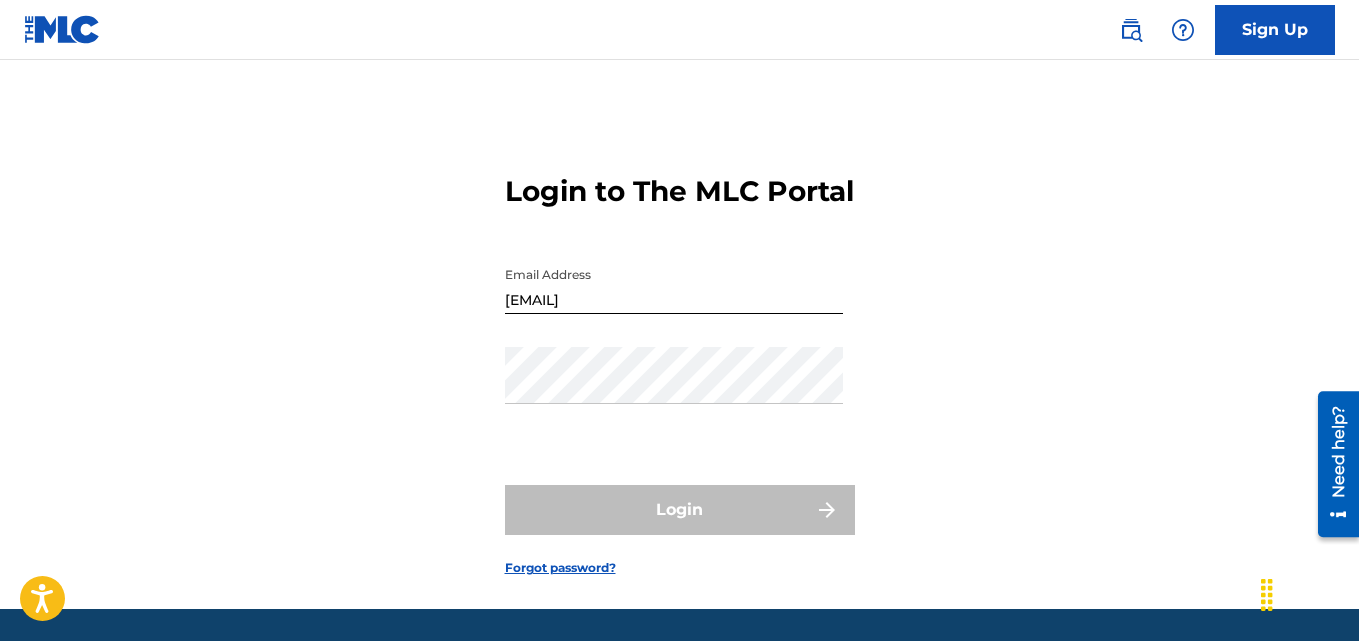 click on "Login to The MLC Portal Email Address jastunghasing@gmail.com Password Login Forgot password?" at bounding box center (679, 359) 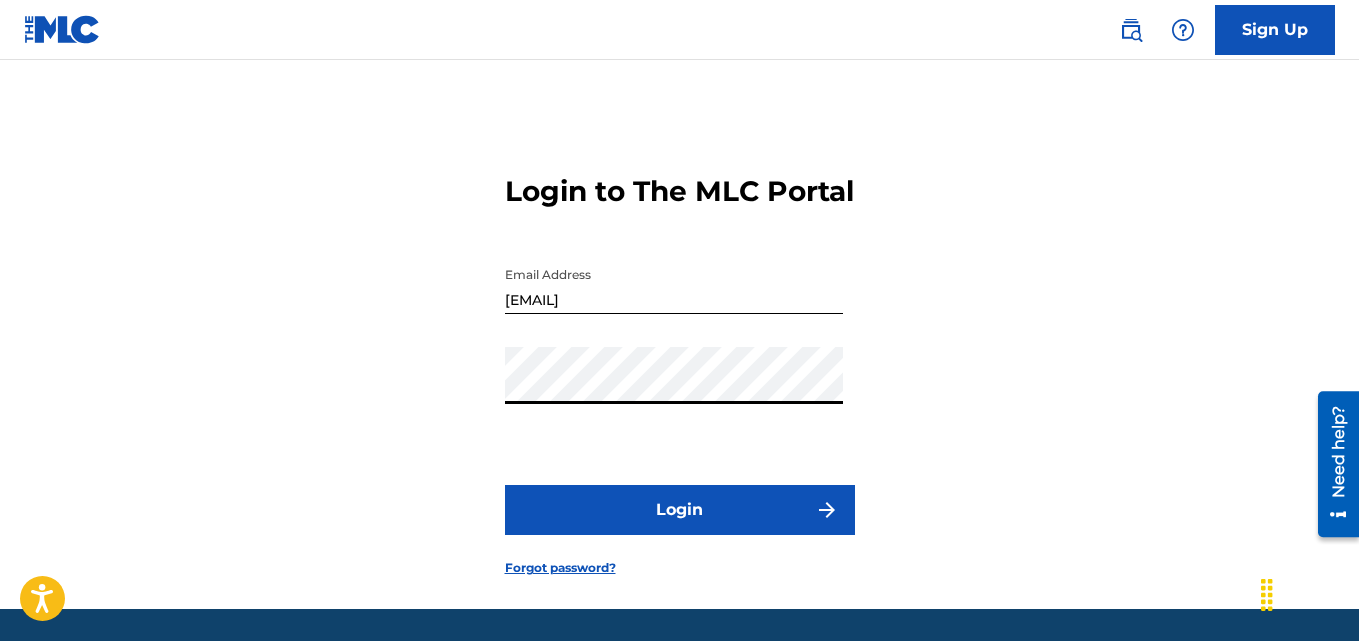 click on "Login" at bounding box center (680, 510) 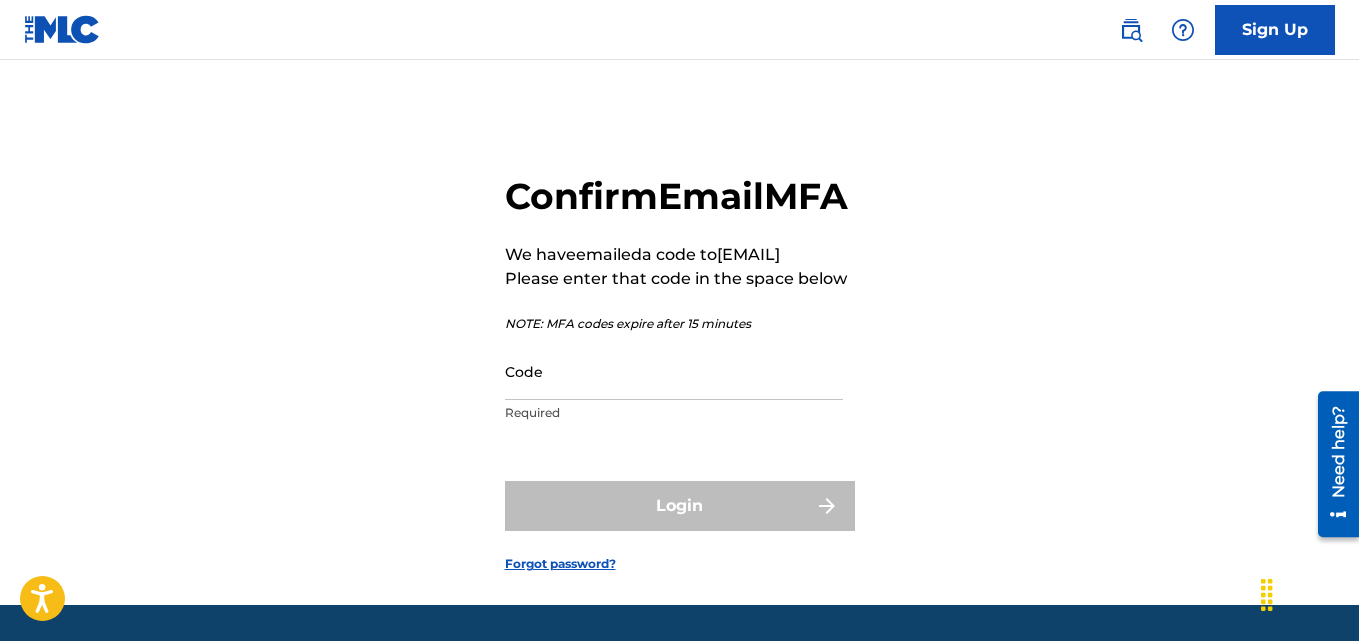 drag, startPoint x: 230, startPoint y: 269, endPoint x: 469, endPoint y: 306, distance: 241.84706 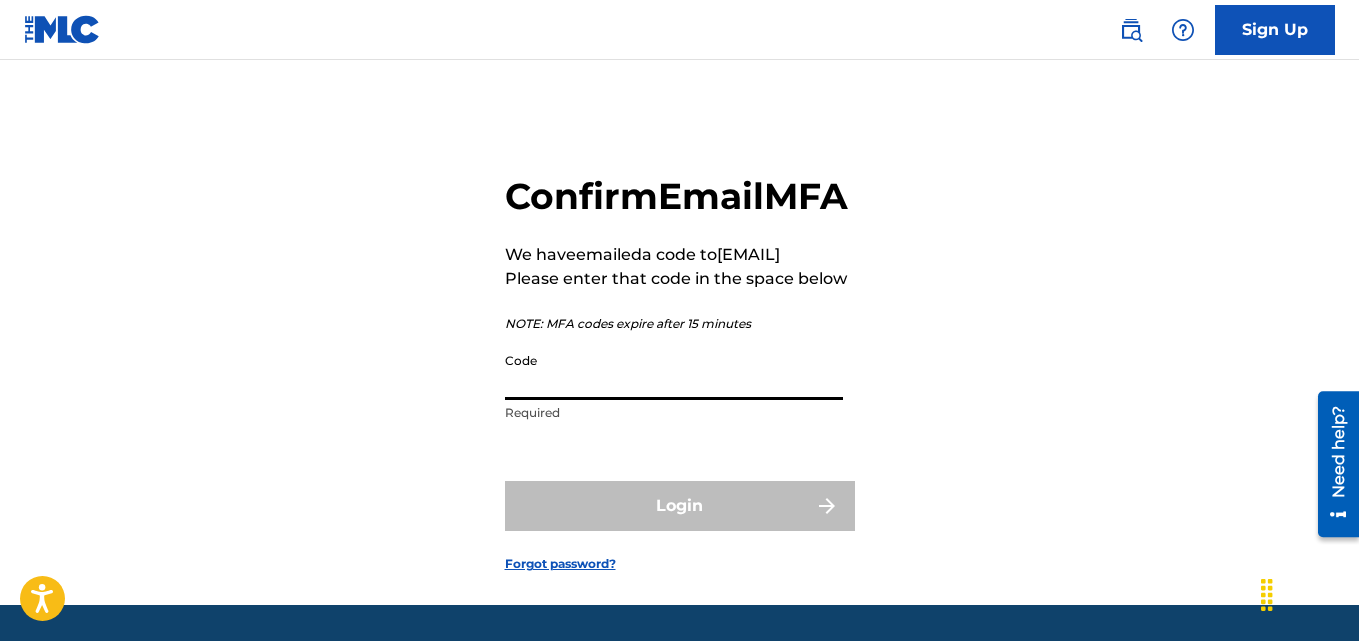 click on "Code" at bounding box center [674, 371] 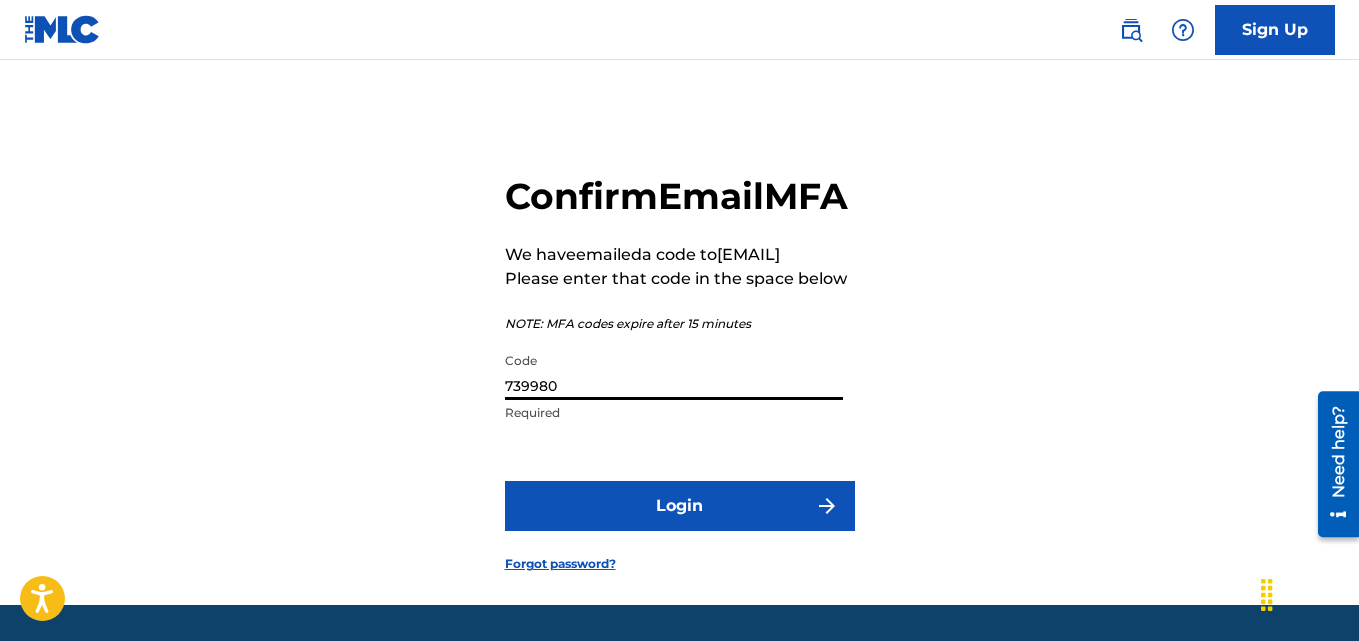 type on "739980" 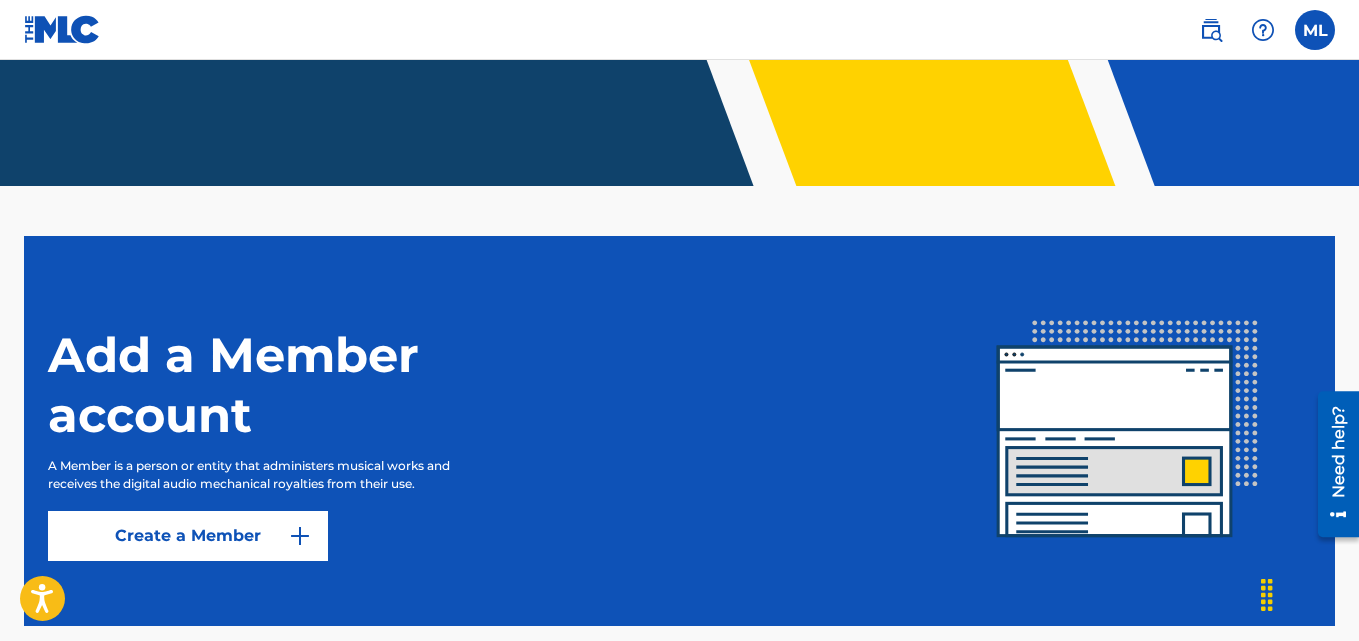scroll, scrollTop: 505, scrollLeft: 0, axis: vertical 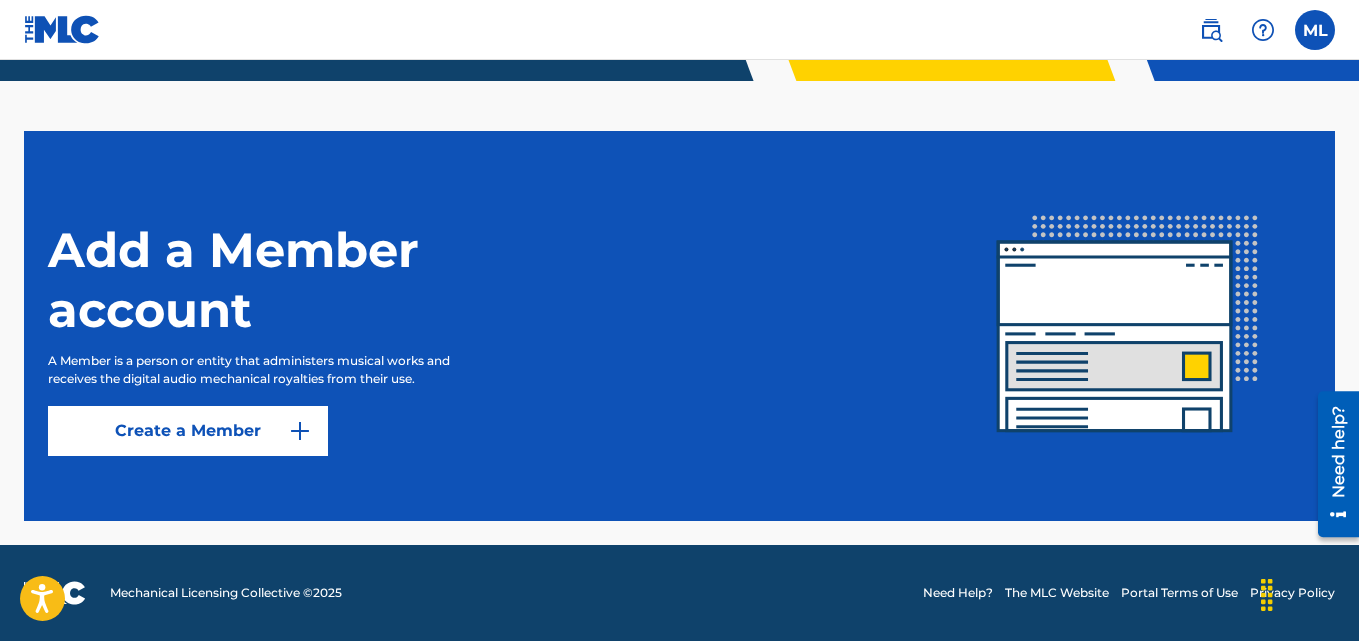 click at bounding box center (1315, 30) 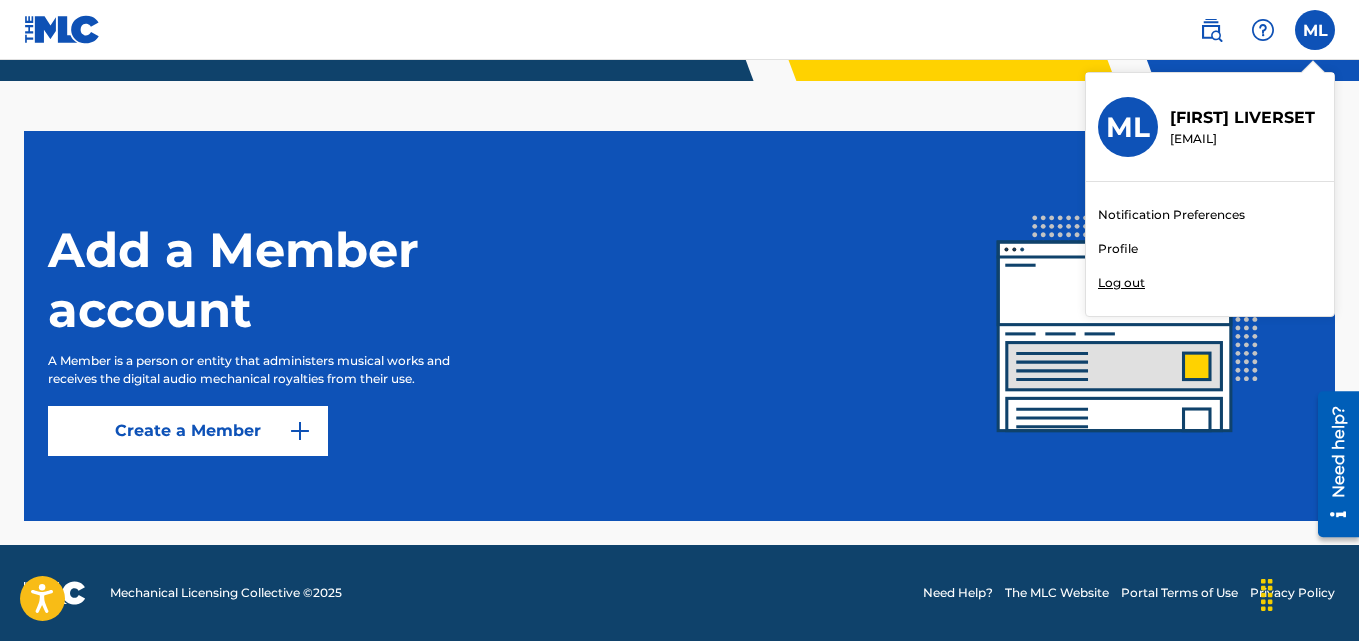 click on "Add a Member account A Member is a person or entity that administers musical works and receives the digital audio mechanical royalties from their use. Create a Member" at bounding box center (496, 326) 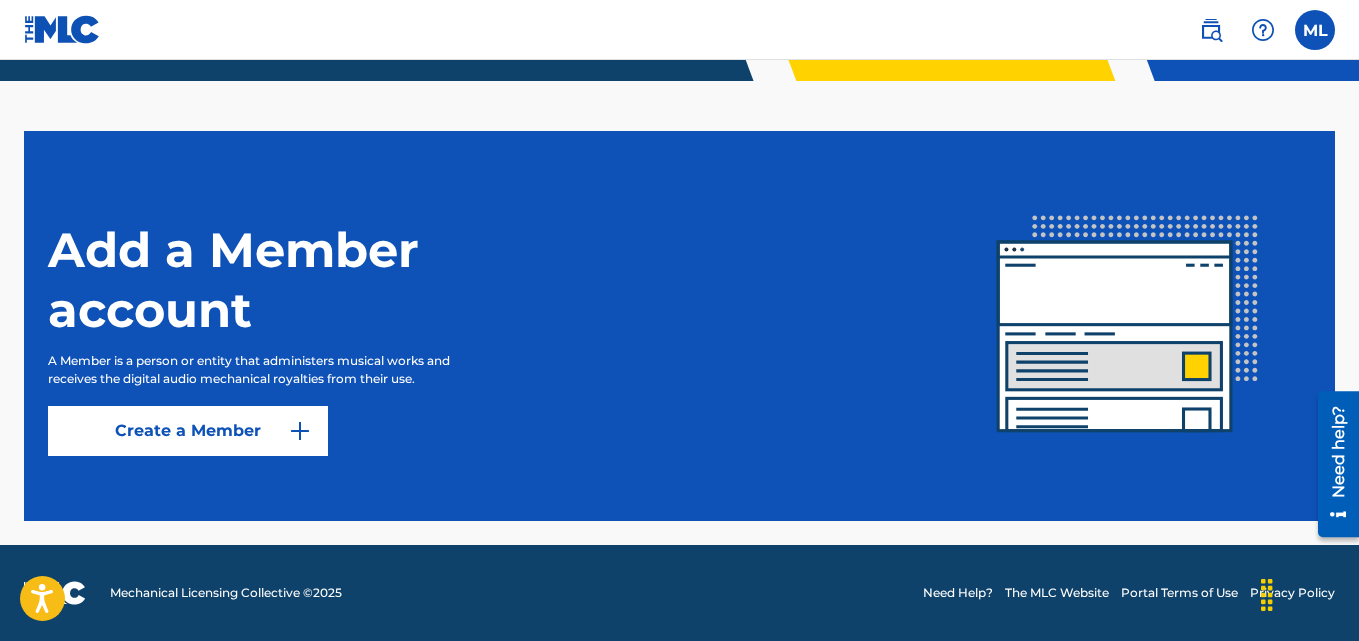 click at bounding box center [1315, 30] 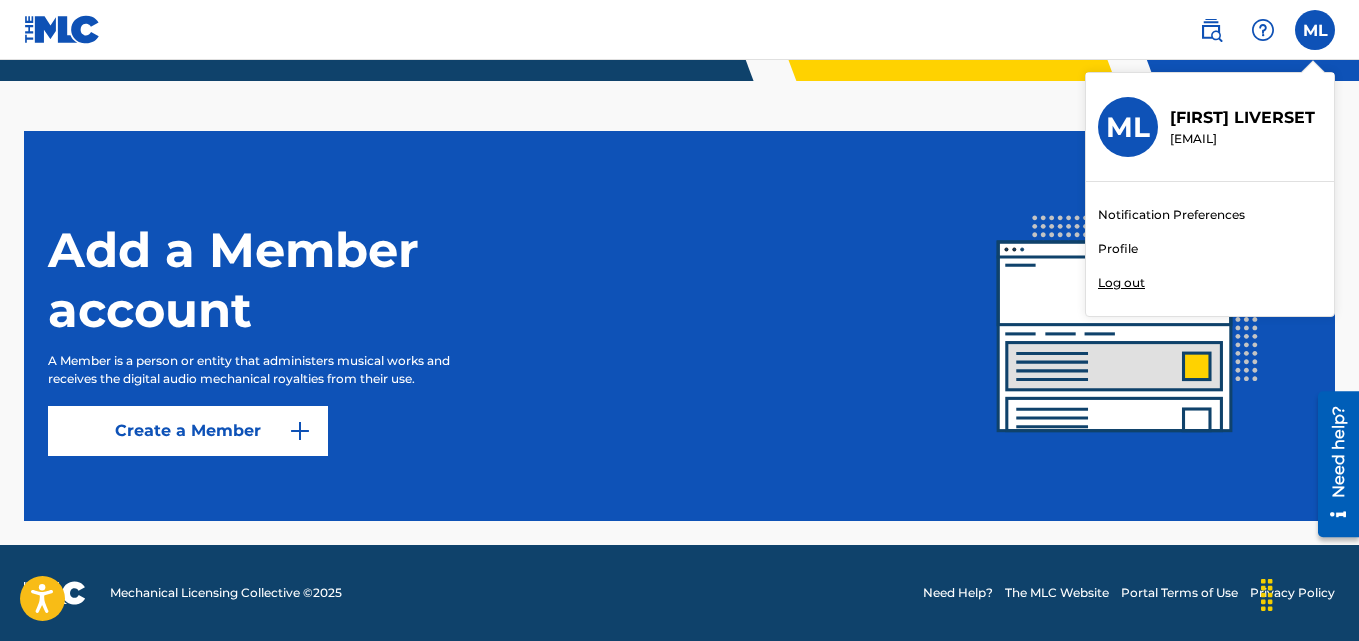click on "Profile" at bounding box center (1118, 249) 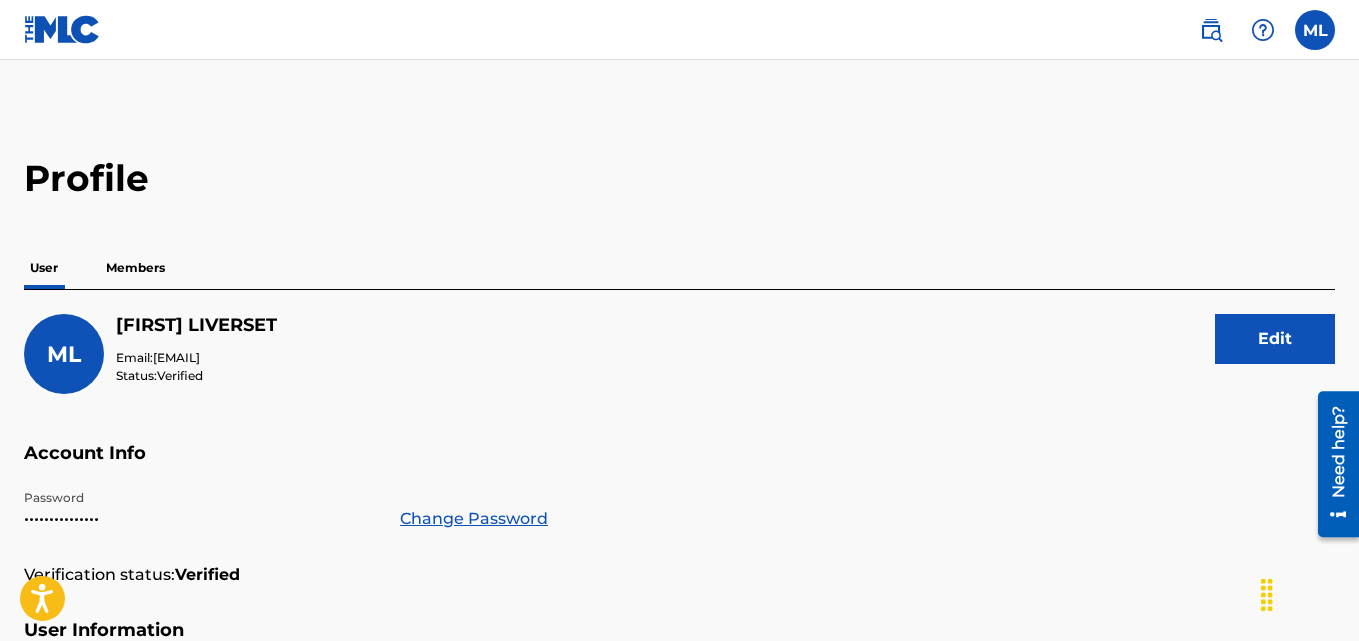 click on "Members" at bounding box center (135, 268) 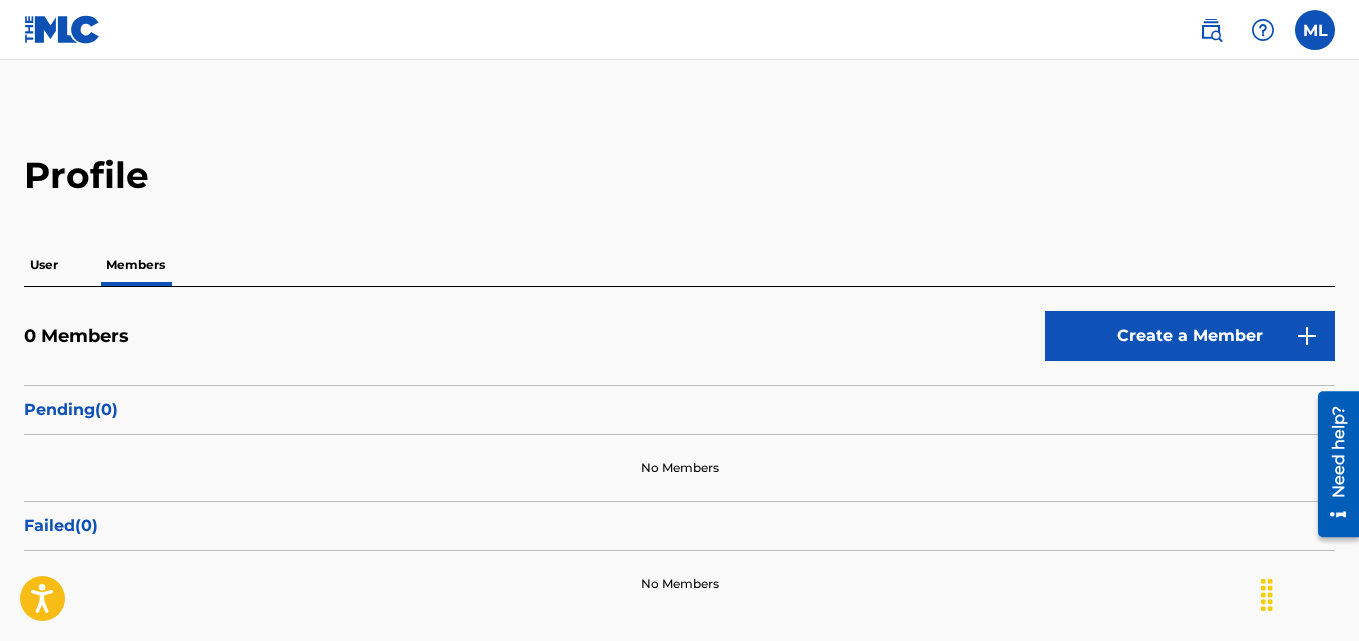 scroll, scrollTop: 0, scrollLeft: 0, axis: both 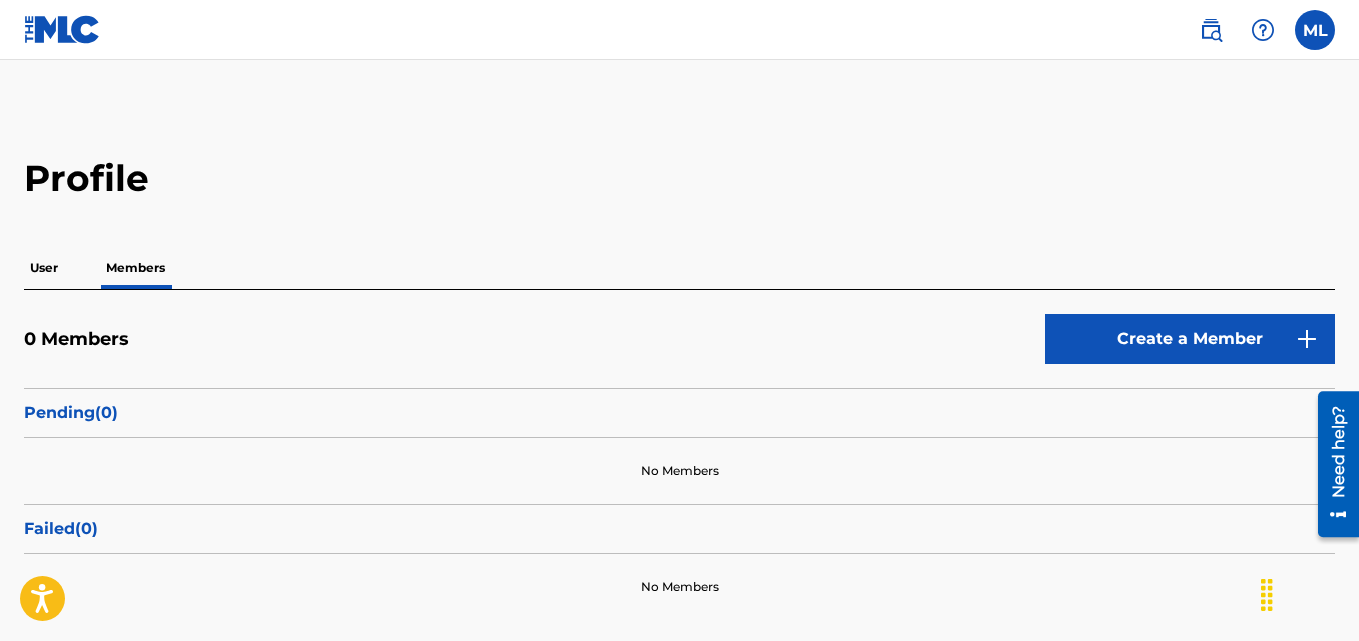 click on "User" at bounding box center (44, 268) 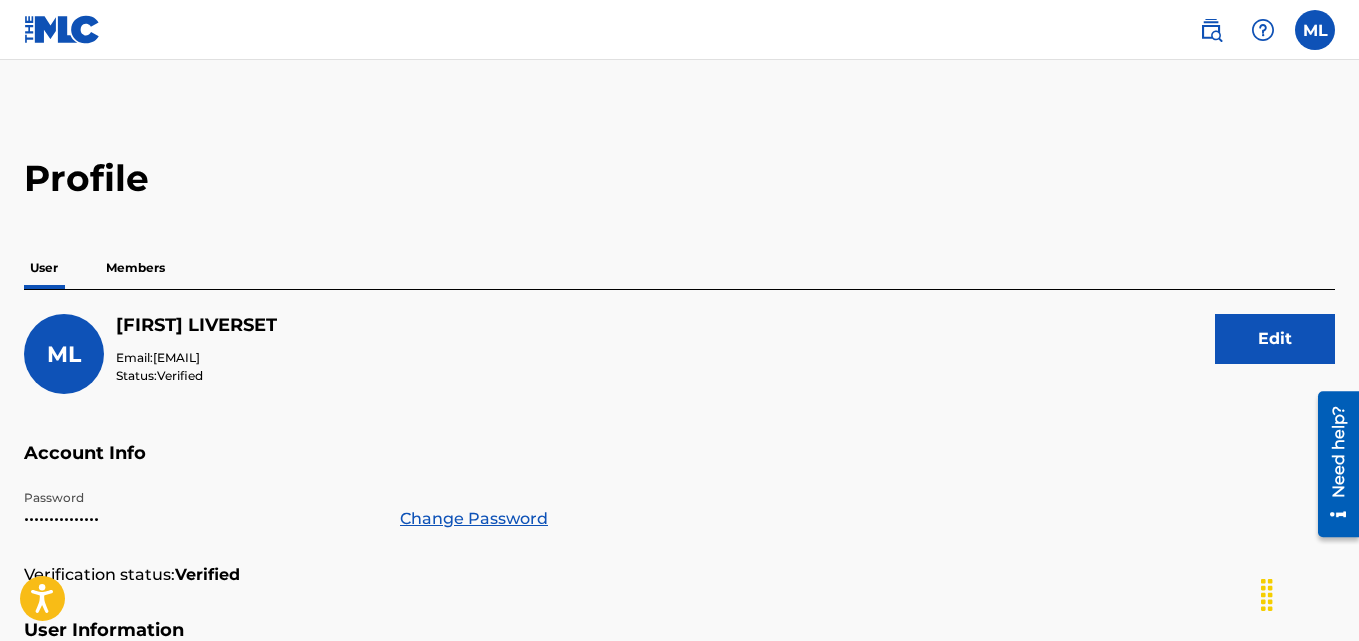 click on "ML ML MARLENE   LIVERSET jastunghasing@gmail.com Notification Preferences Profile Log out" at bounding box center [679, 30] 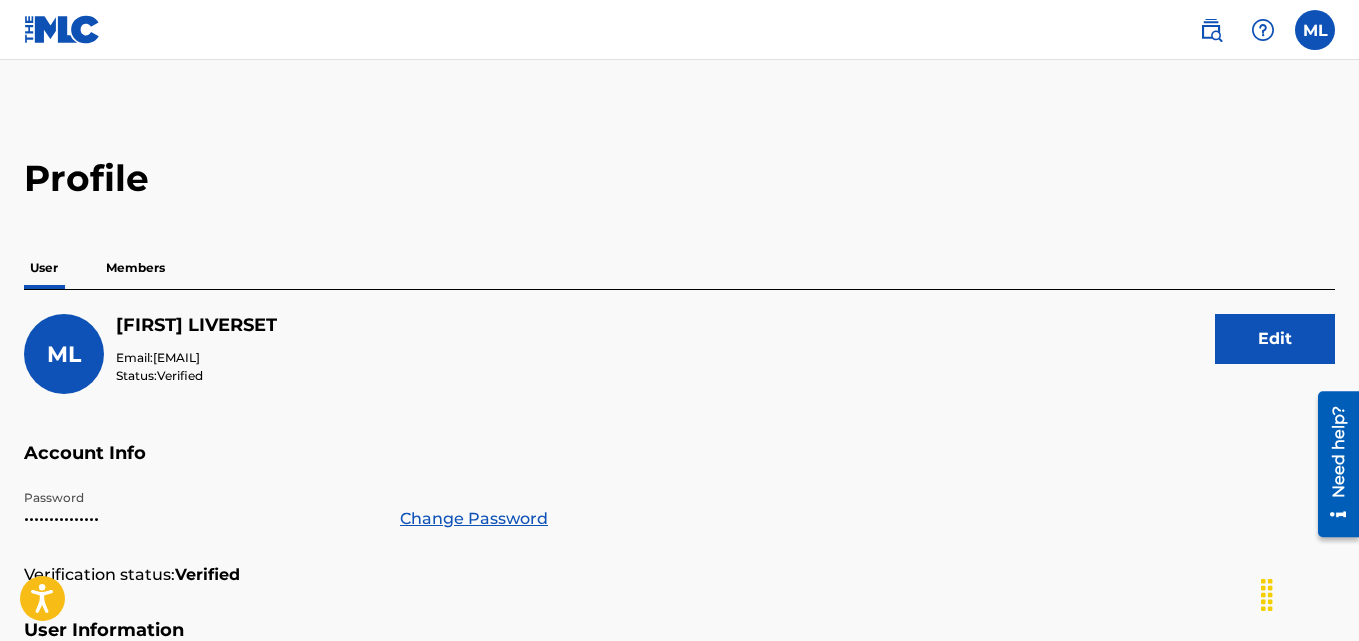 click at bounding box center [1315, 30] 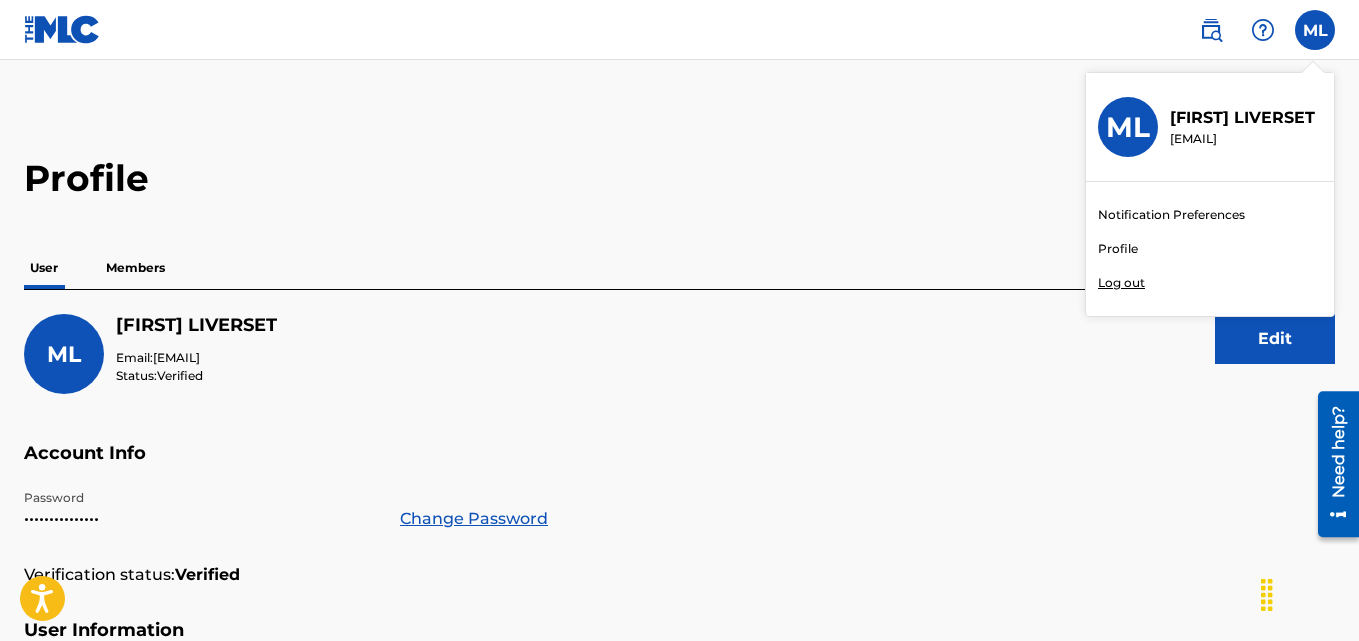 click on "Log out" at bounding box center (1121, 283) 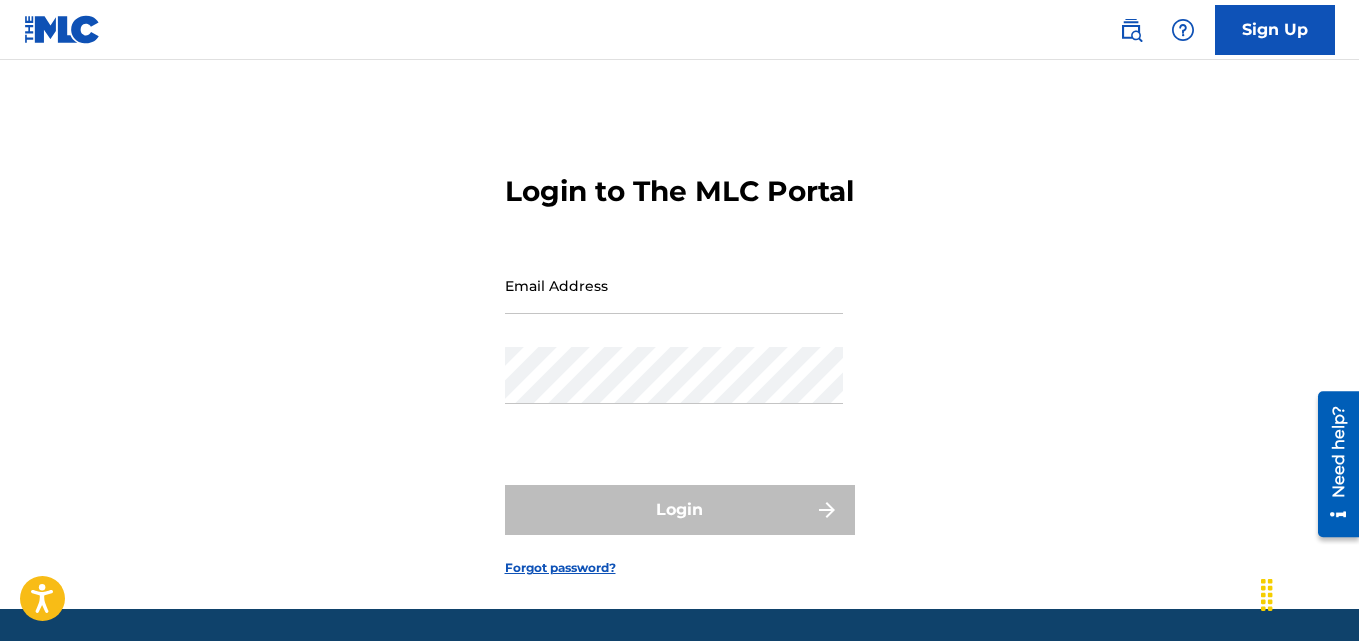 click on "Email Address" at bounding box center [674, 285] 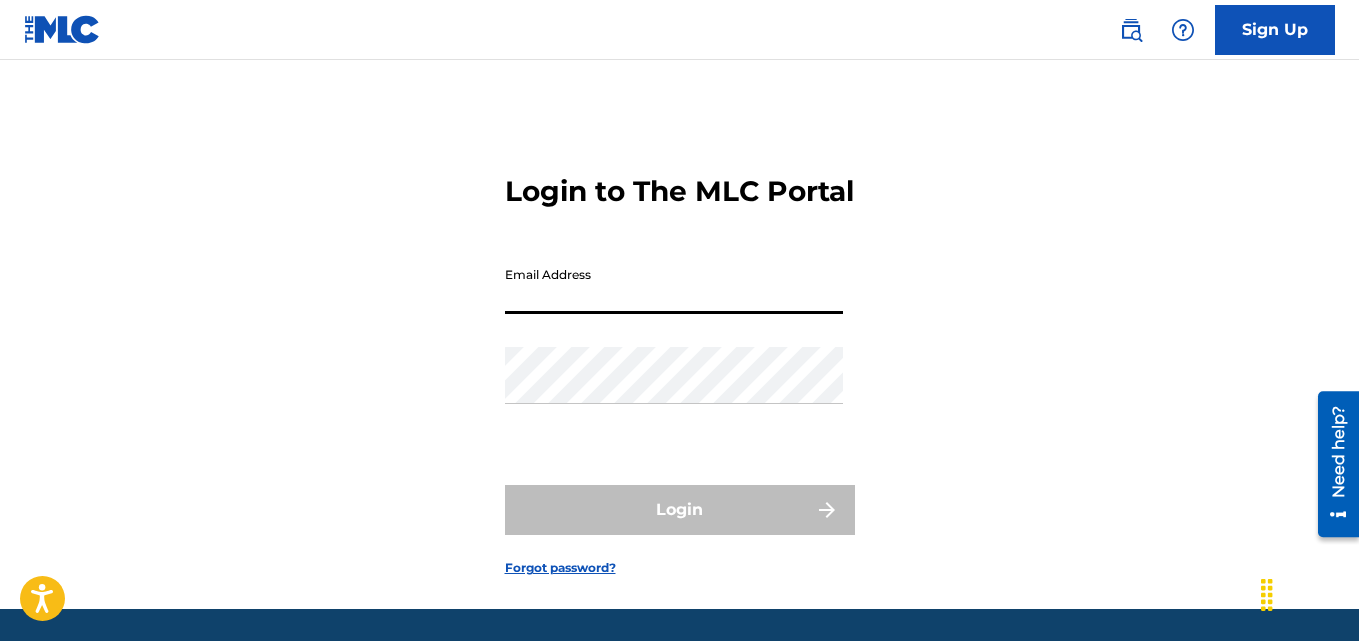 paste on "lannybammy904@gmail.com" 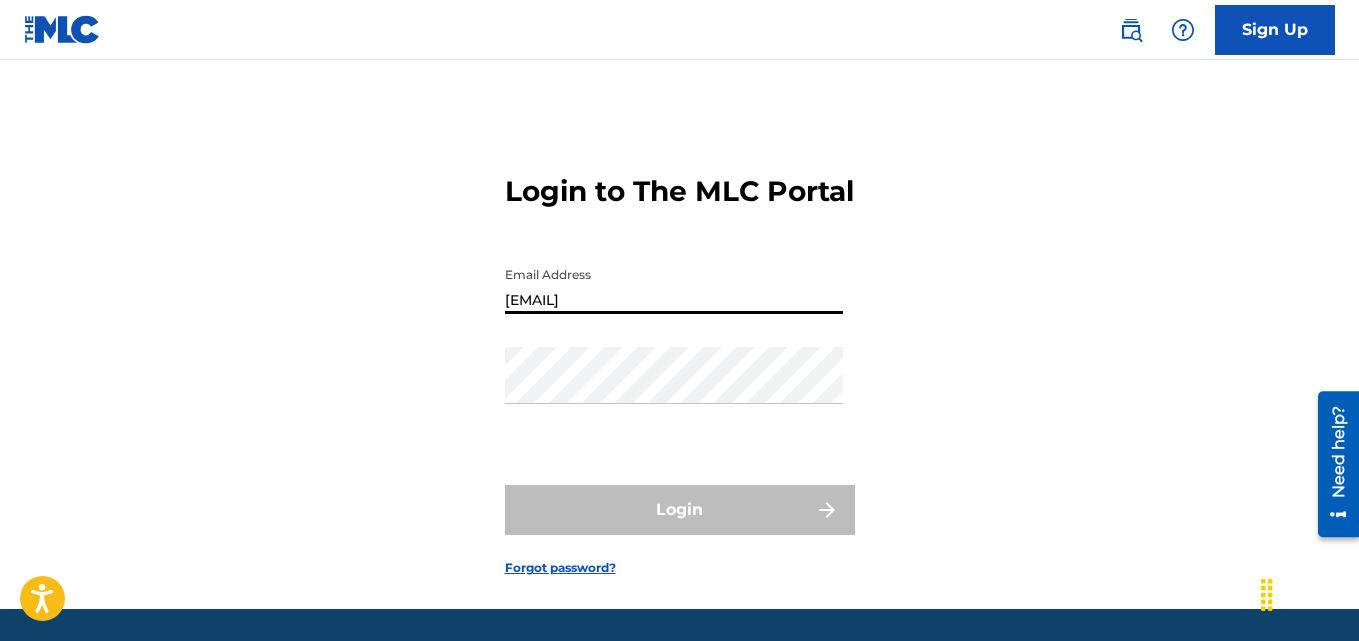 type on "lannybammy904@gmail.com" 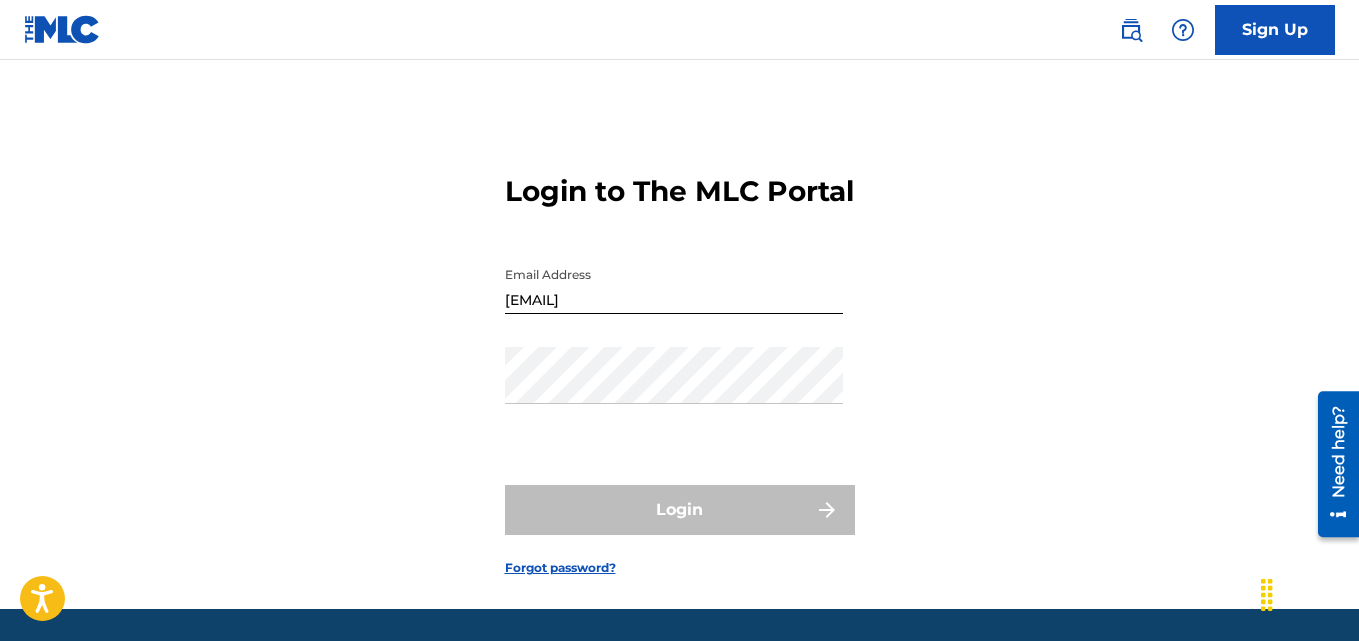 drag, startPoint x: 201, startPoint y: 477, endPoint x: 241, endPoint y: 474, distance: 40.112343 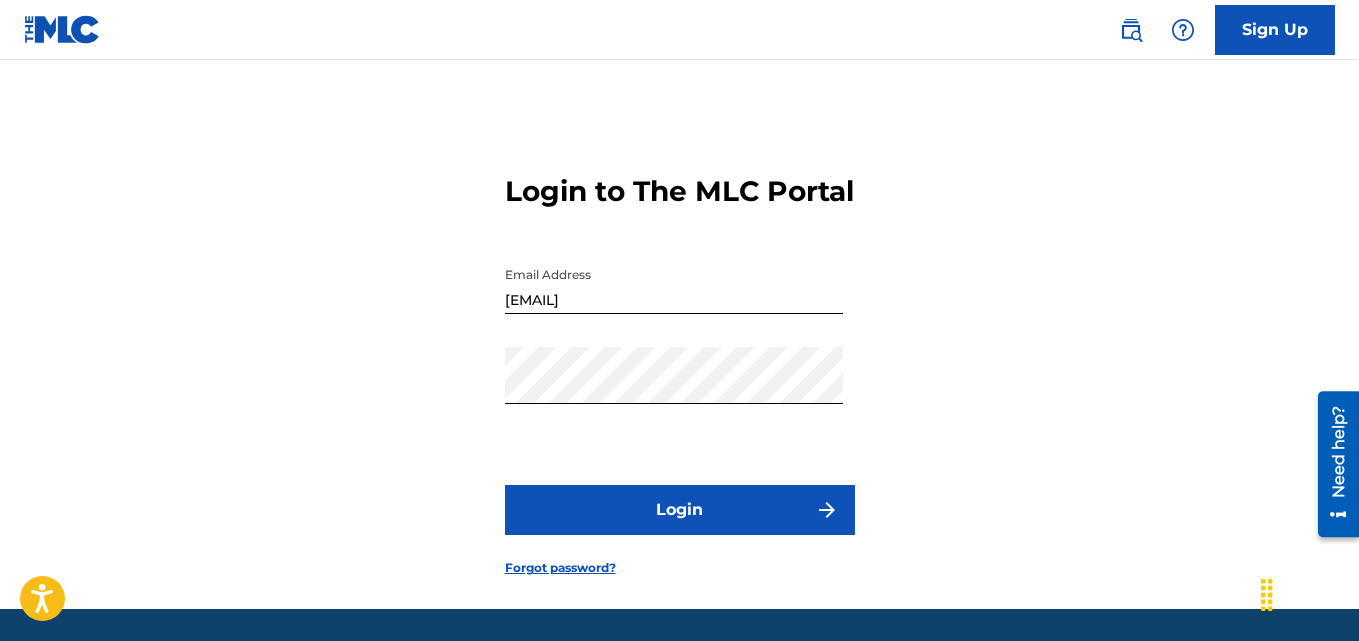 click on "Login" at bounding box center (680, 510) 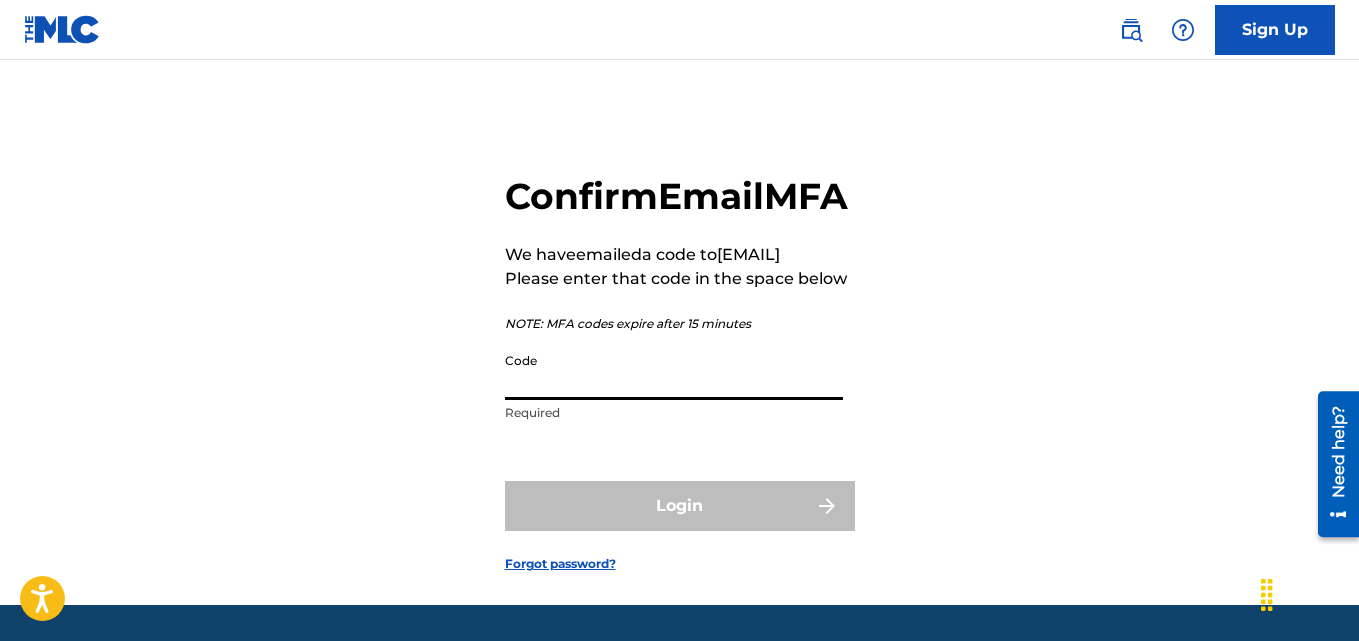 click on "Code" at bounding box center (674, 371) 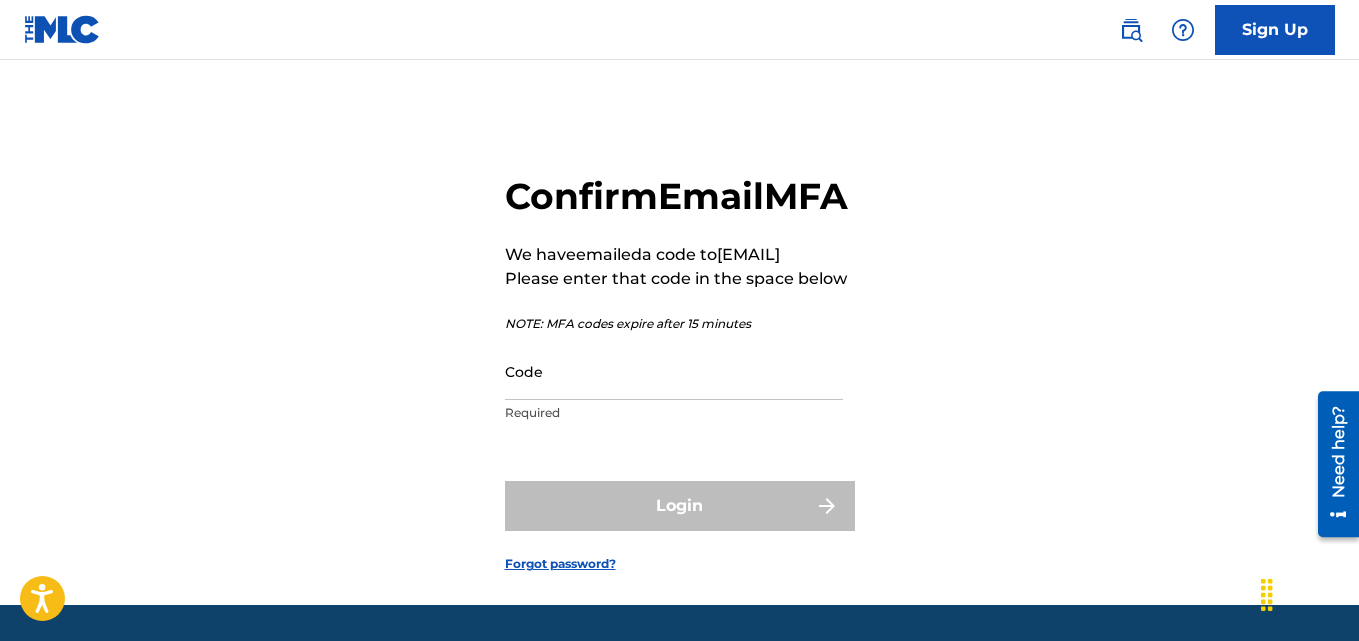 drag, startPoint x: 135, startPoint y: 319, endPoint x: 446, endPoint y: 403, distance: 322.14438 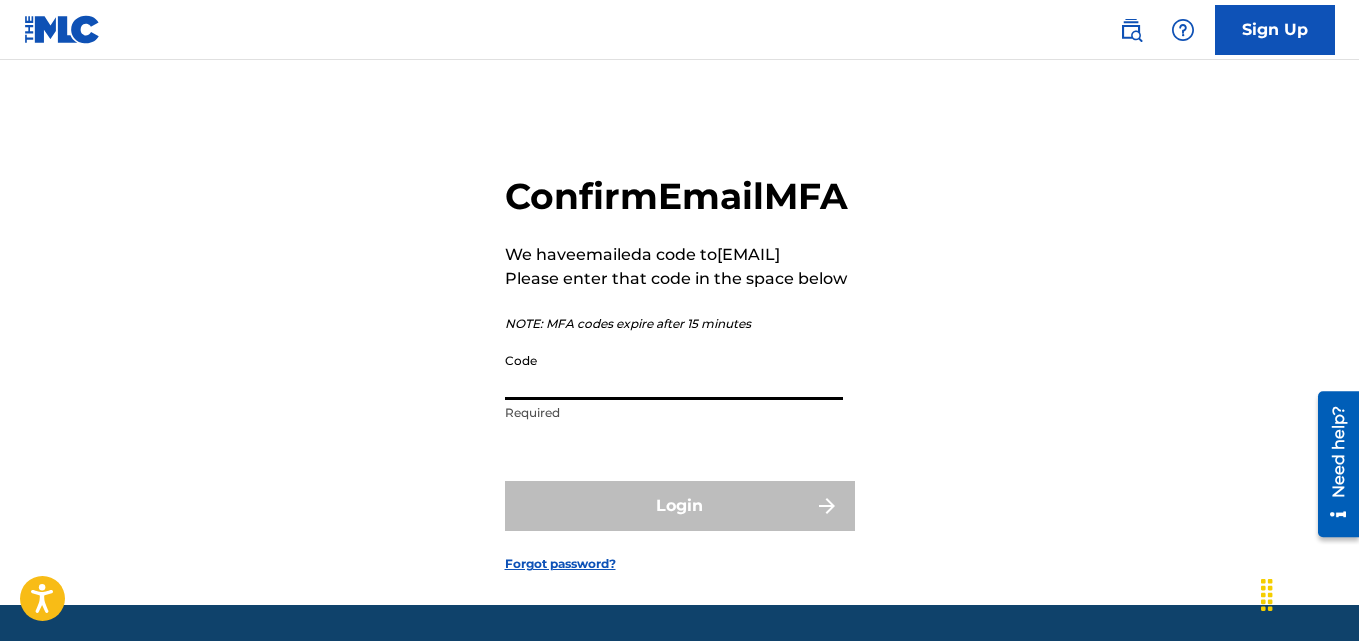 click on "Code" at bounding box center (674, 371) 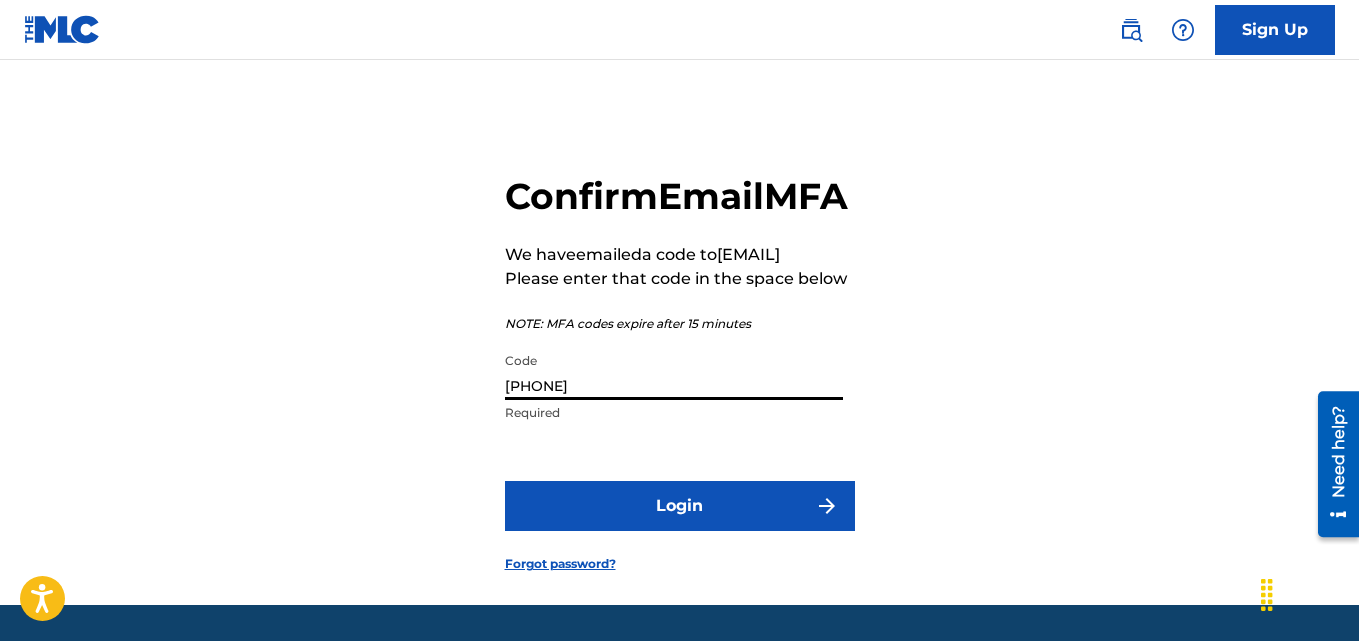 type on "492168" 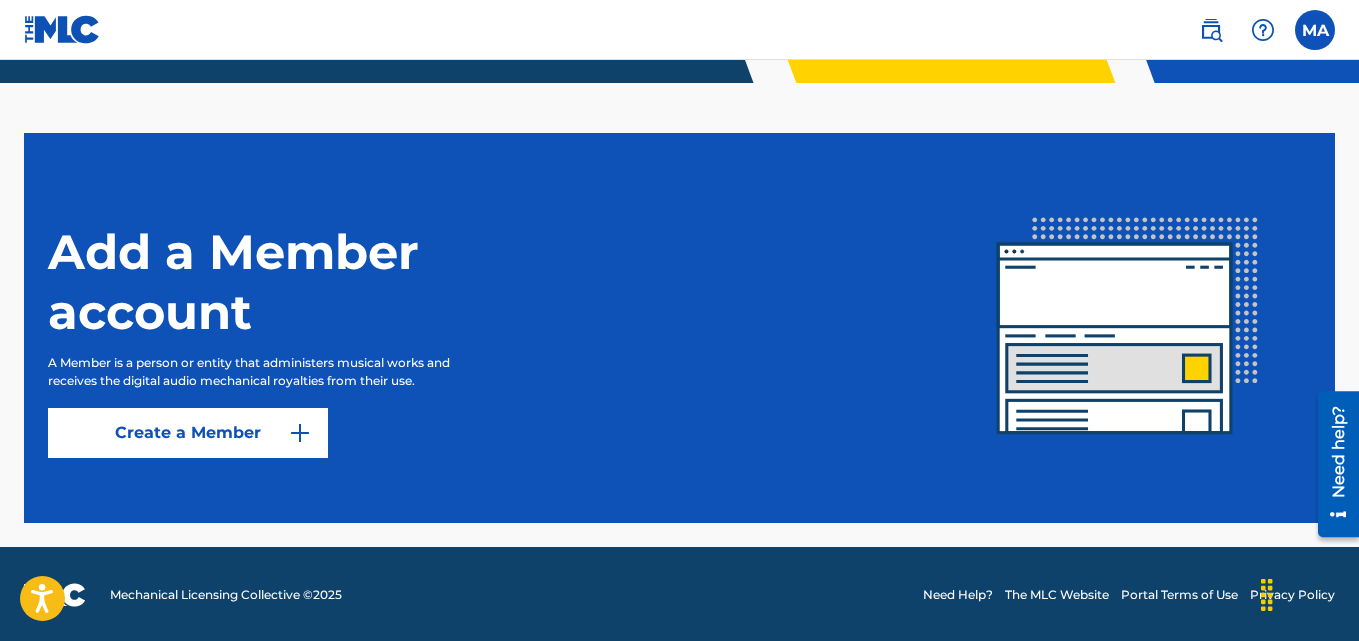 scroll, scrollTop: 505, scrollLeft: 0, axis: vertical 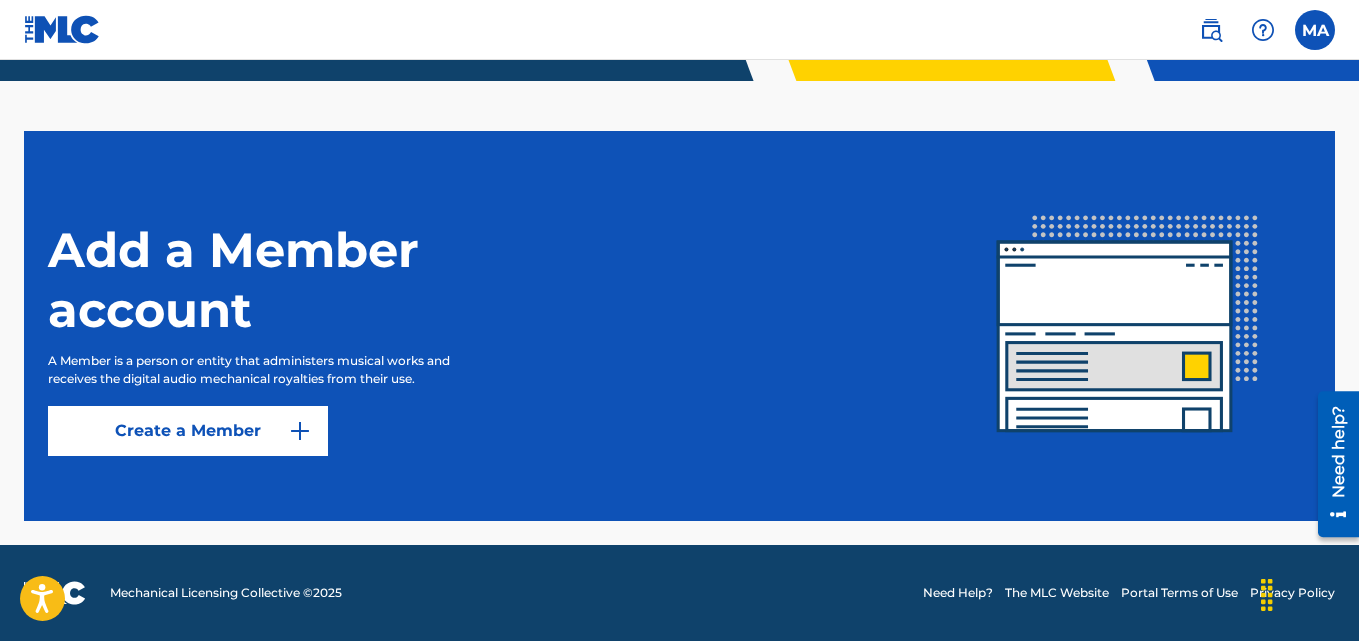 click at bounding box center (1315, 30) 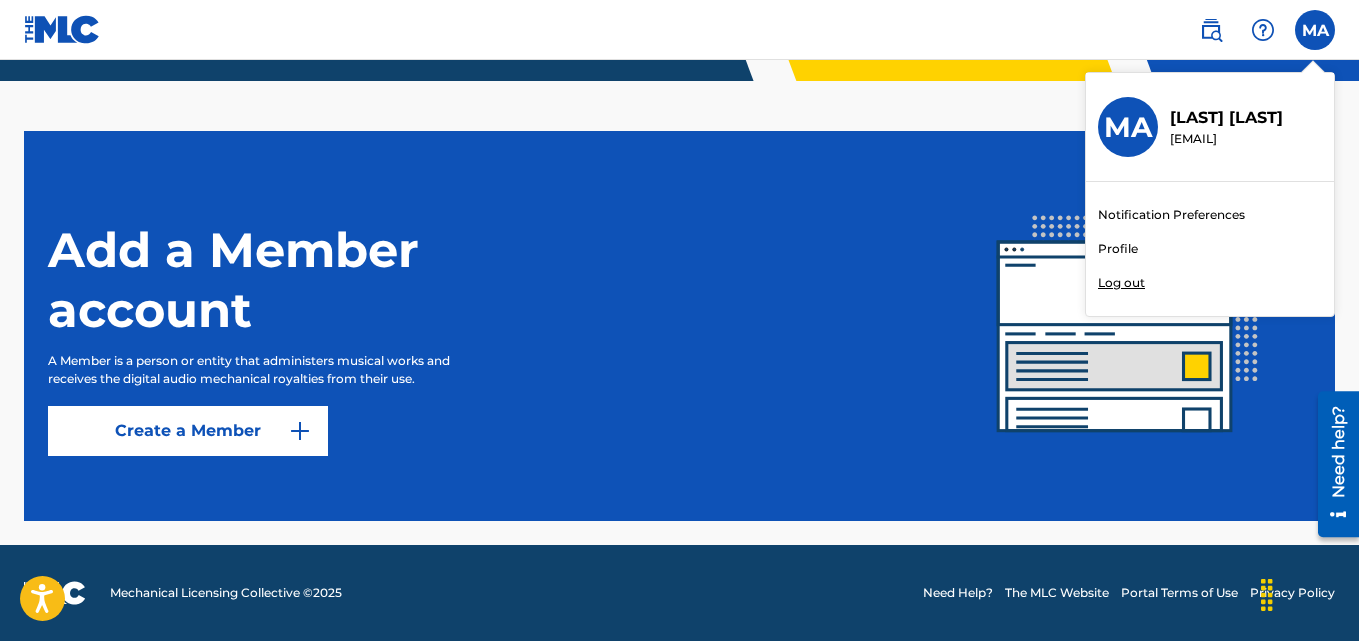 click on "Add a Member account A Member is a person or entity that administers musical works and receives the digital audio mechanical royalties from their use. Create a Member" at bounding box center [496, 326] 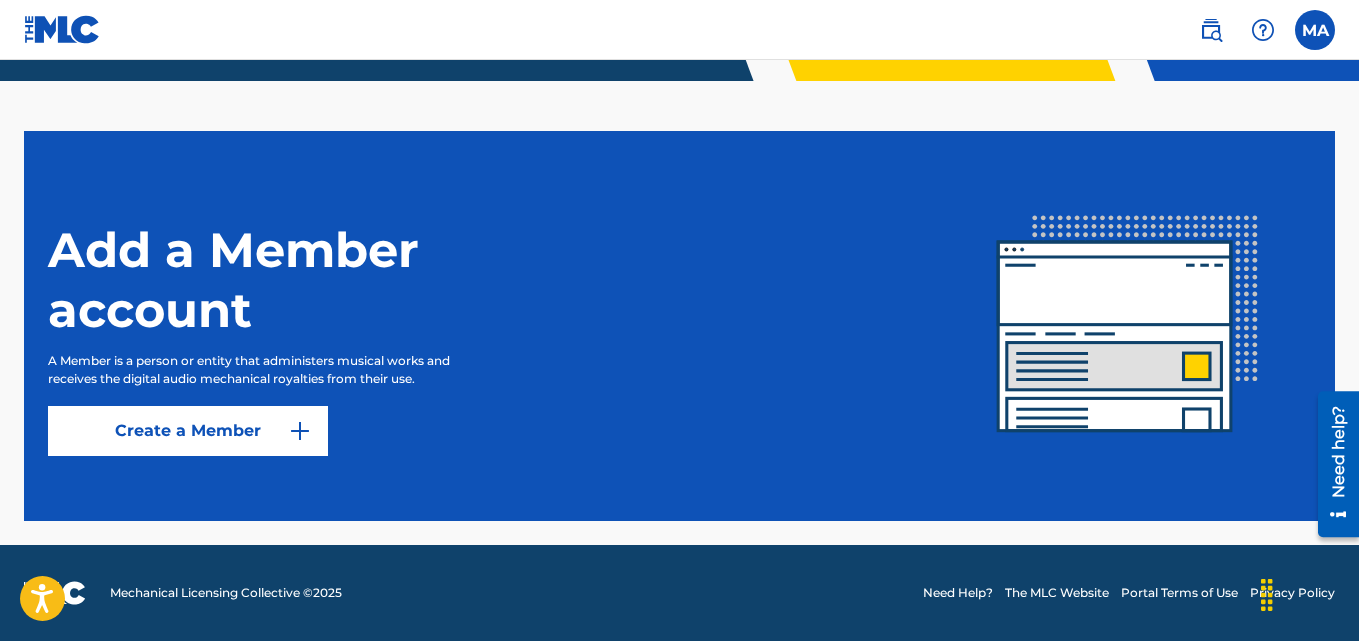 click at bounding box center [1315, 30] 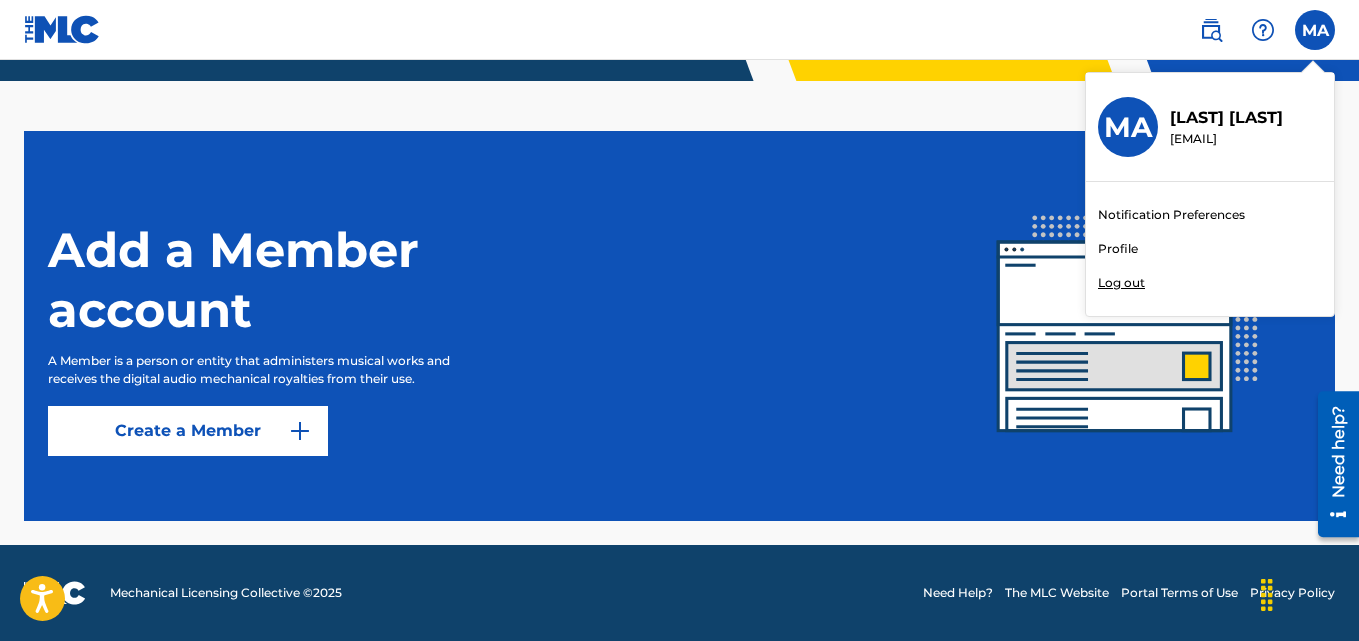 click on "Profile" at bounding box center (1118, 249) 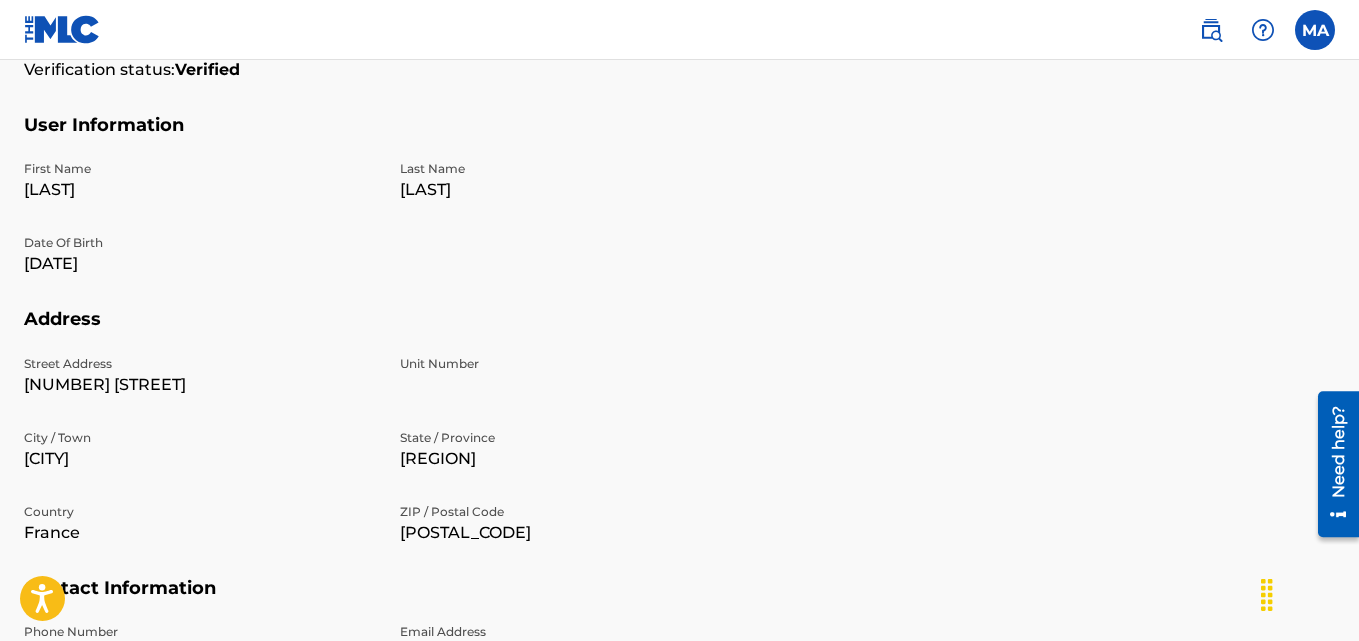 scroll, scrollTop: 0, scrollLeft: 0, axis: both 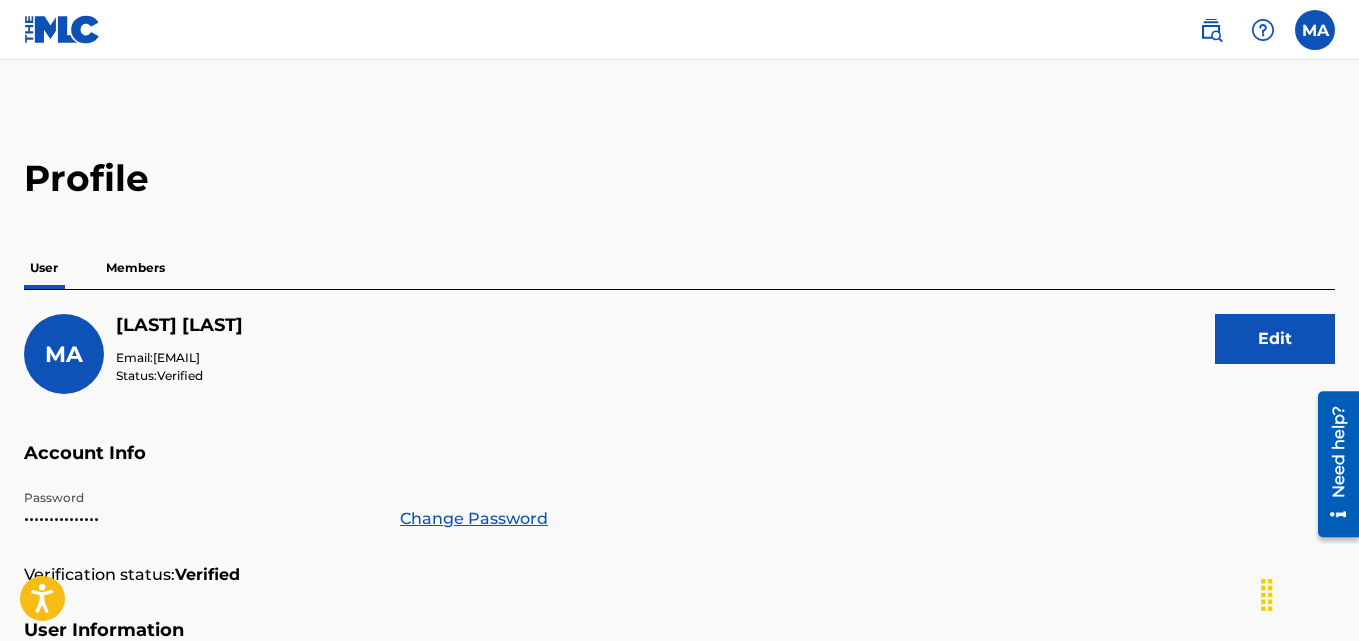 click on "Members" at bounding box center (135, 268) 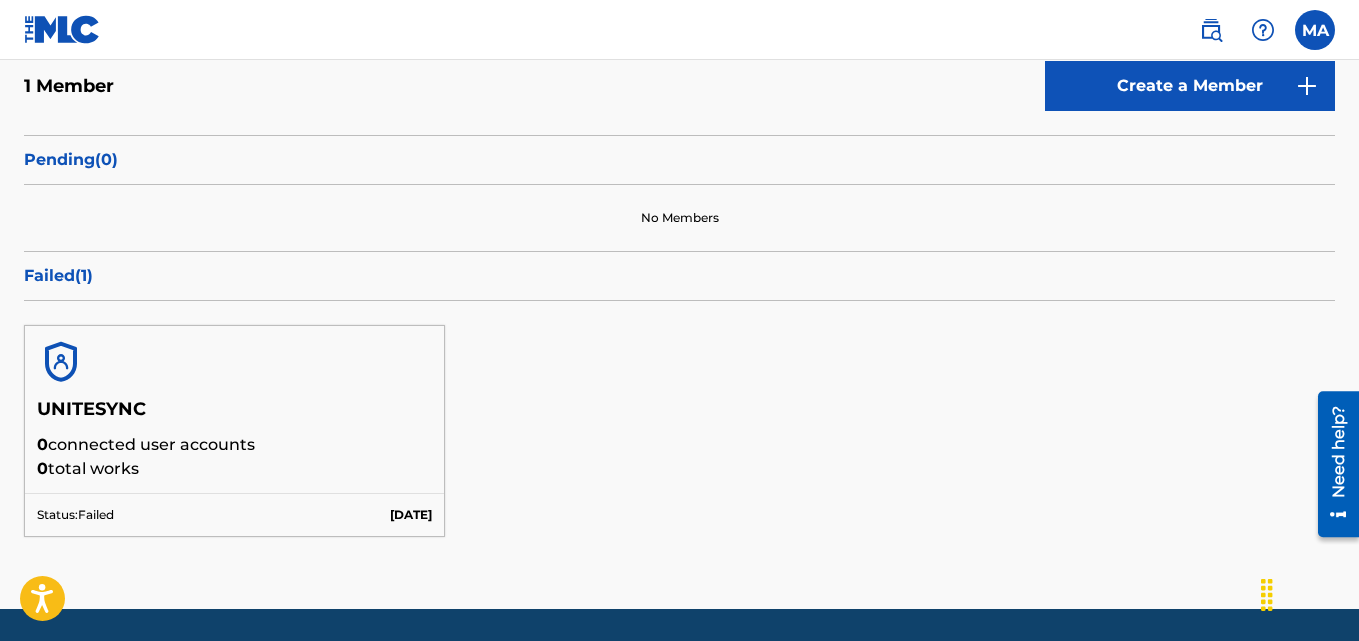 scroll, scrollTop: 300, scrollLeft: 0, axis: vertical 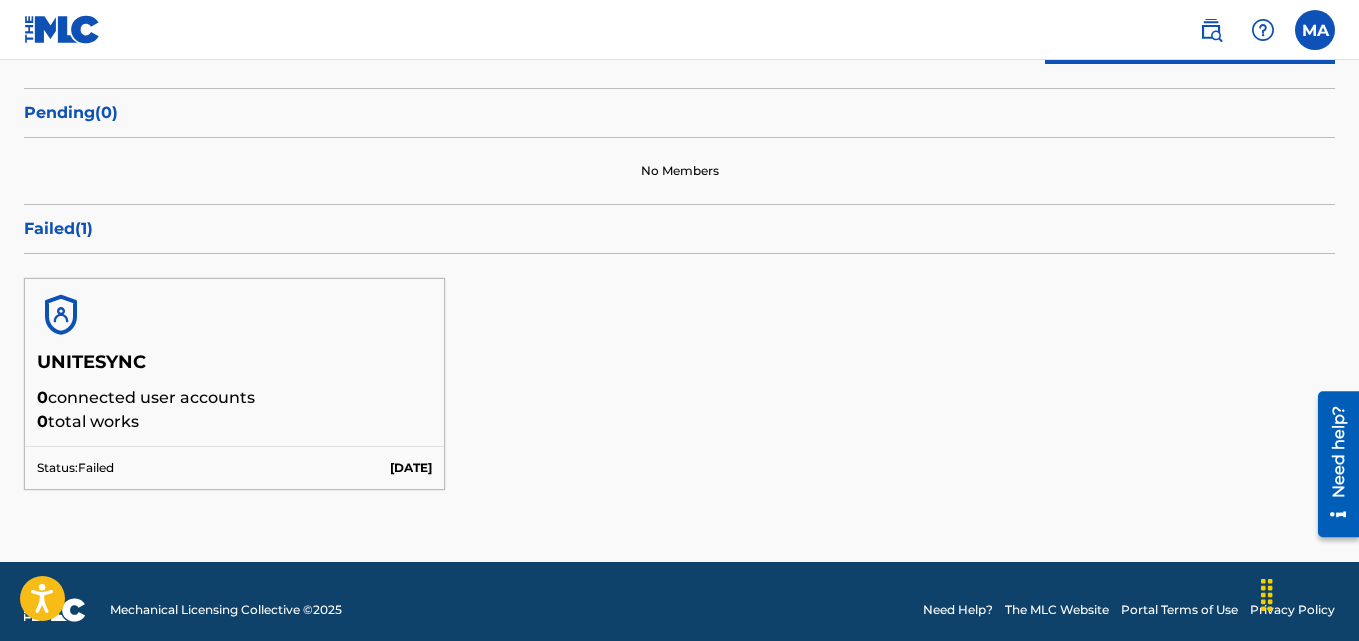 click on "Status:  Failed Jun 23 2025" at bounding box center (234, 467) 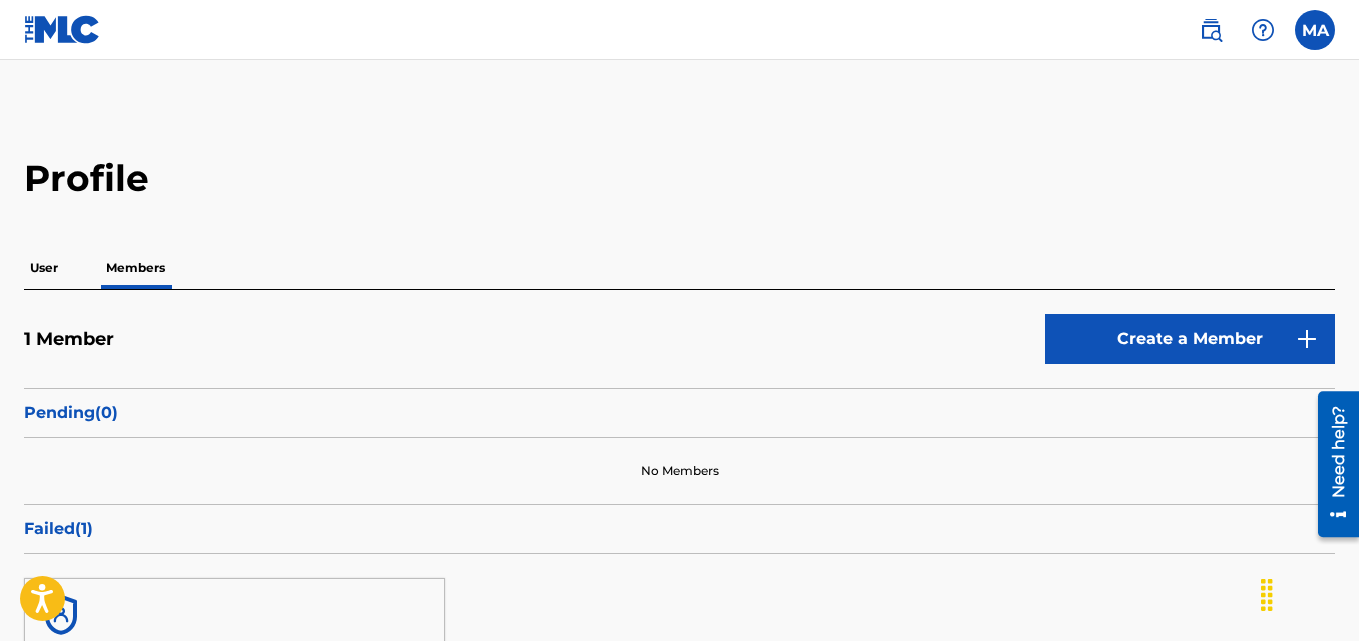 click at bounding box center [1315, 30] 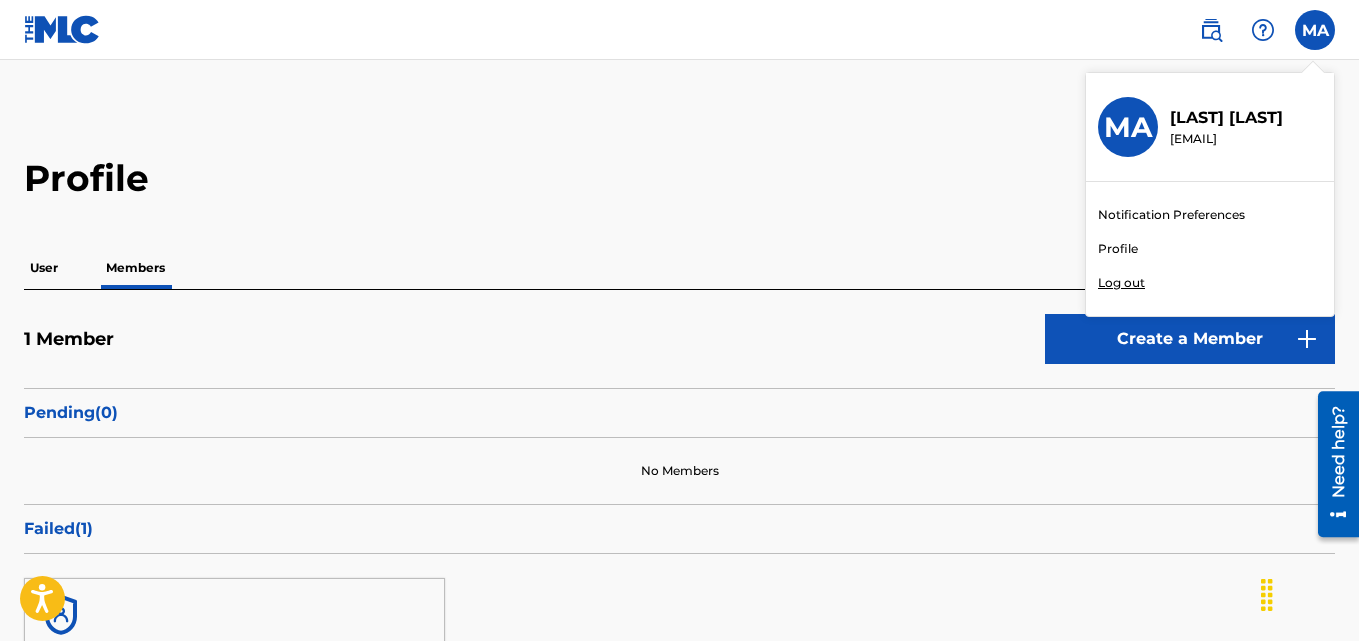 click on "Log out" at bounding box center (1121, 283) 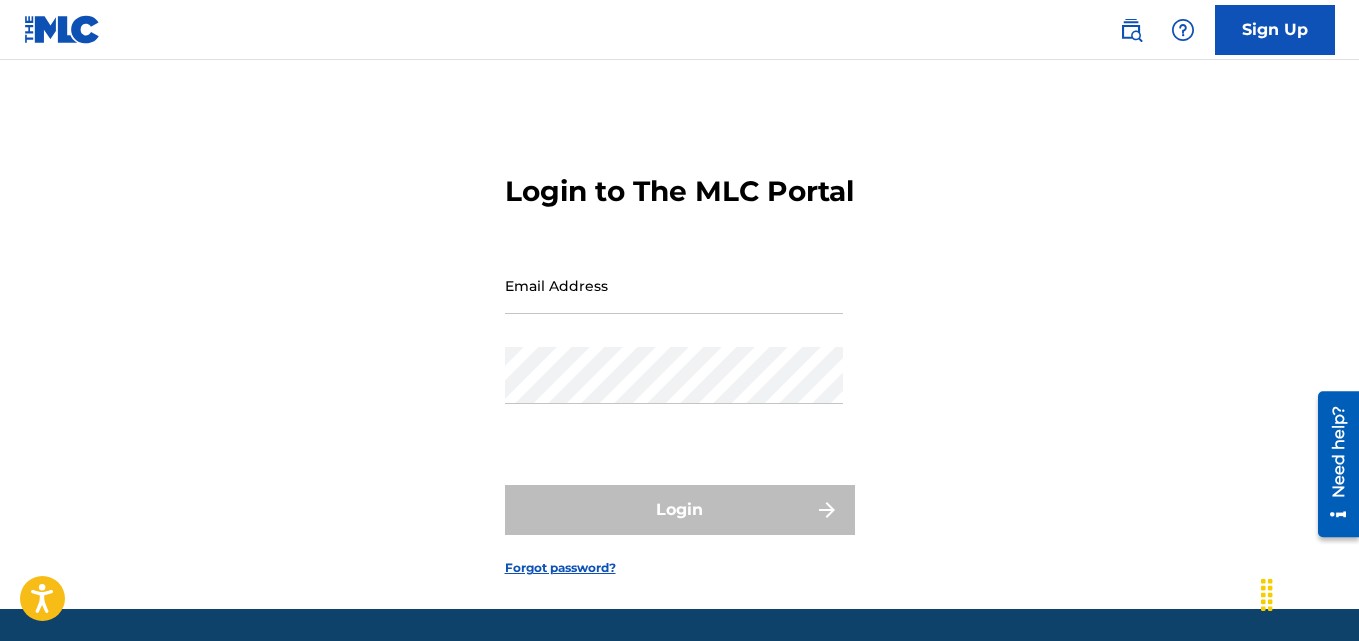 click on "Email Address" at bounding box center [674, 285] 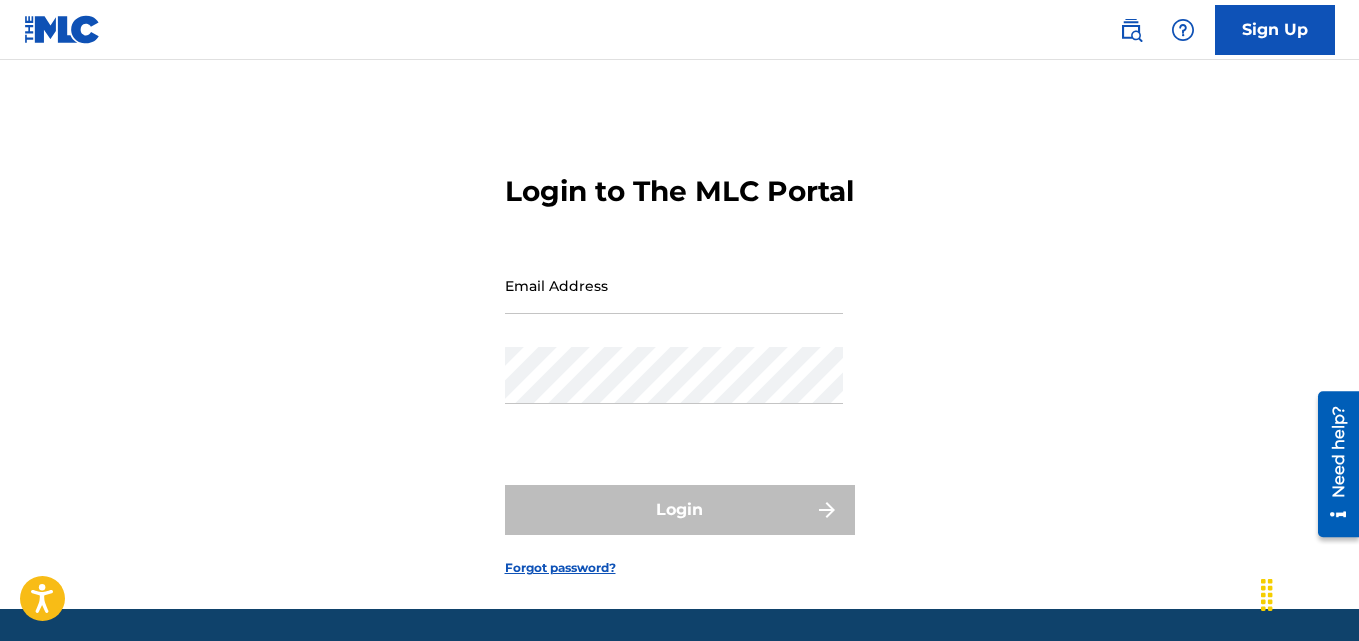 click on "Login to The MLC Portal Email Address Password Login Forgot password?" at bounding box center (679, 359) 